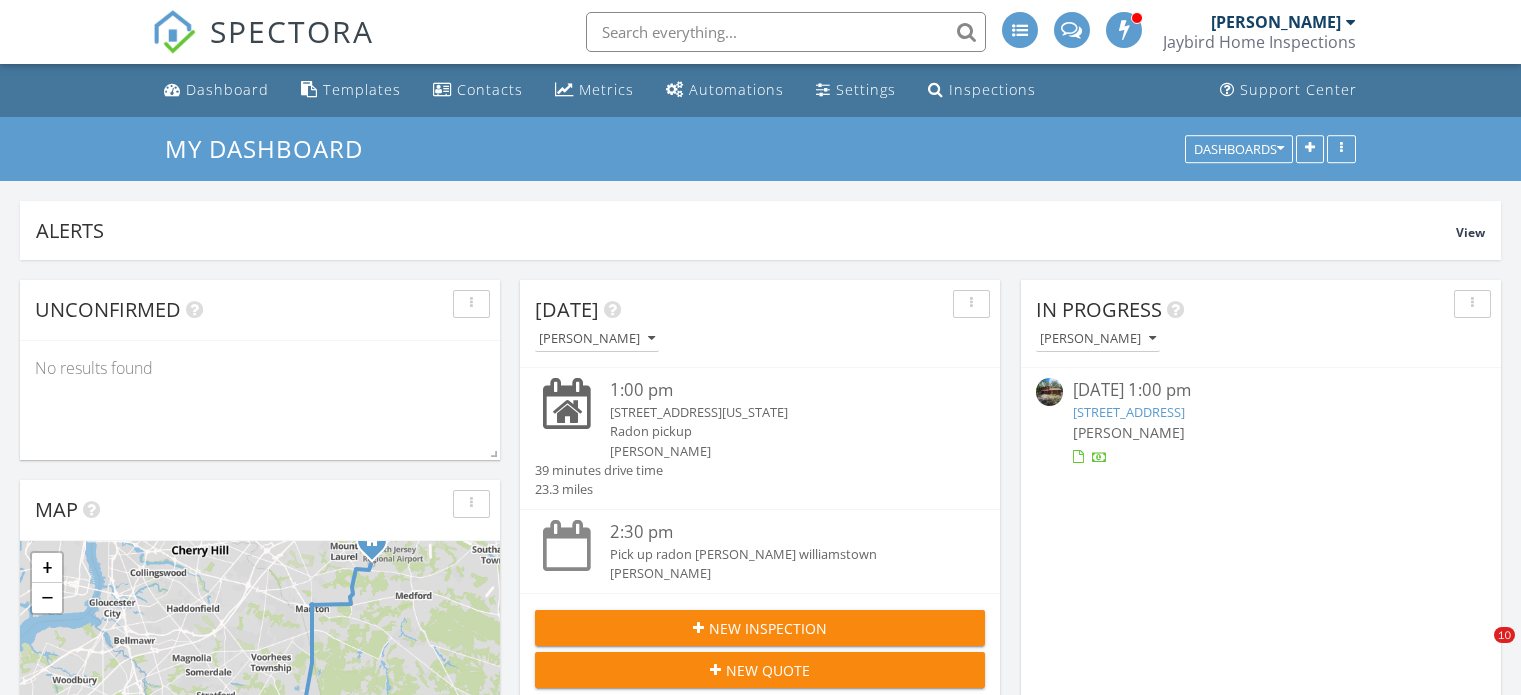 scroll, scrollTop: 0, scrollLeft: 0, axis: both 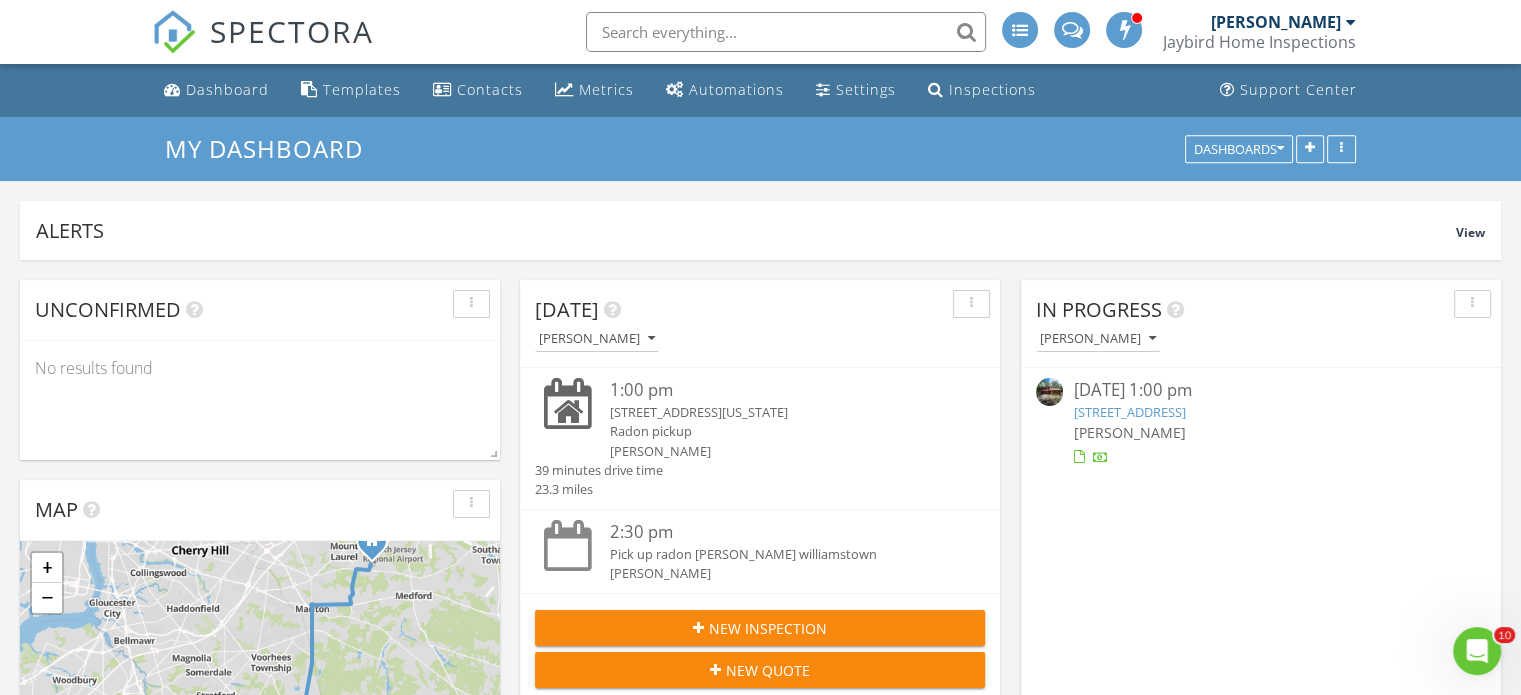 drag, startPoint x: 1011, startPoint y: 142, endPoint x: 828, endPoint y: 615, distance: 507.16663 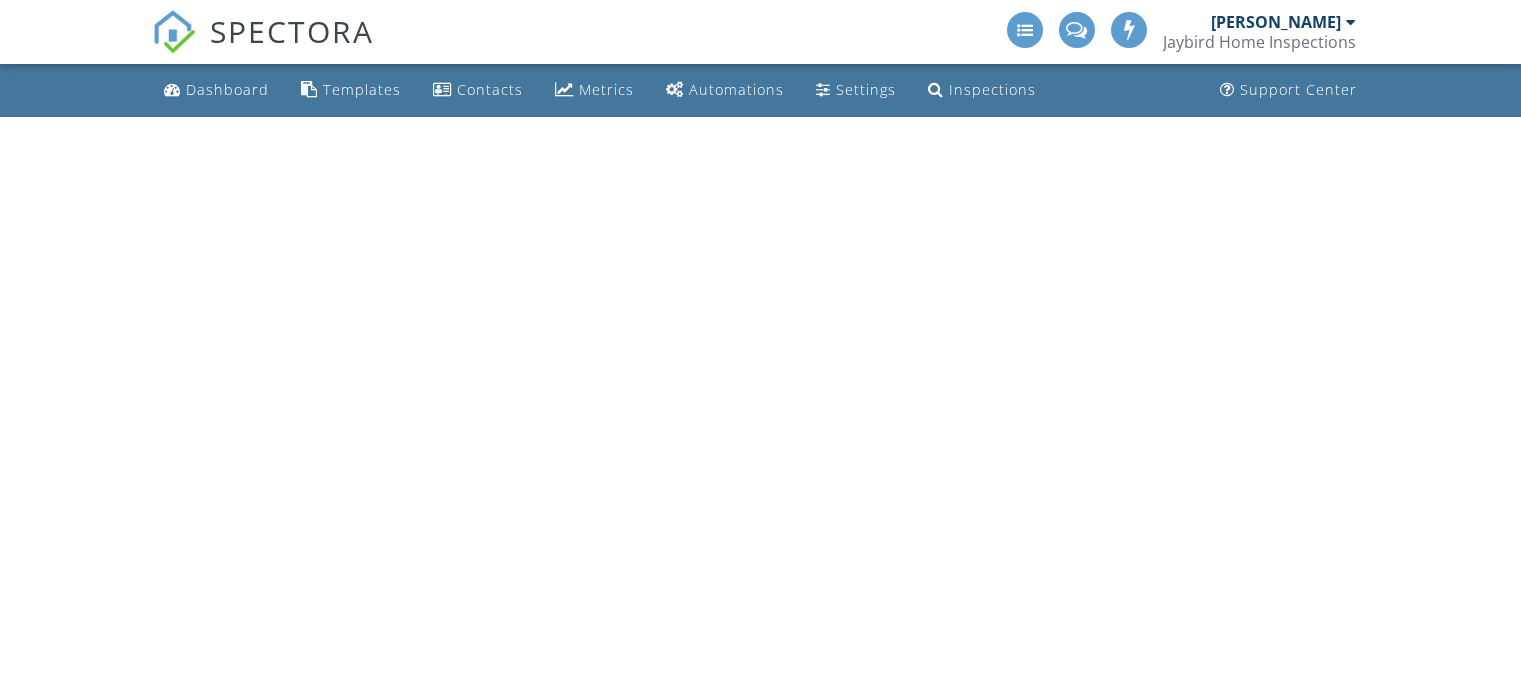 scroll, scrollTop: 0, scrollLeft: 0, axis: both 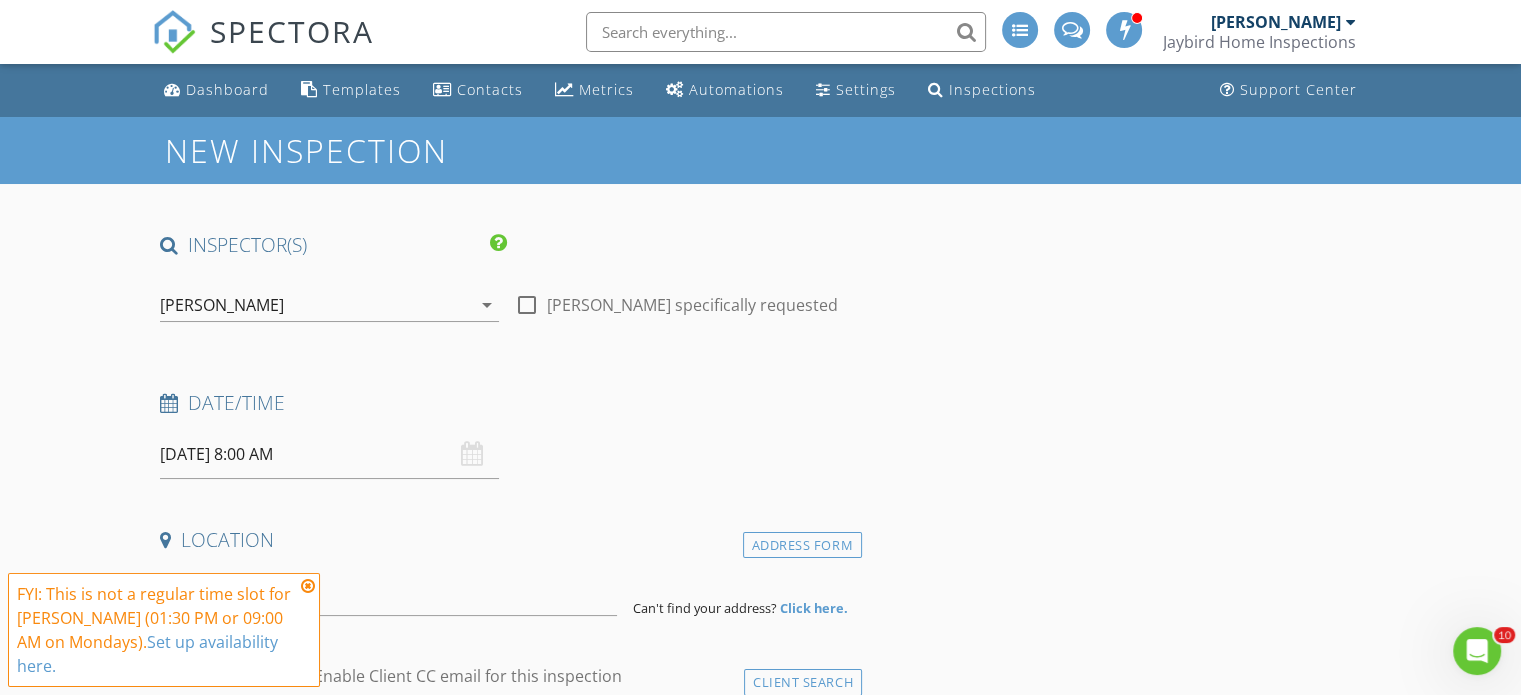 click at bounding box center (308, 586) 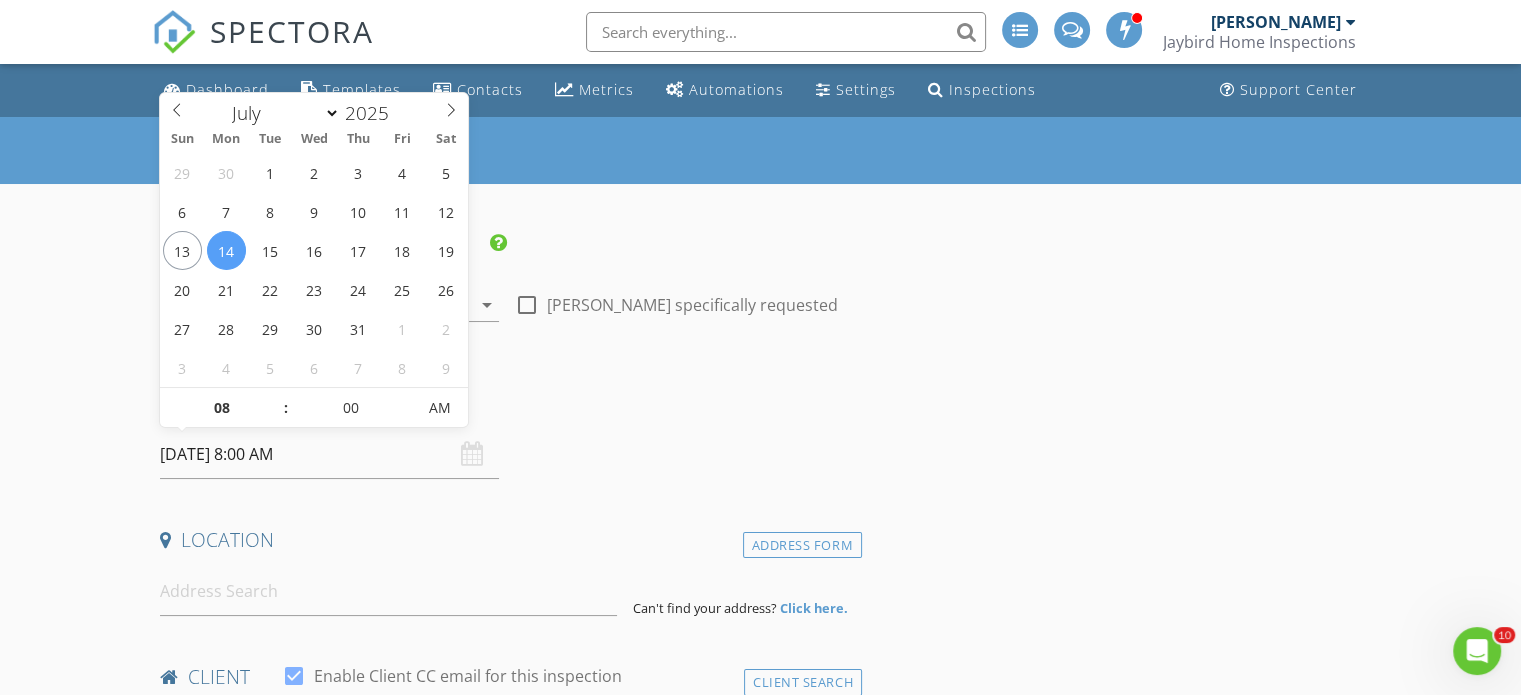 click on "07/14/2025 8:00 AM" at bounding box center (329, 454) 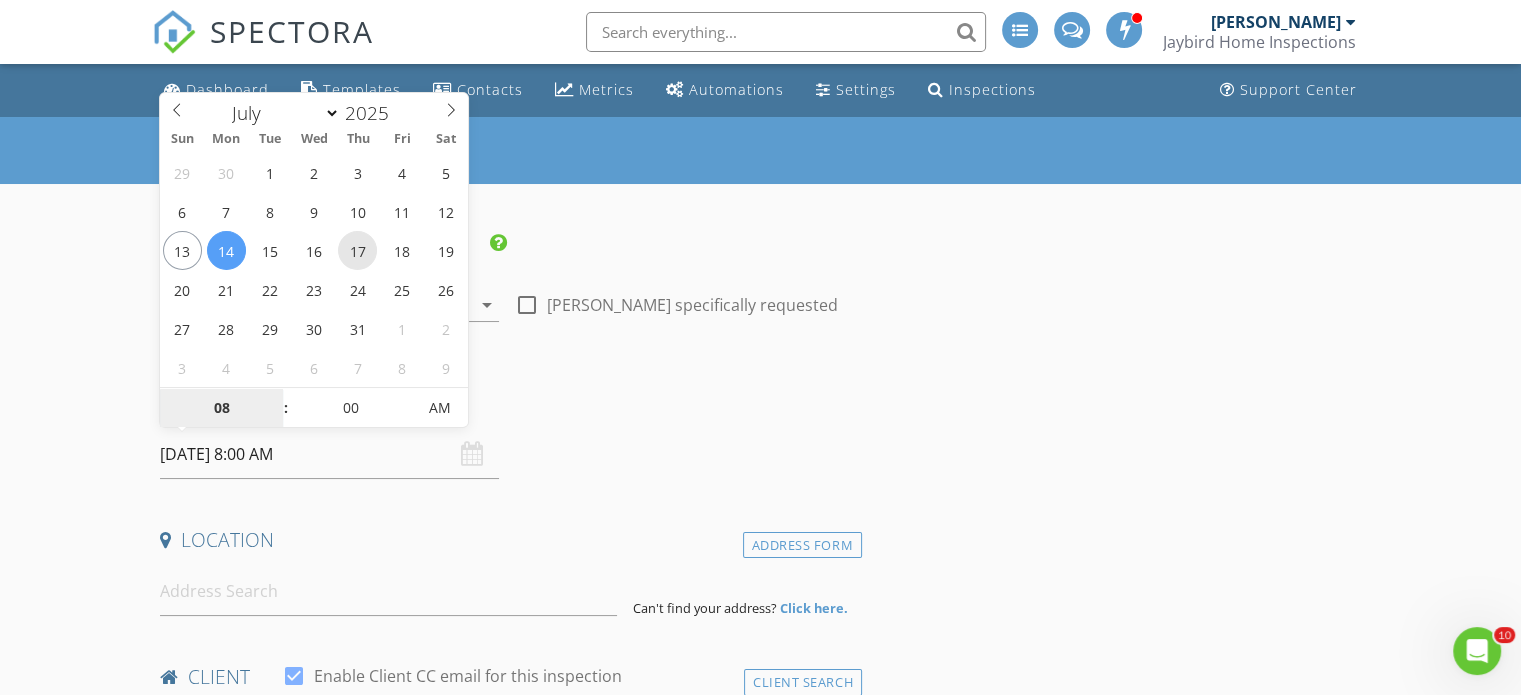type on "[DATE] 8:00 AM" 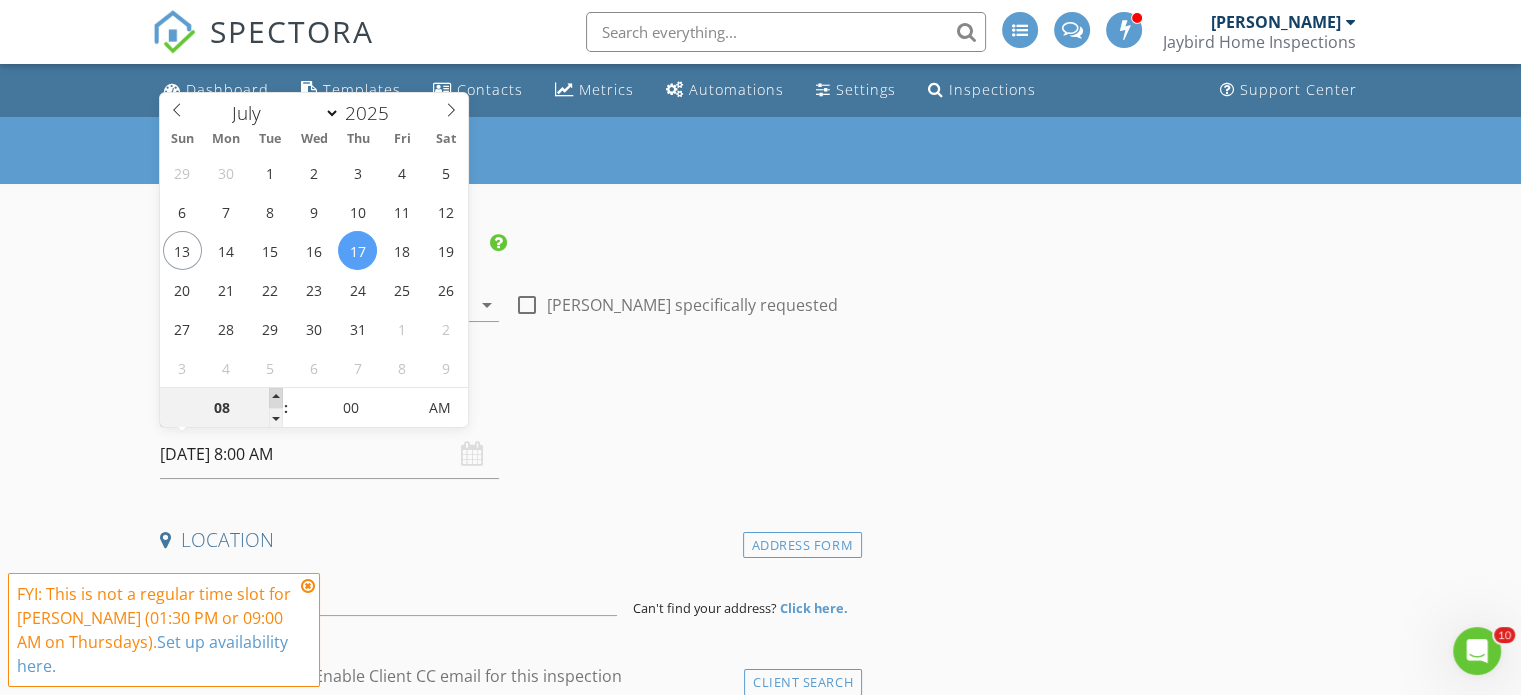 type on "09" 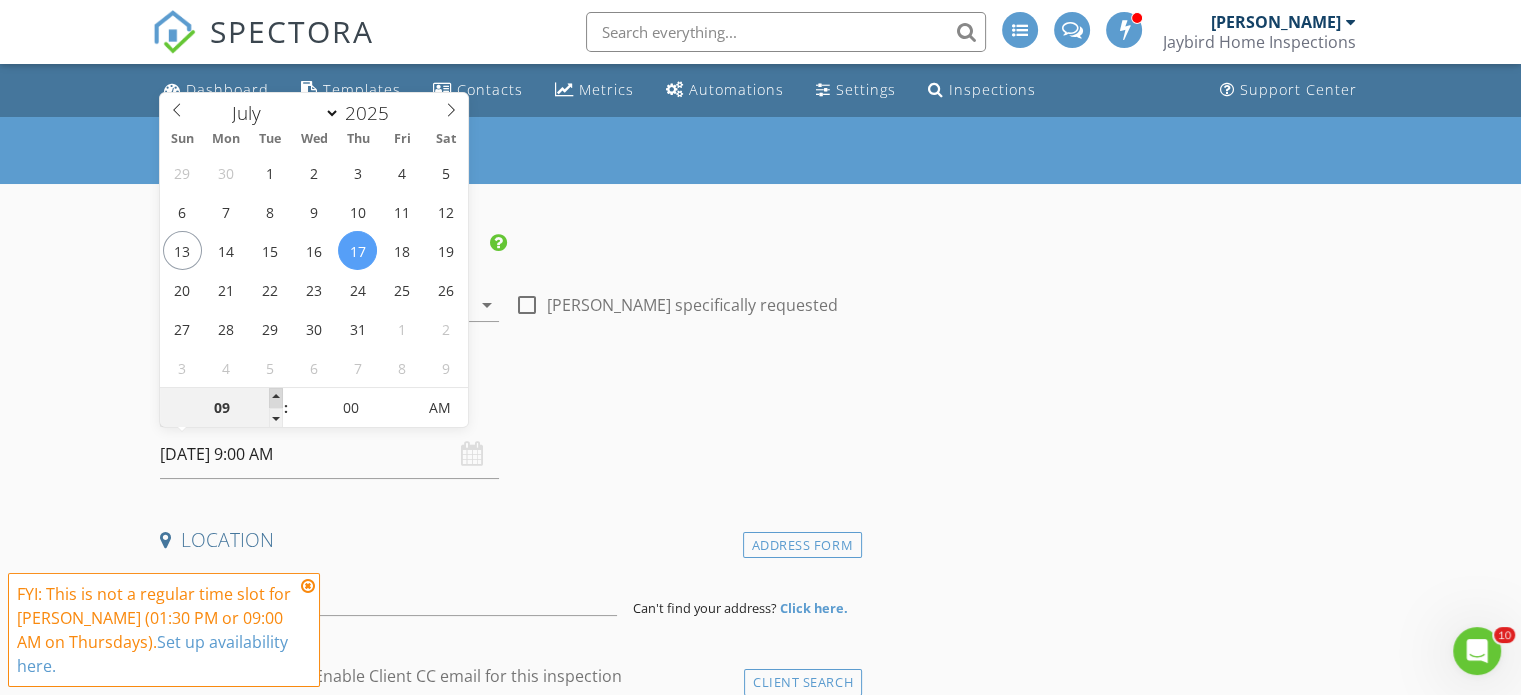 click at bounding box center [276, 398] 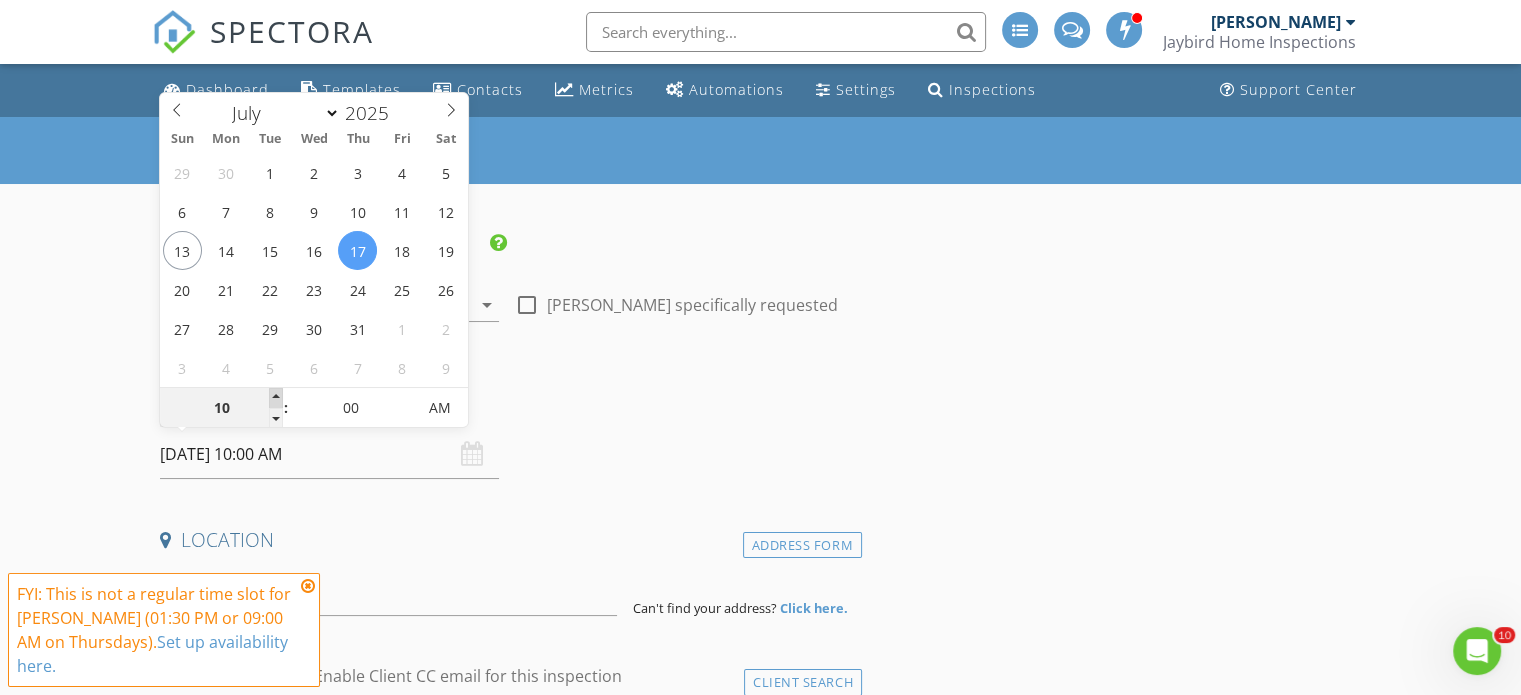 click at bounding box center [276, 398] 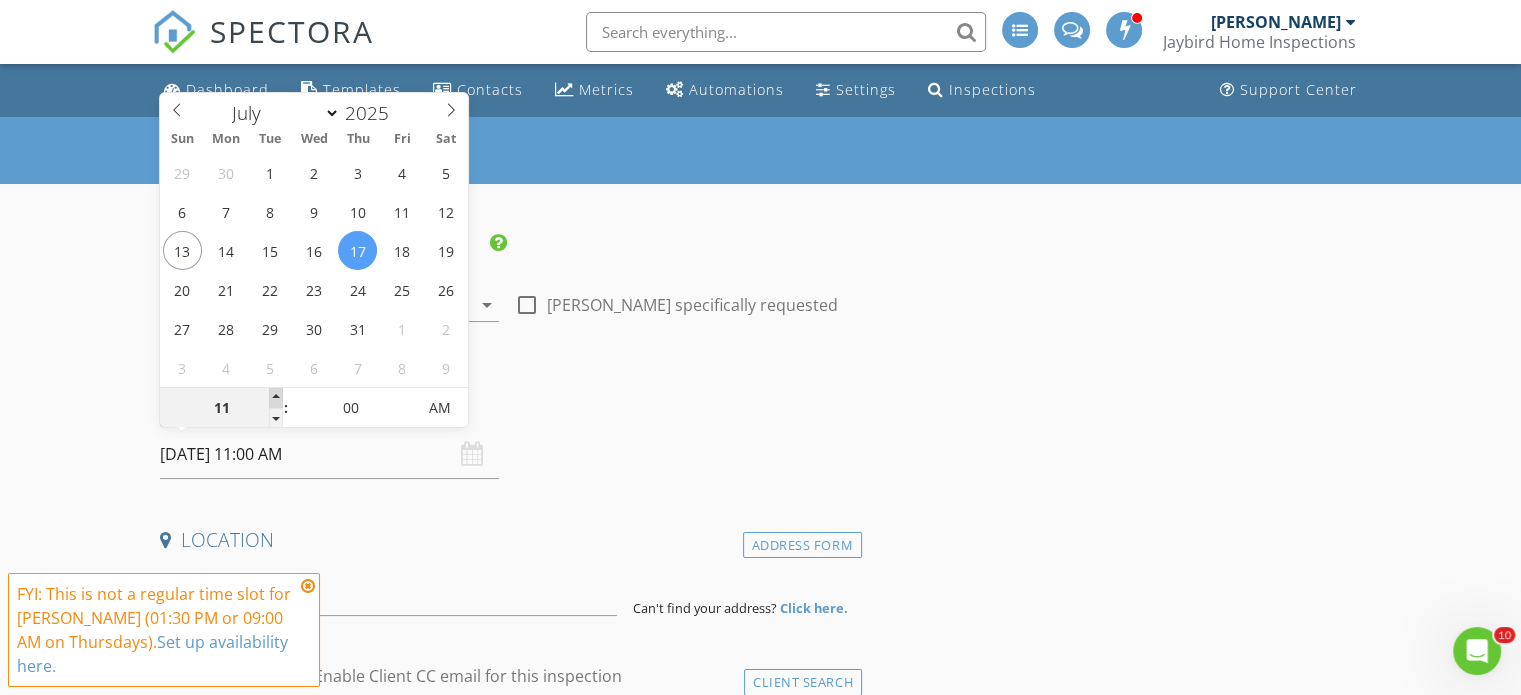 click at bounding box center (276, 398) 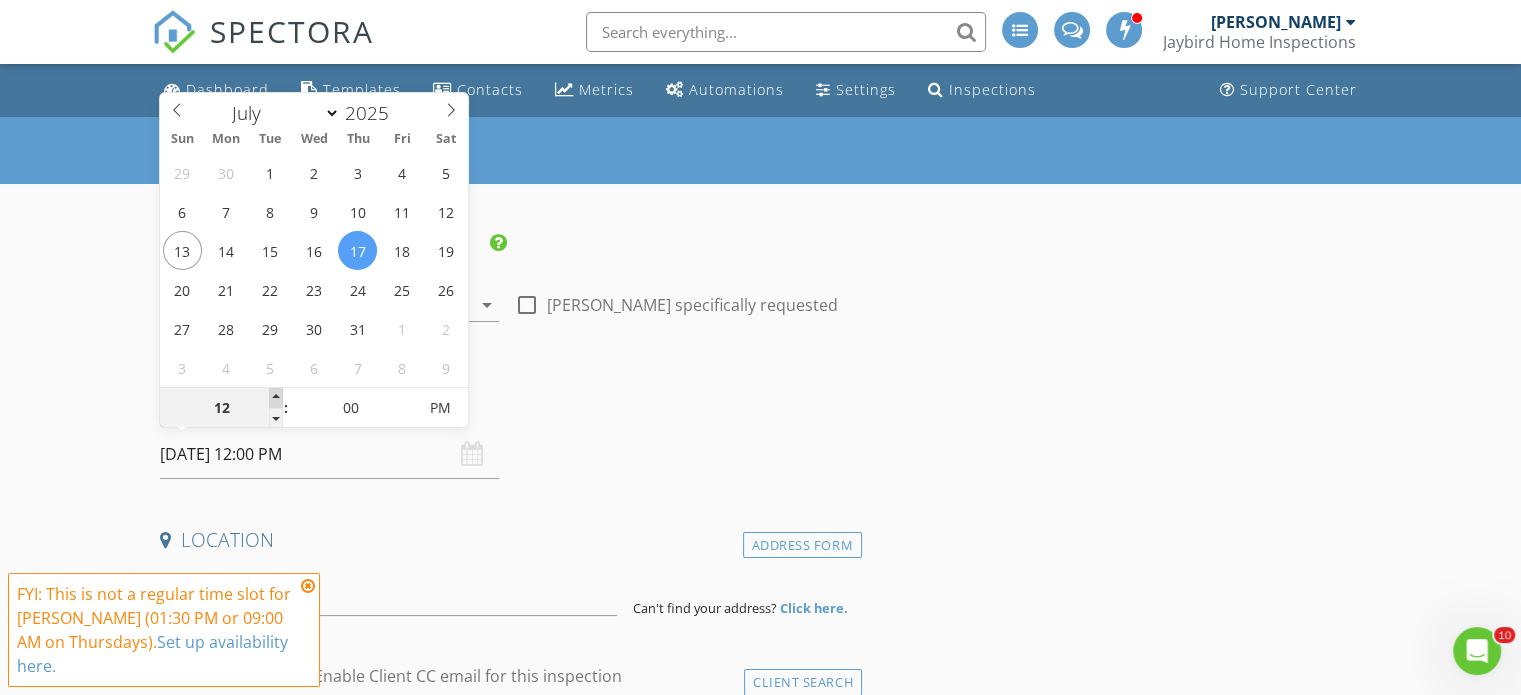 click at bounding box center (276, 398) 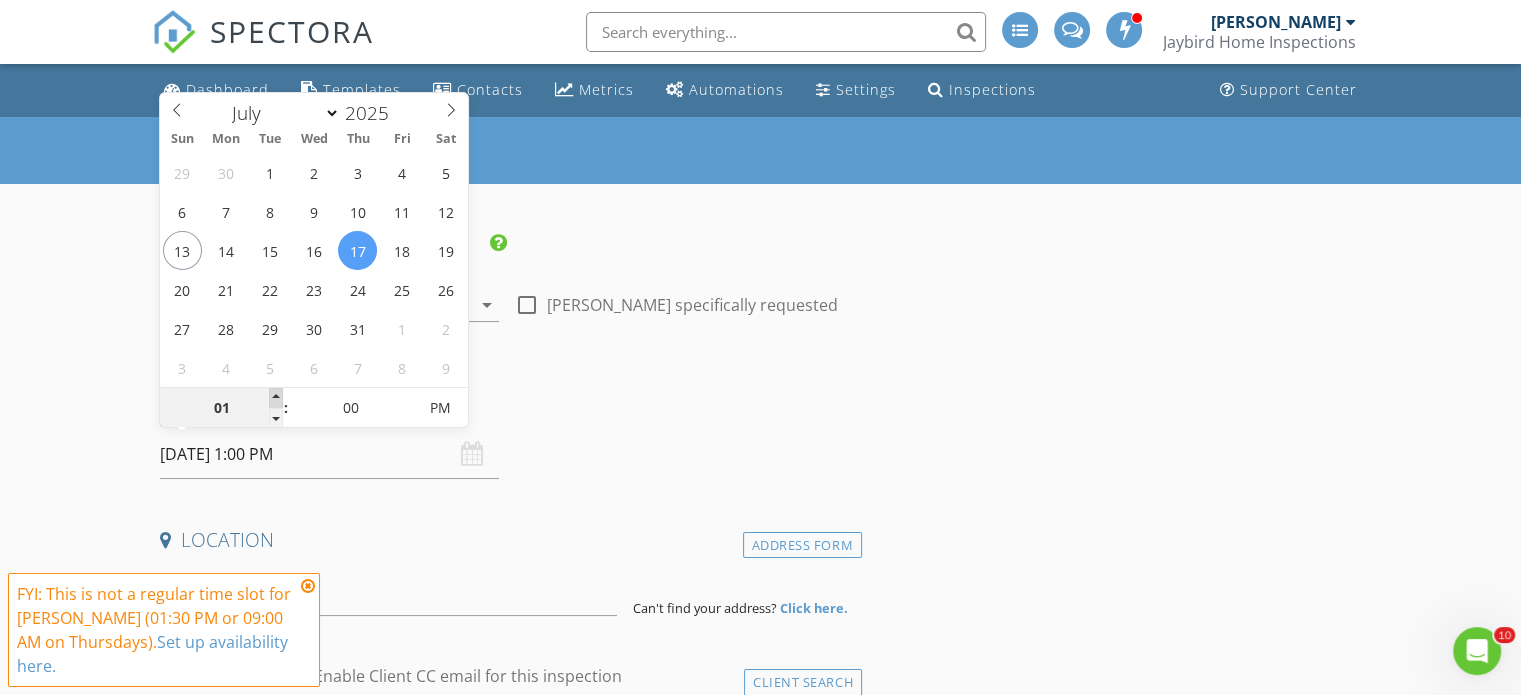 click at bounding box center (276, 398) 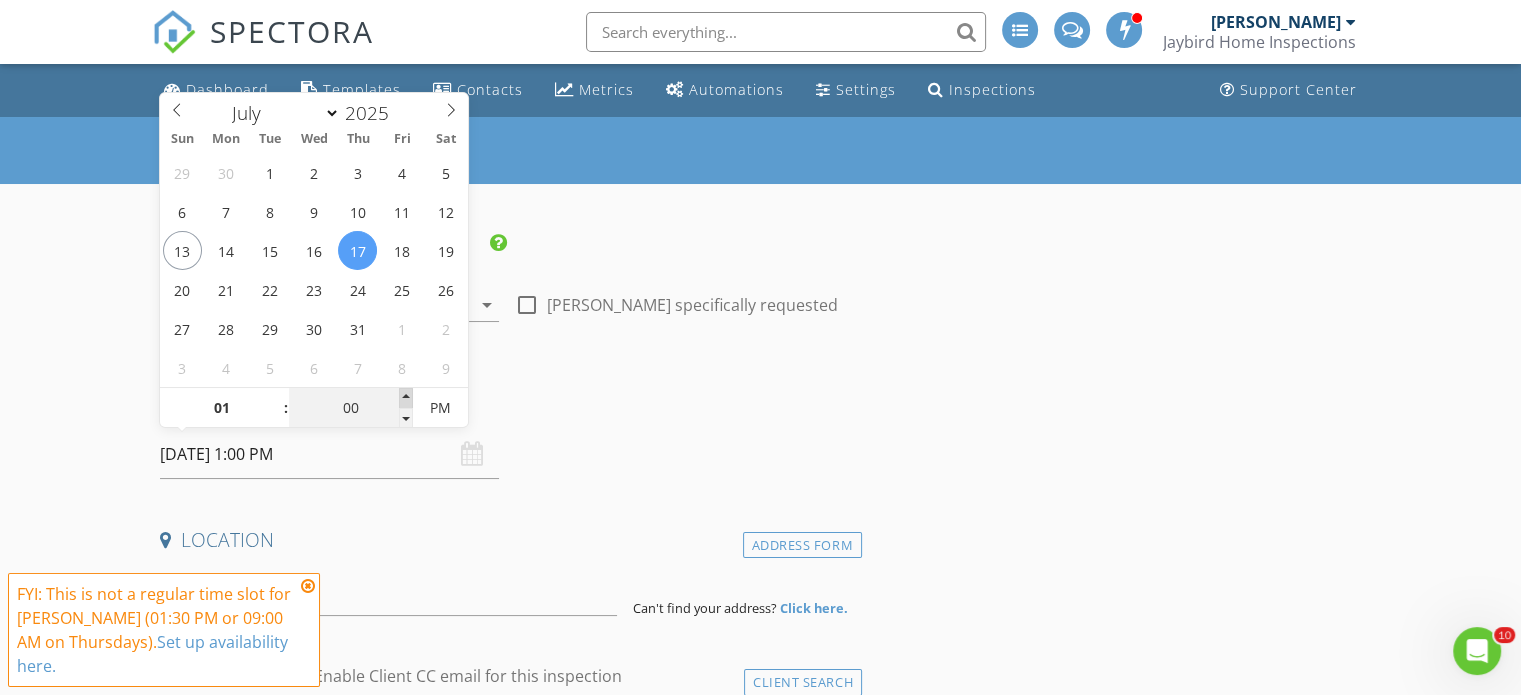 type on "05" 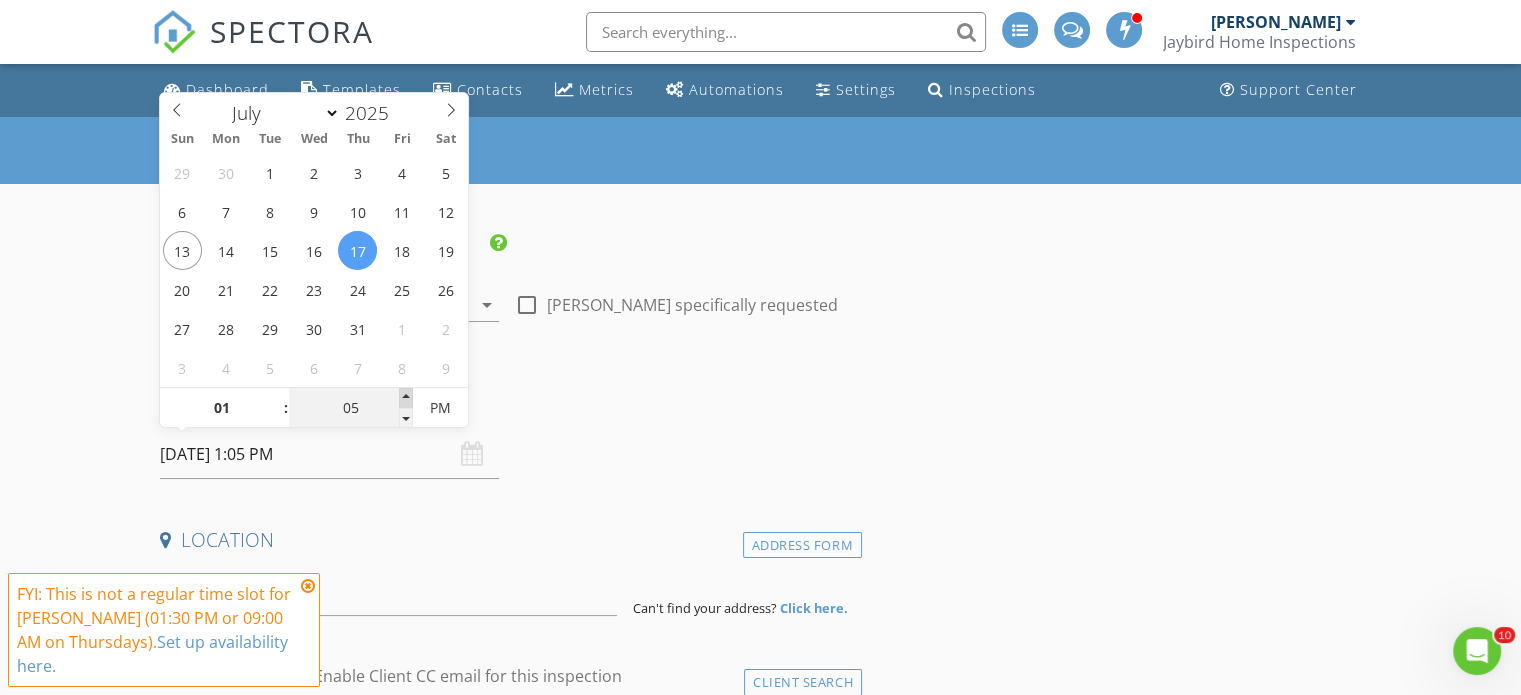 click at bounding box center [406, 398] 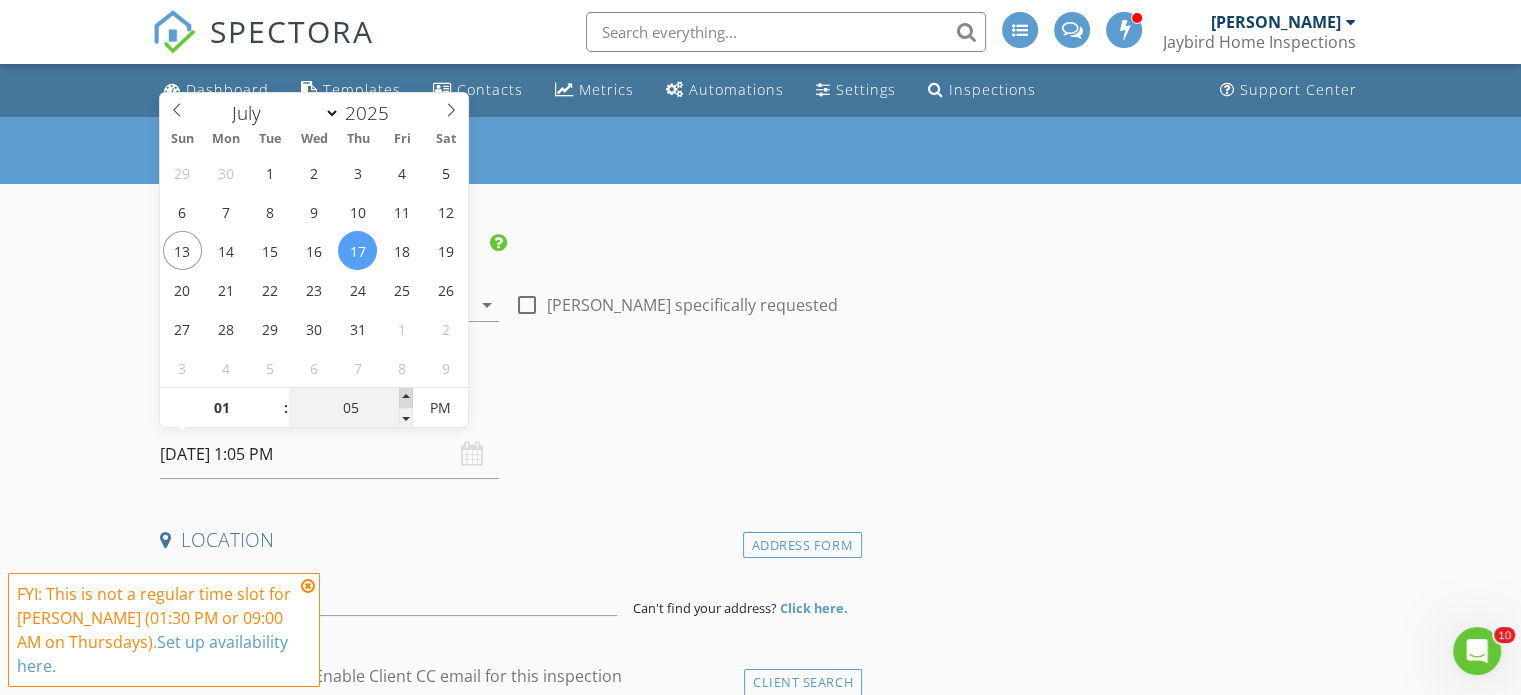 type on "10" 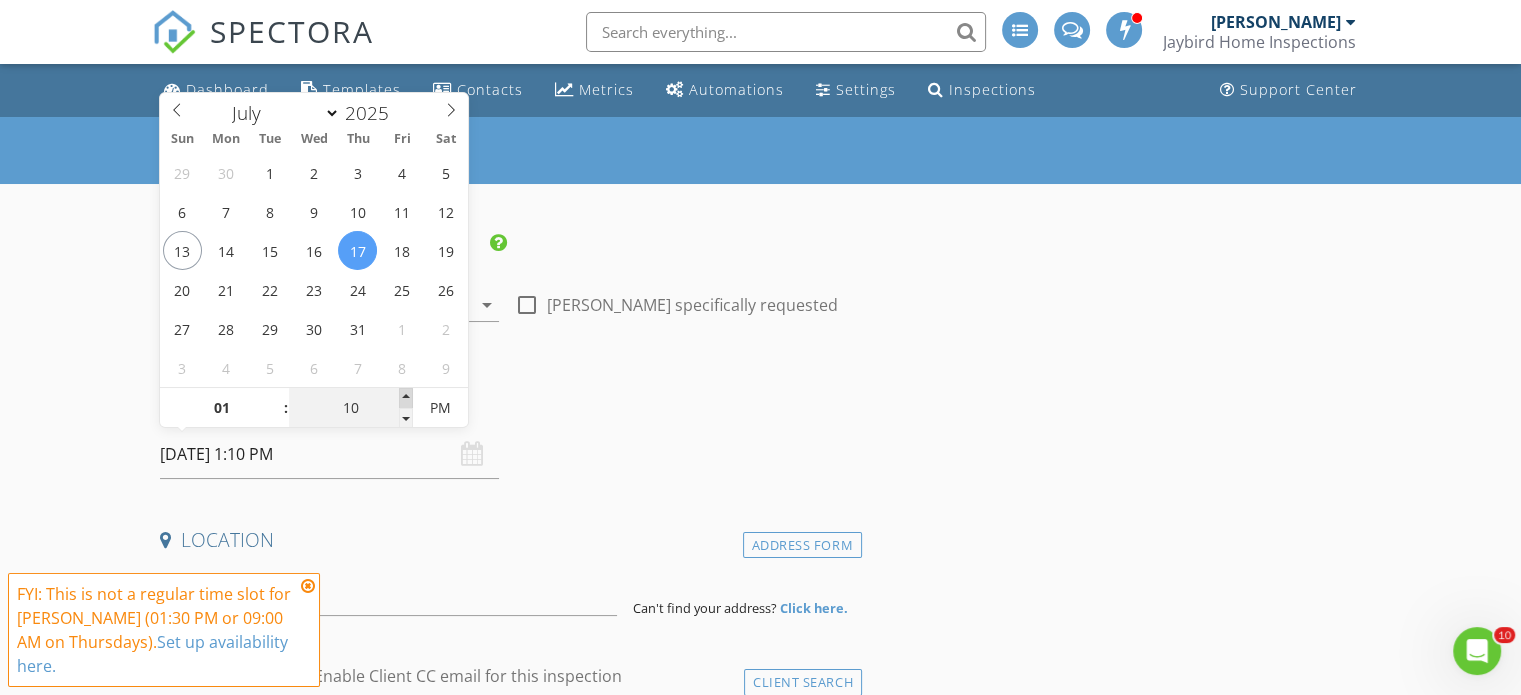 click at bounding box center (406, 398) 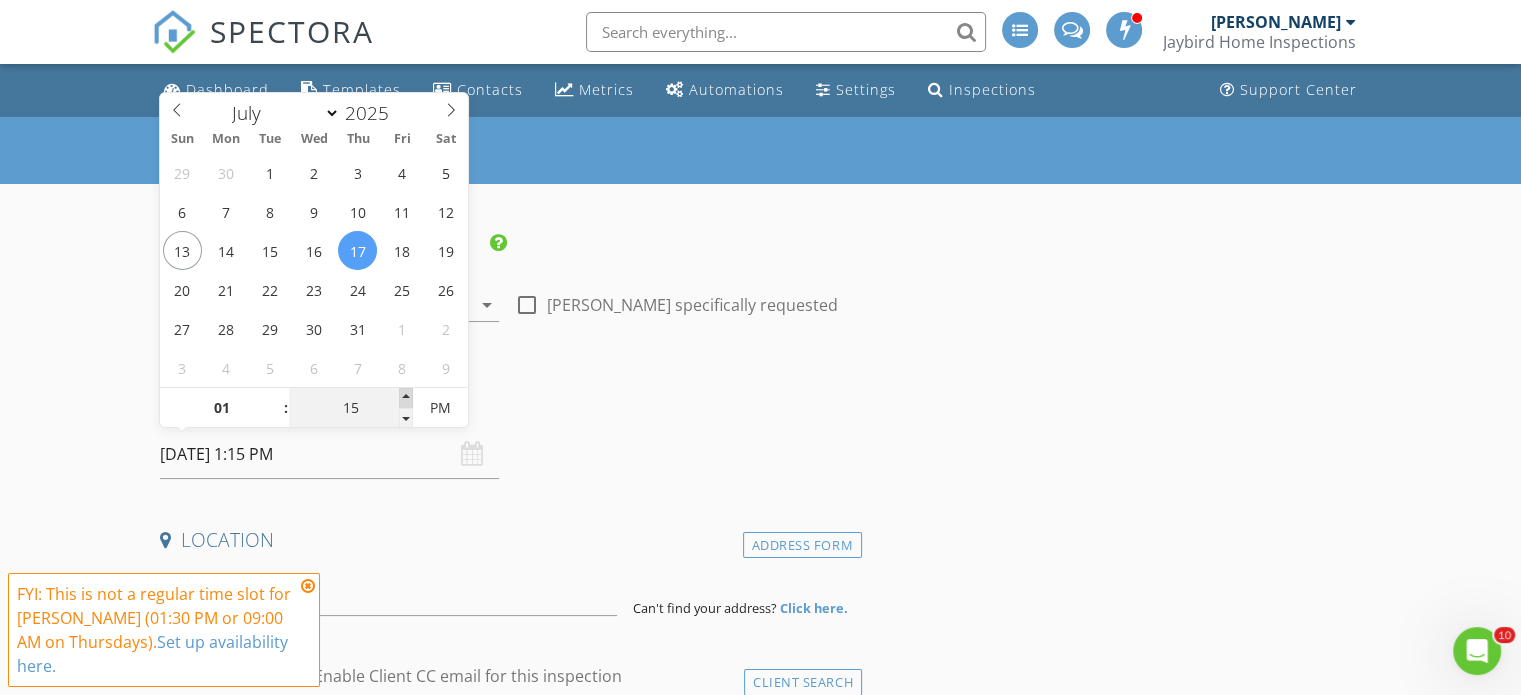 click at bounding box center (406, 398) 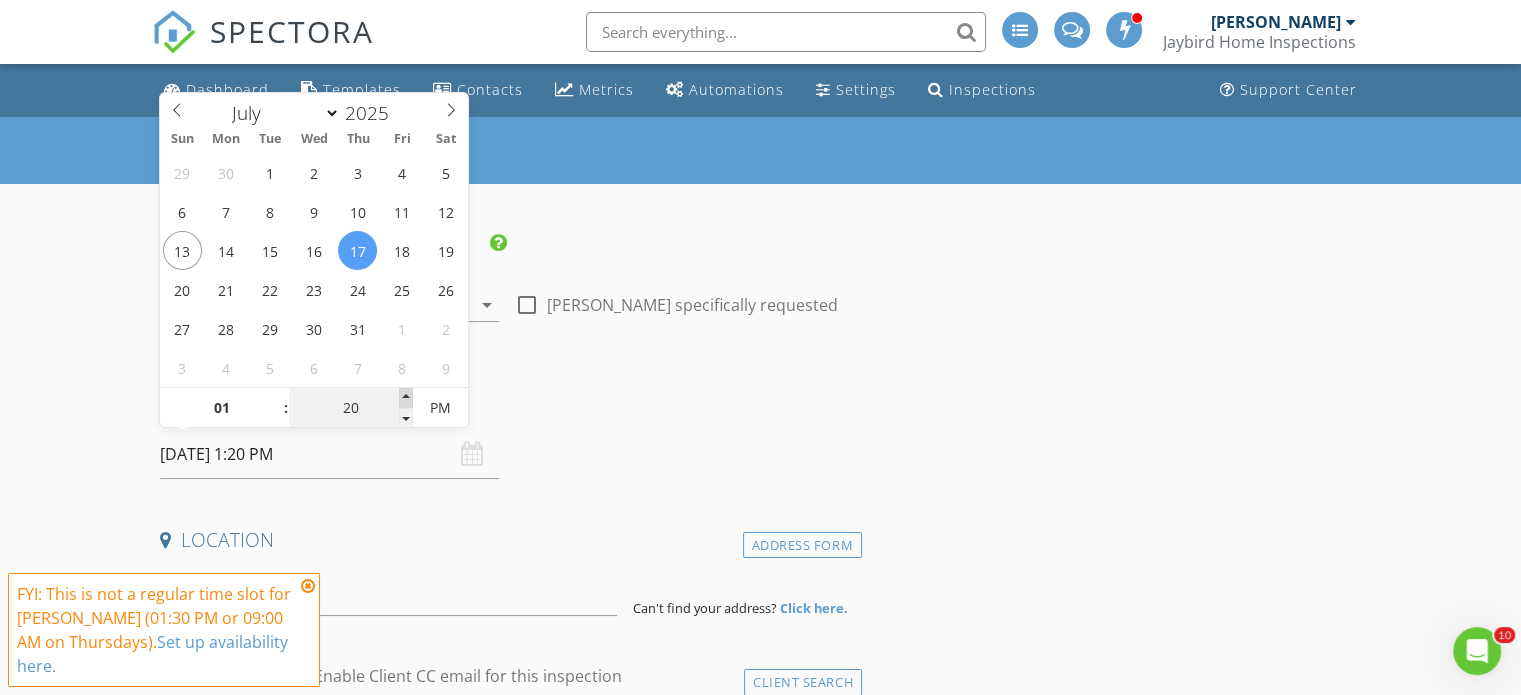 click at bounding box center (406, 398) 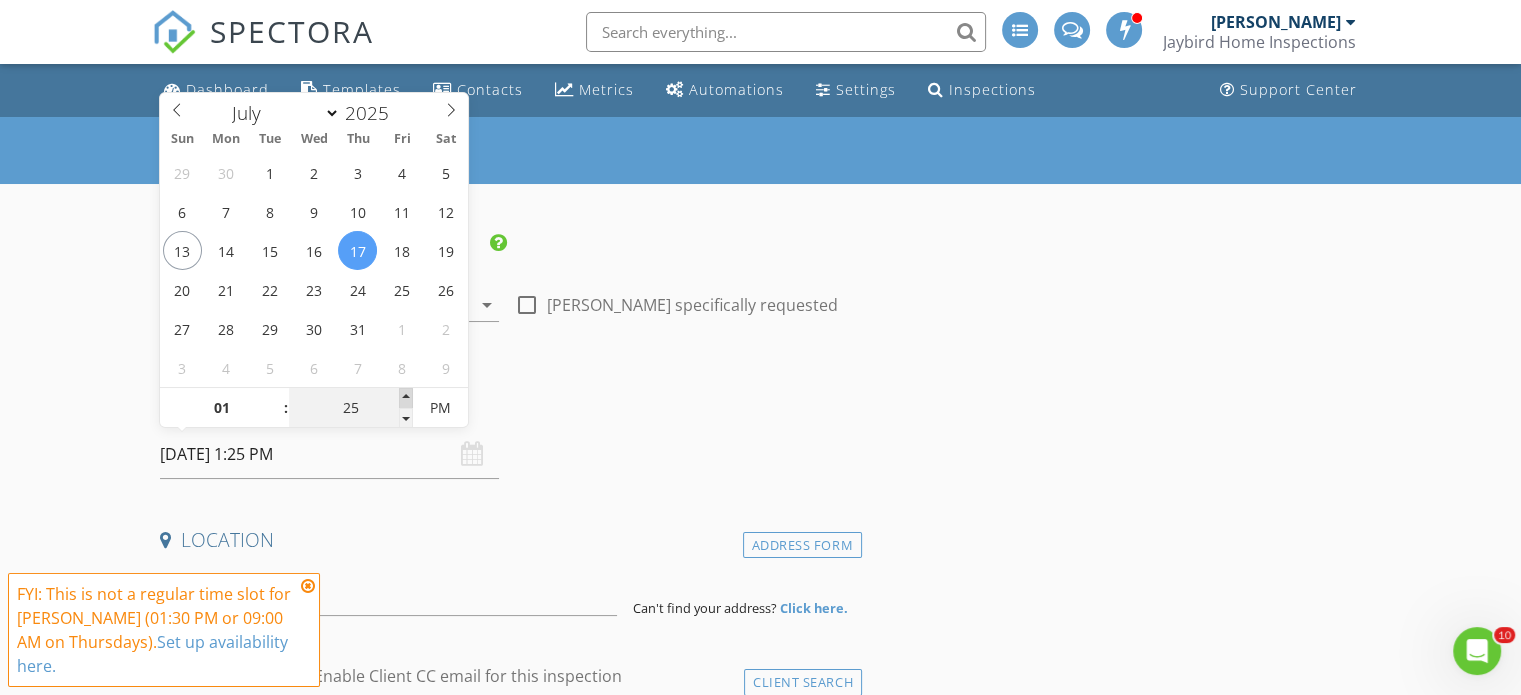 click at bounding box center (406, 398) 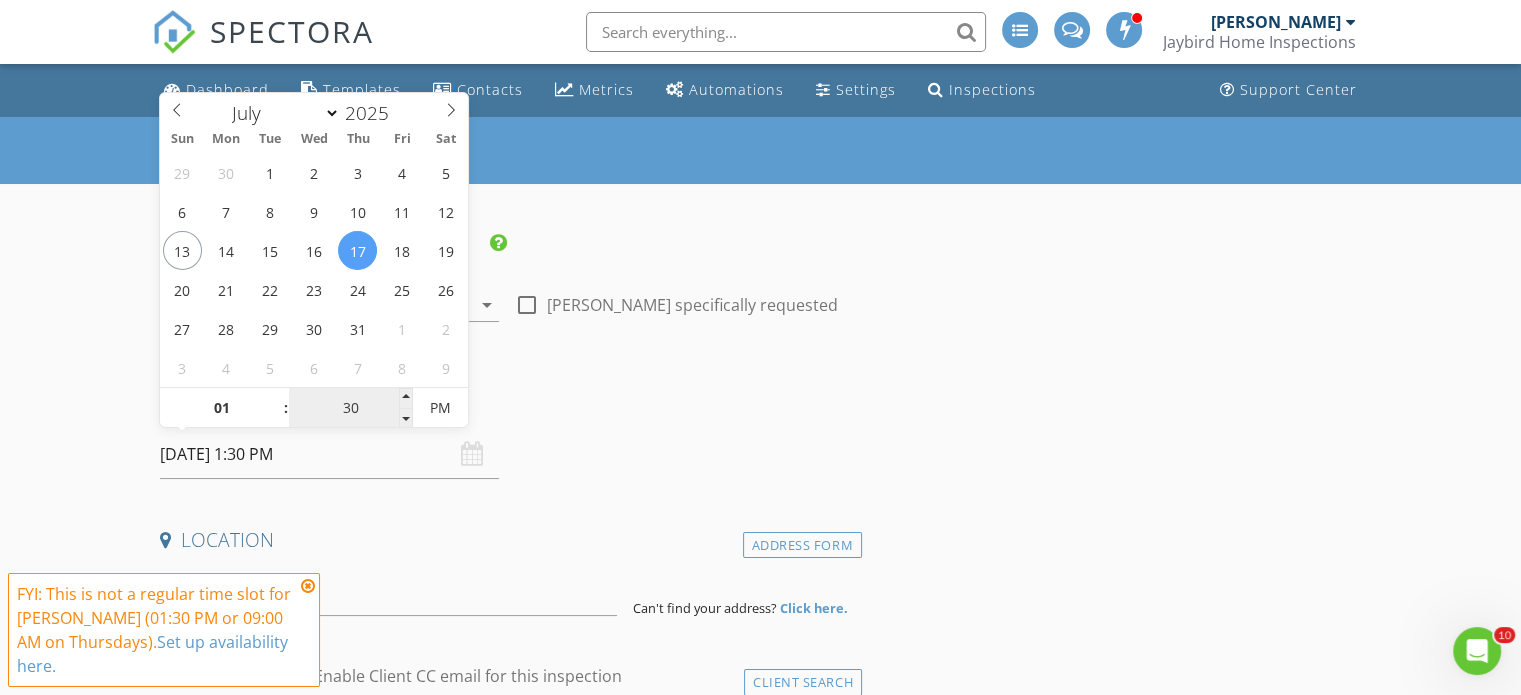 click at bounding box center (406, 398) 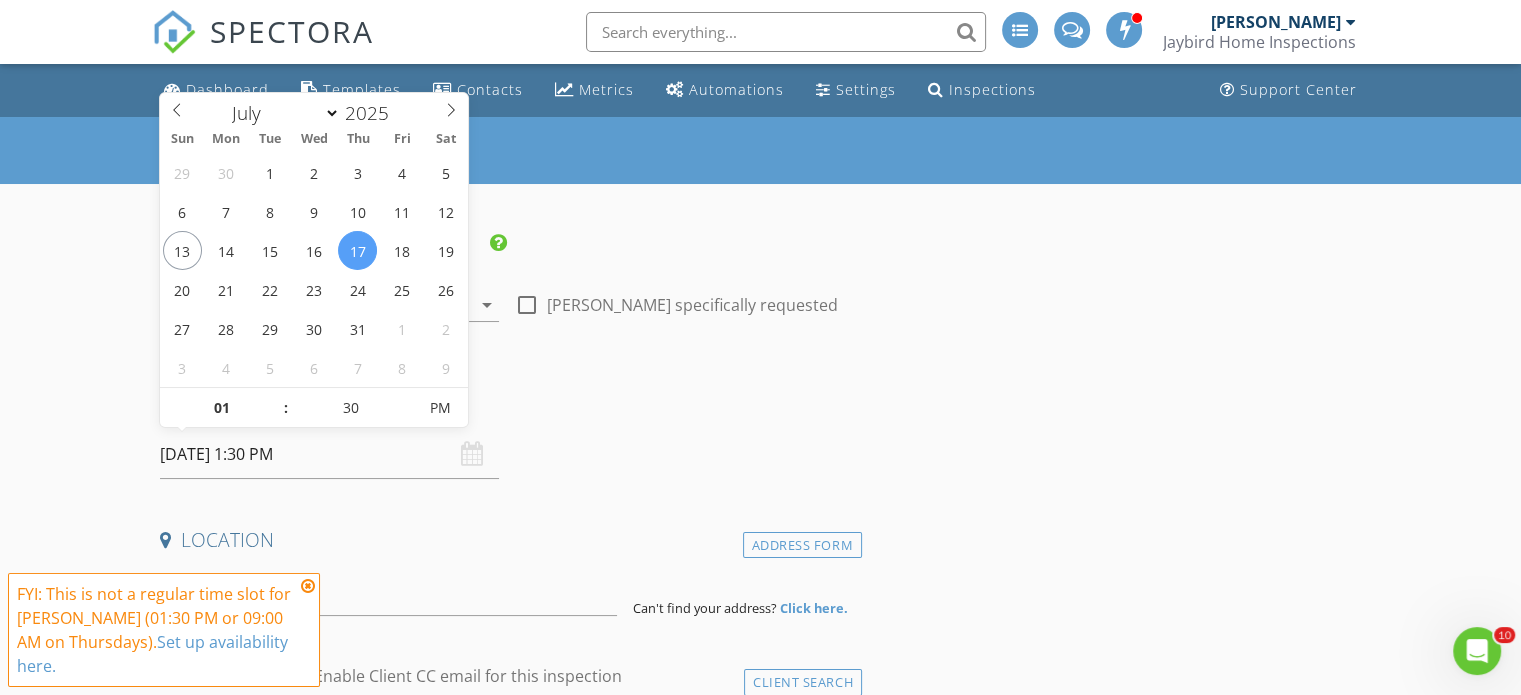 click on "New Inspection
INSPECTOR(S)
check_box   Jason Pertuit   PRIMARY   Jason Pertuit arrow_drop_down   check_box_outline_blank Jason Pertuit specifically requested
Date/Time
07/17/2025 1:30 PM
Location
Address Form       Can't find your address?   Click here.
client
check_box Enable Client CC email for this inspection   Client Search     check_box_outline_blank Client is a Company/Organization     First Name   Last Name   Email   CC Email   Phone   Address   City   State   Zip     Tags         Notes   Private Notes
ADD ADDITIONAL client
SERVICES
check_box_outline_blank   Townhouse inspection   check_box_outline_blank   Condo inspection   check_box_outline_blank   Multi-family inspection (2 units)   check_box_outline_blank   Re-inspect (minor)   check_box_outline_blank" at bounding box center [760, 1917] 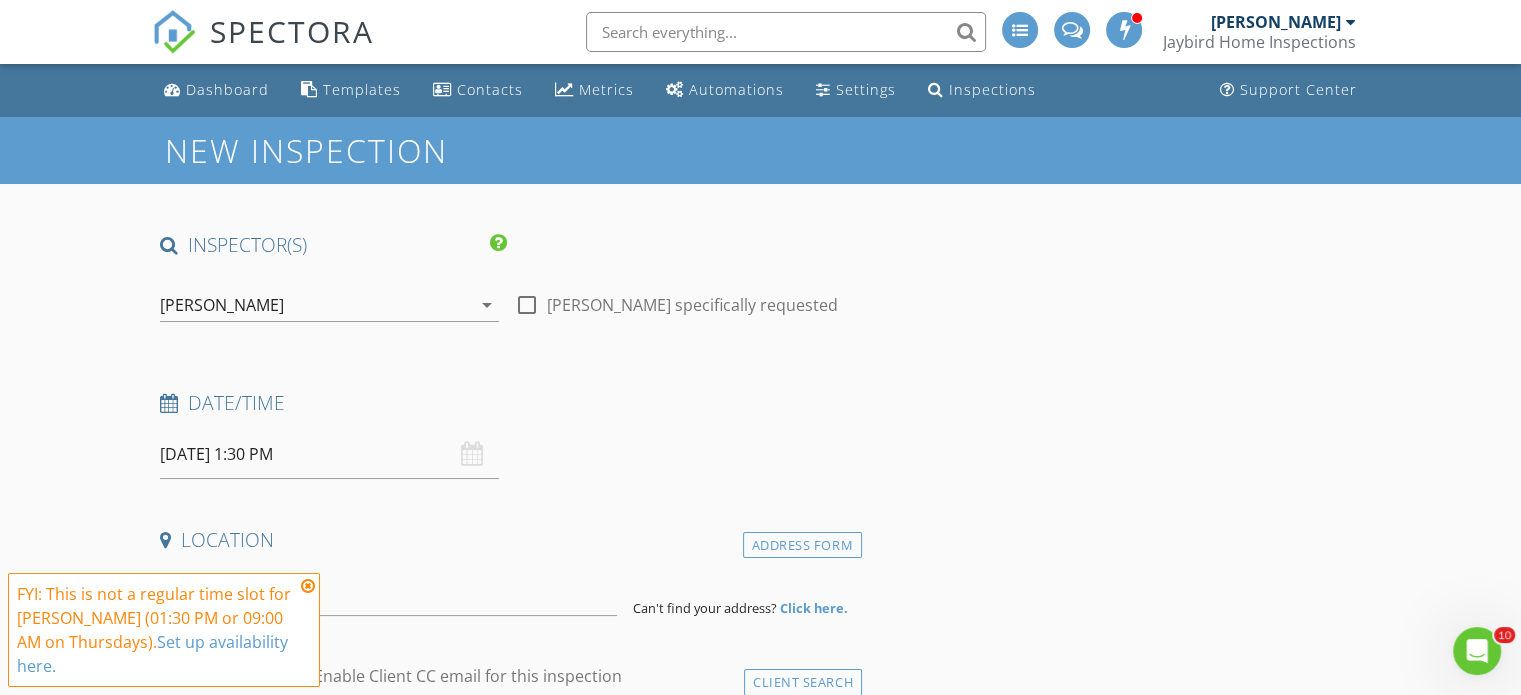 click at bounding box center [308, 586] 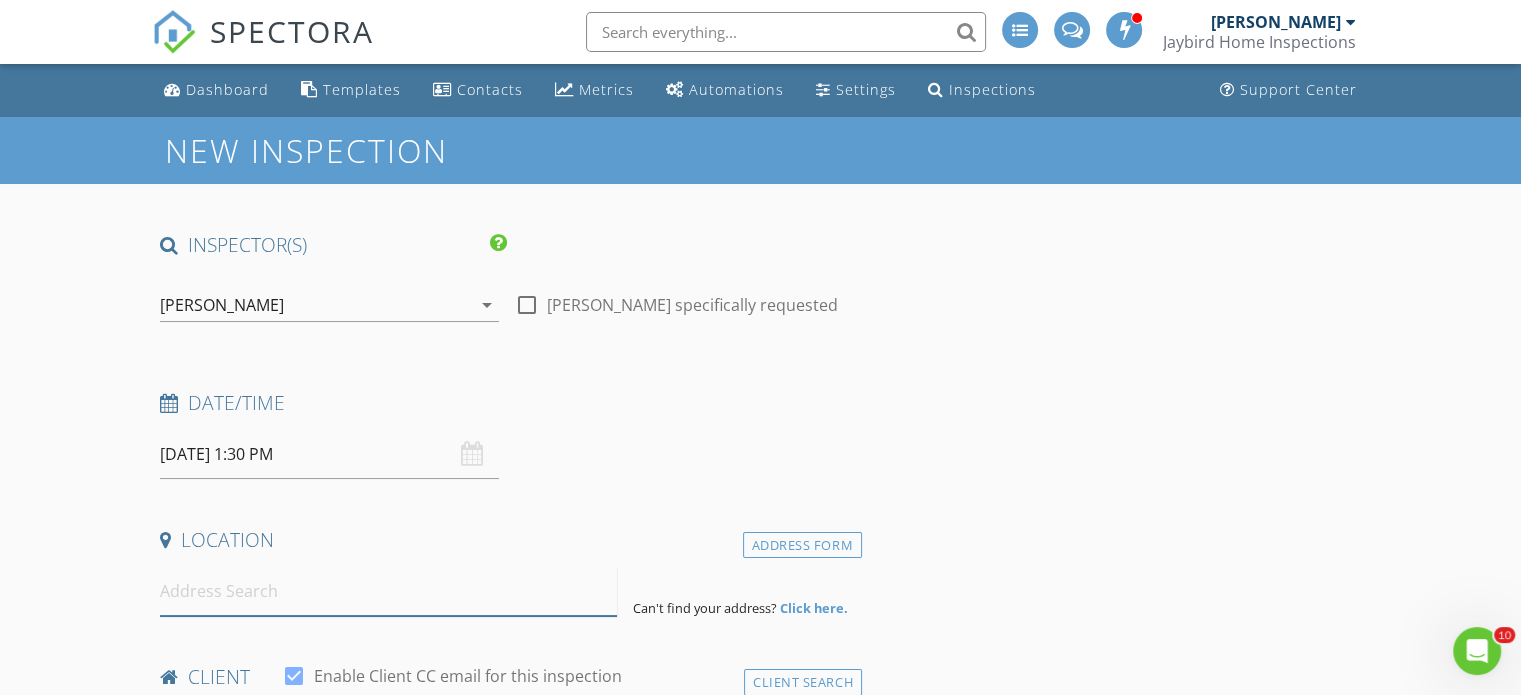 click at bounding box center (388, 591) 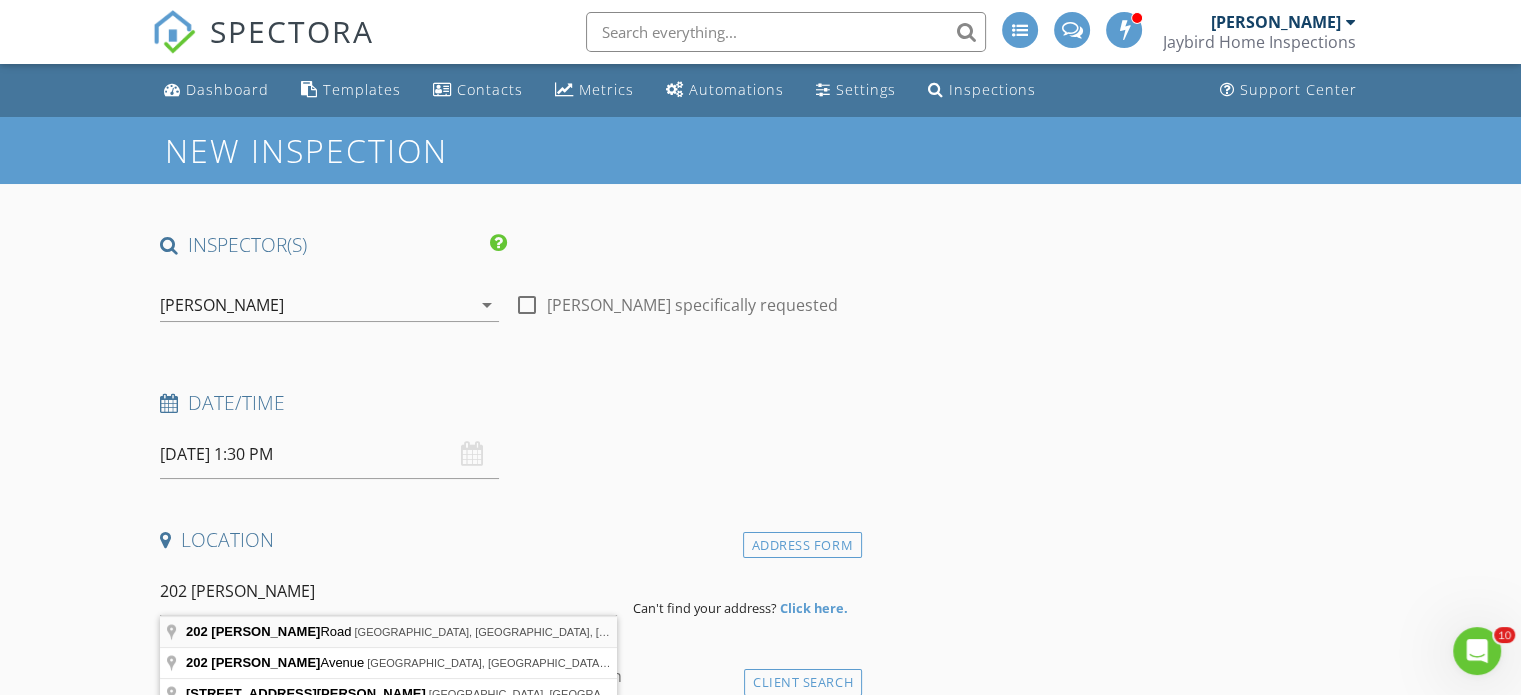 type on "202 Cranford Road, Cherry Hill Township, NJ, USA" 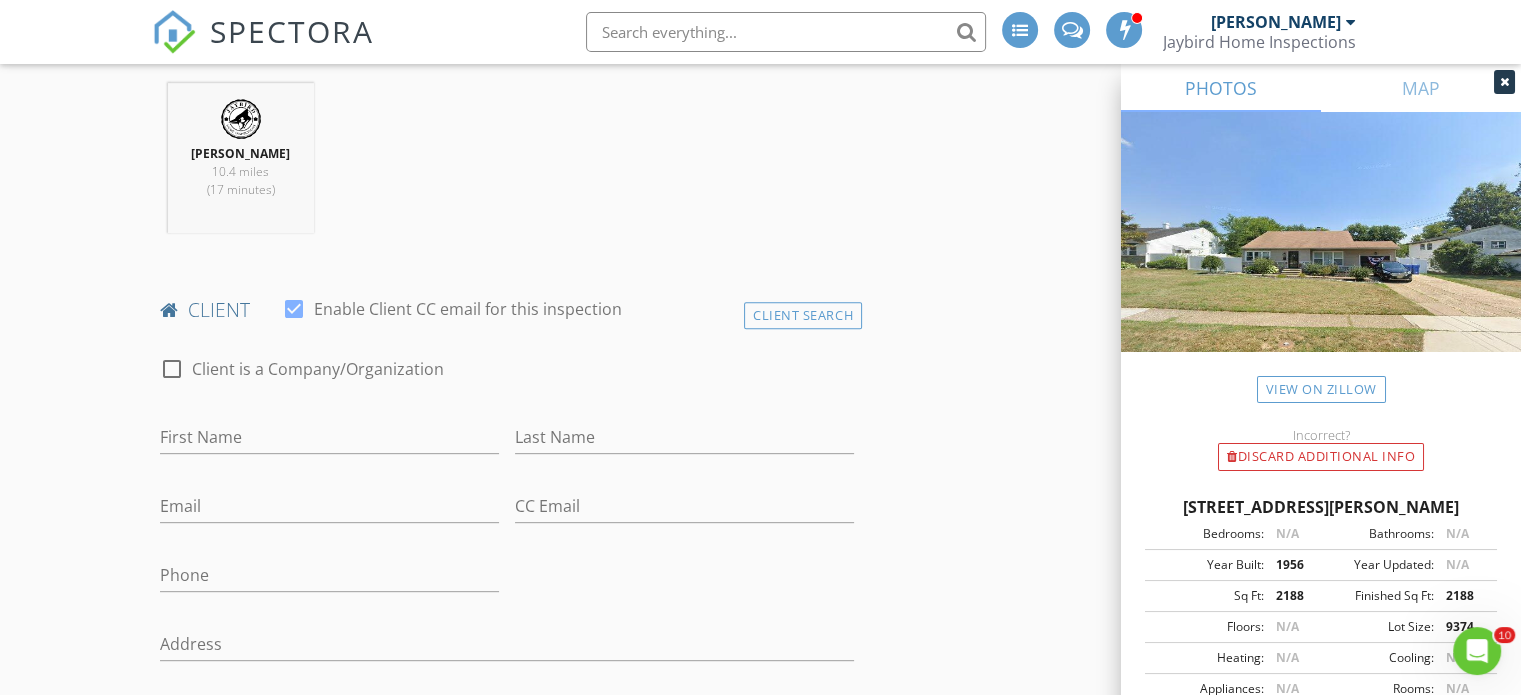scroll, scrollTop: 822, scrollLeft: 0, axis: vertical 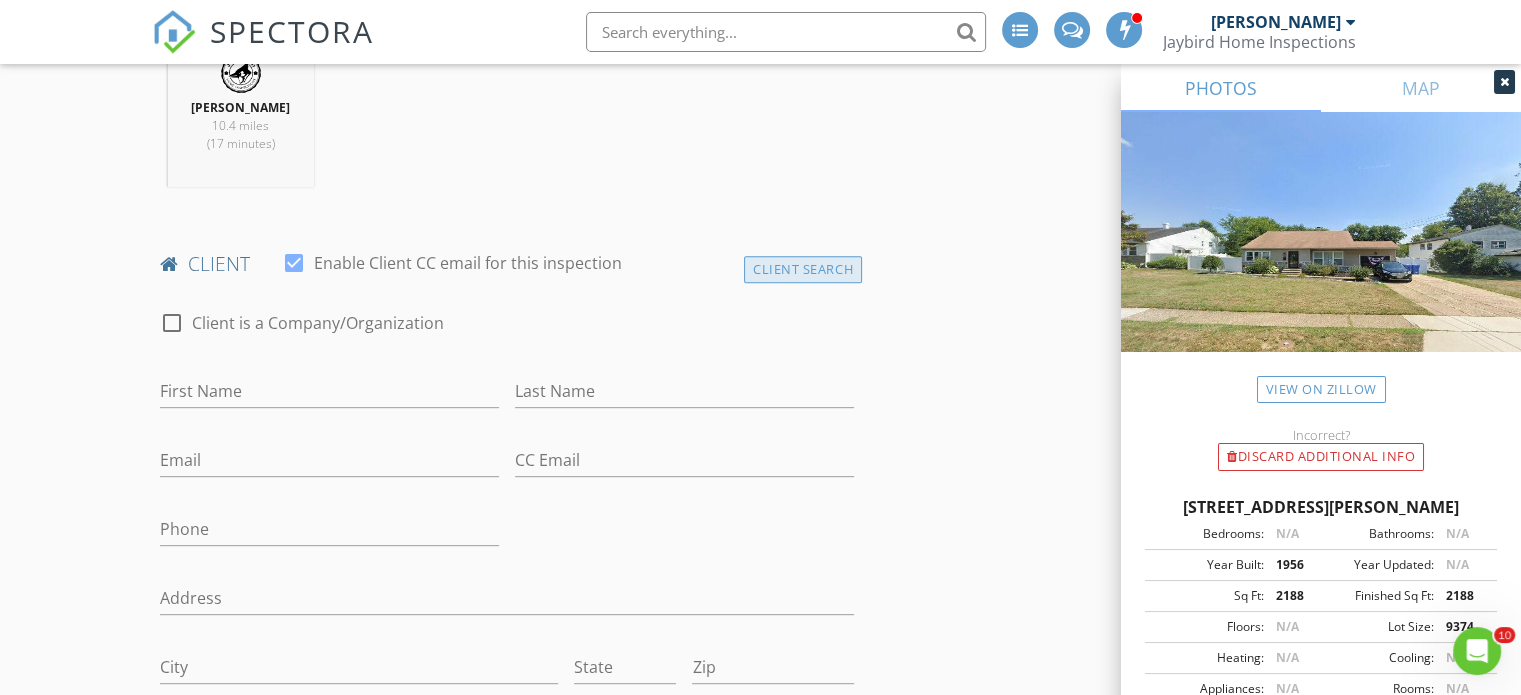 click on "Client Search" at bounding box center (803, 269) 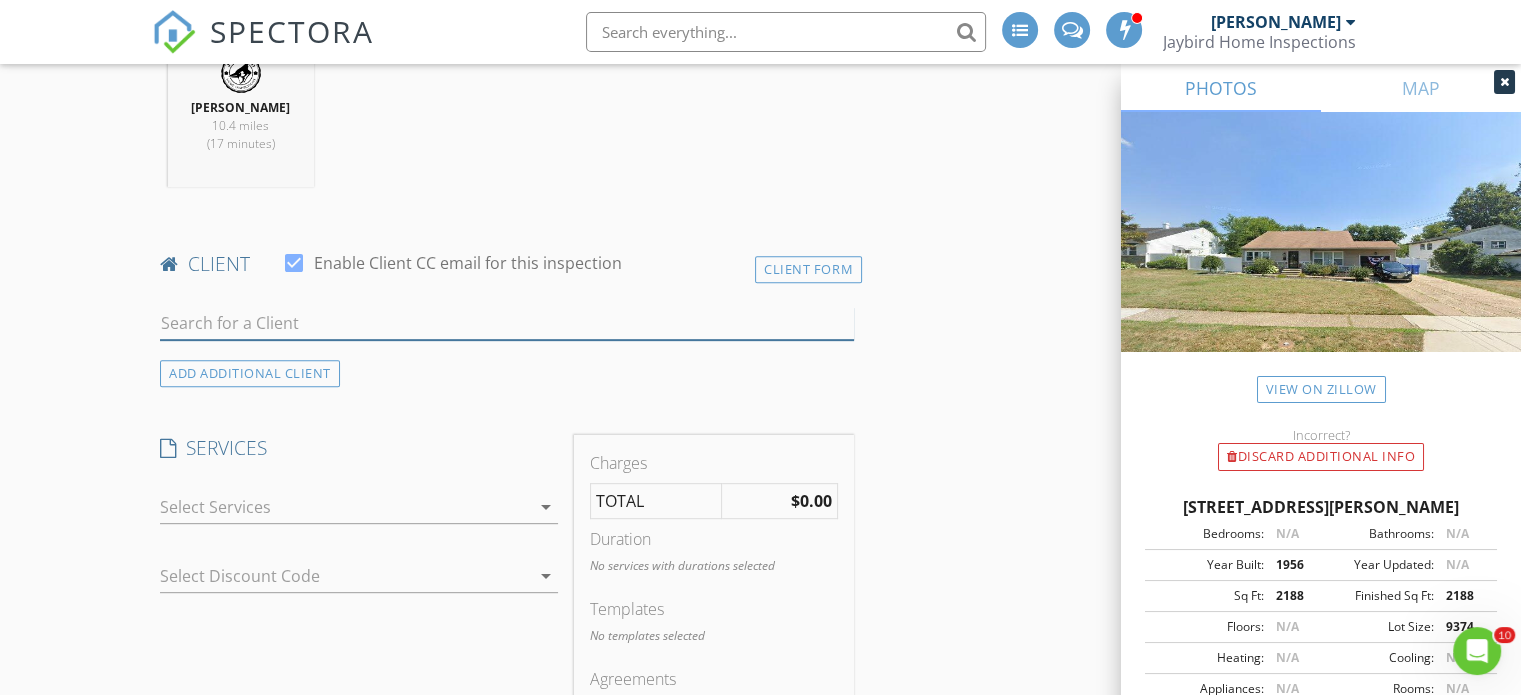 click at bounding box center (507, 323) 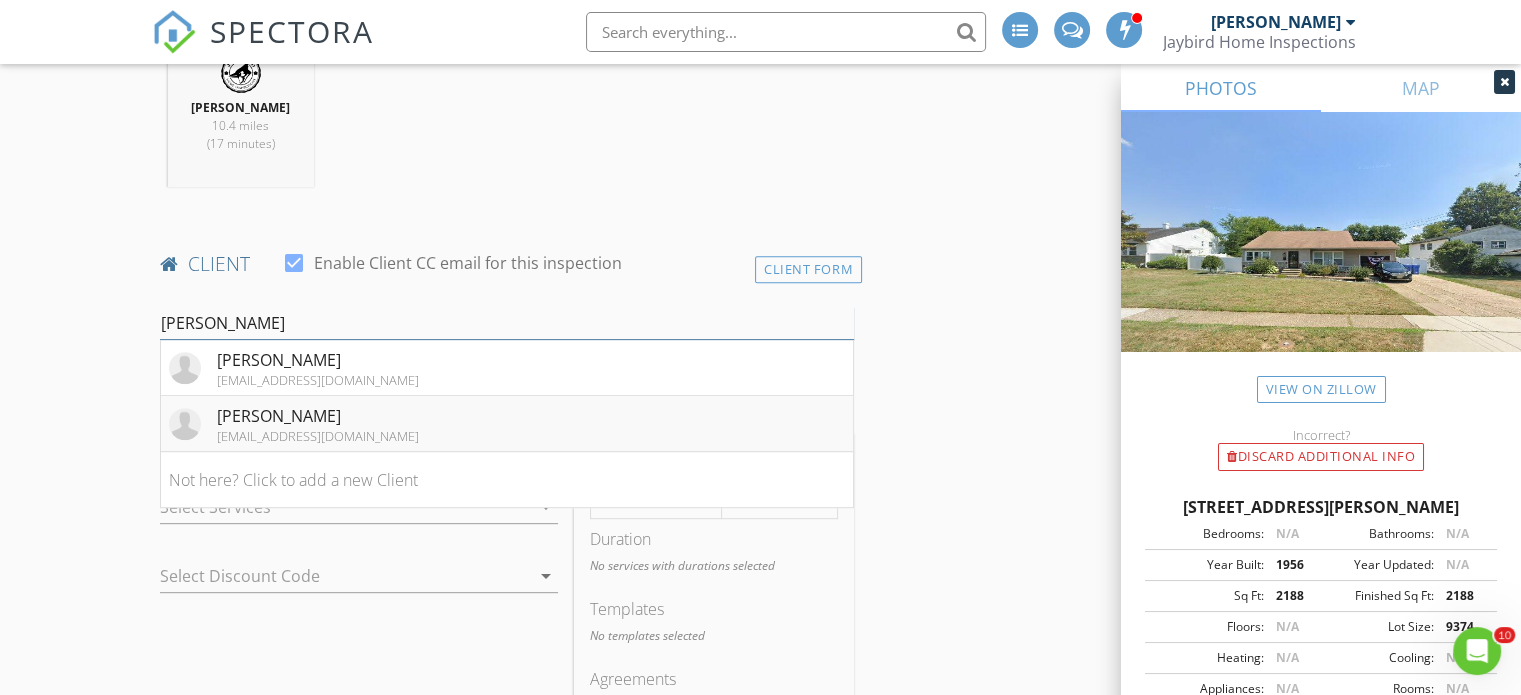 type on "kayl" 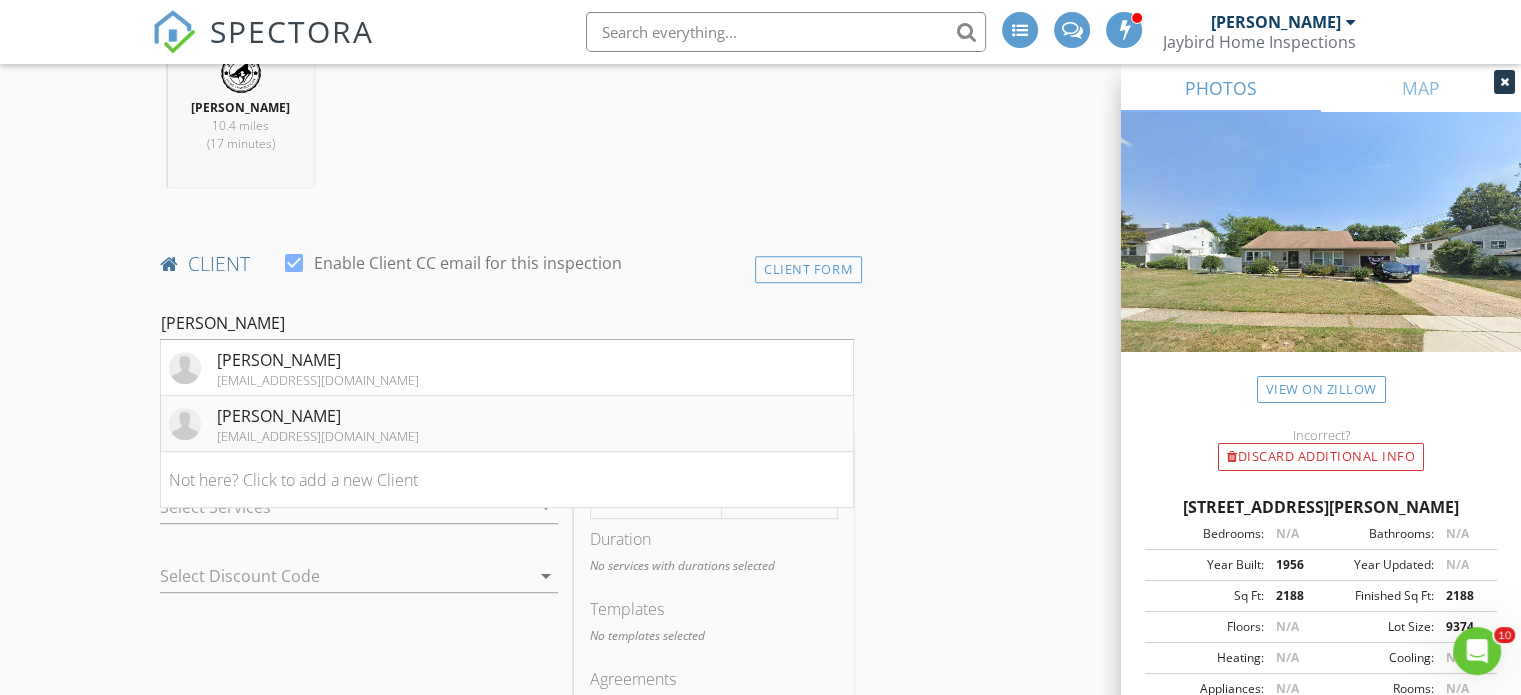 click on "Kayla MacDonald" at bounding box center [318, 416] 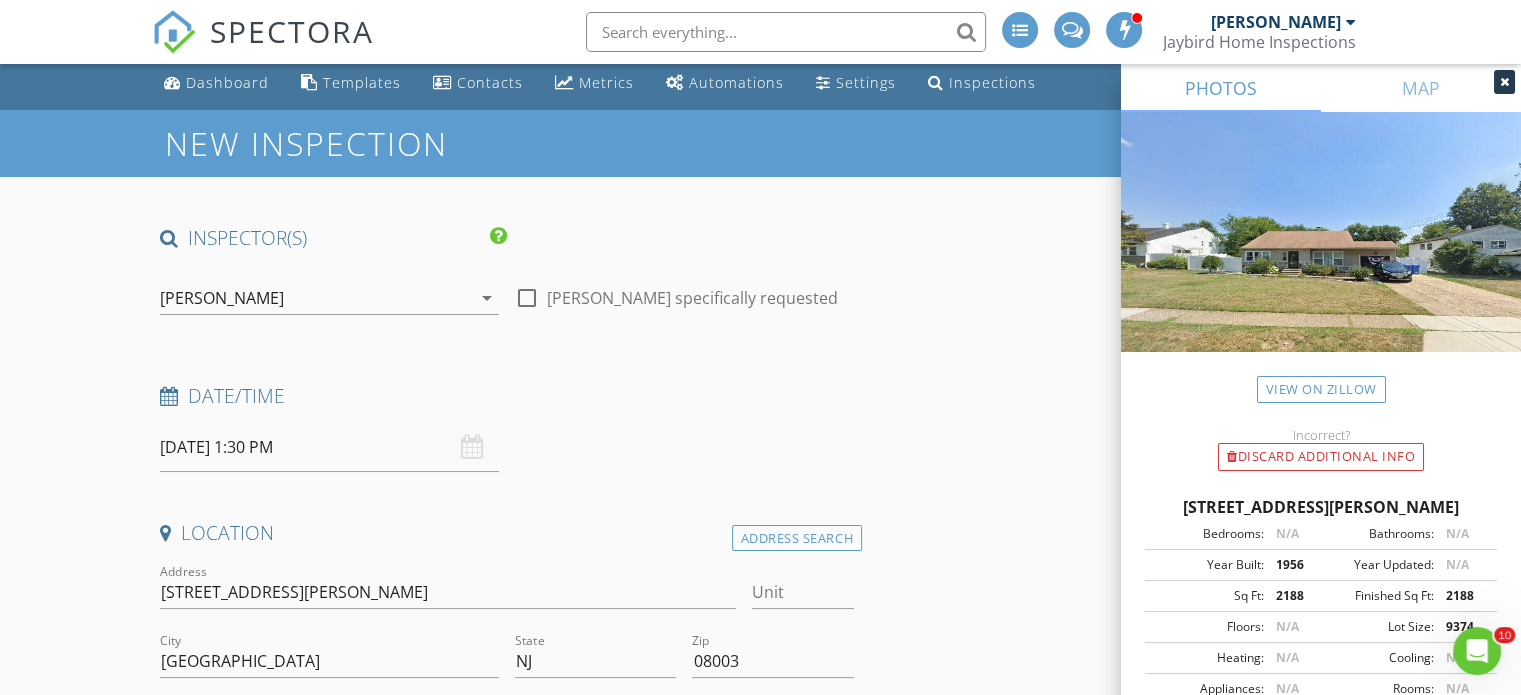 scroll, scrollTop: 0, scrollLeft: 0, axis: both 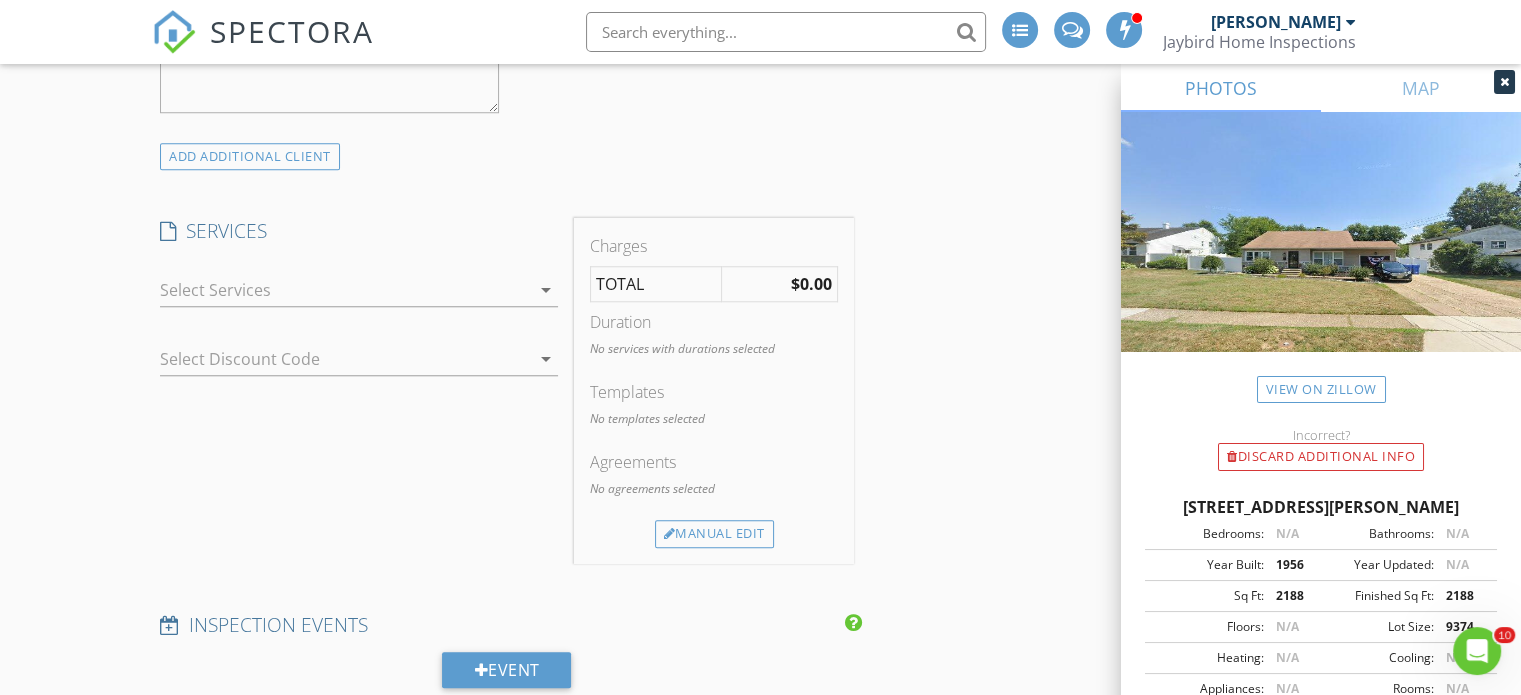click on "arrow_drop_down" at bounding box center [359, 290] 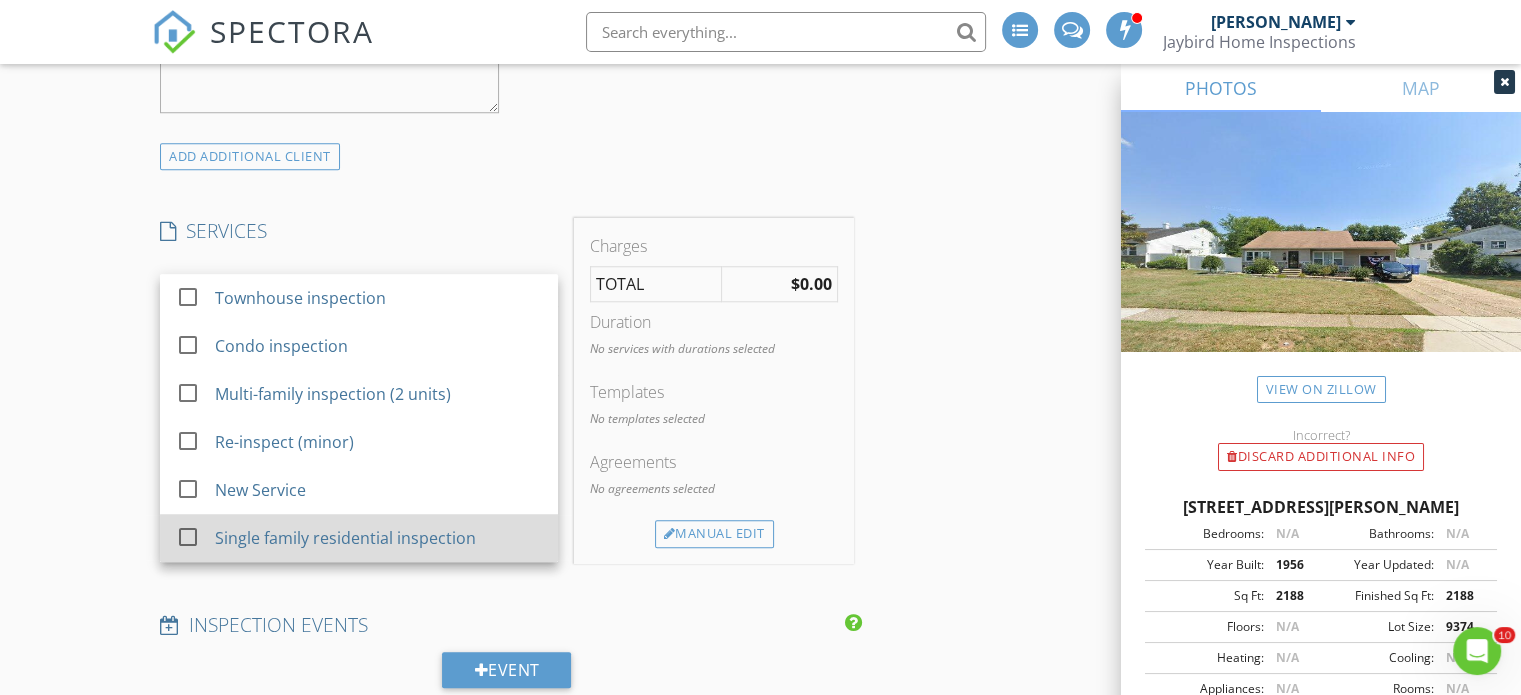 click on "Single family residential inspection" at bounding box center (345, 538) 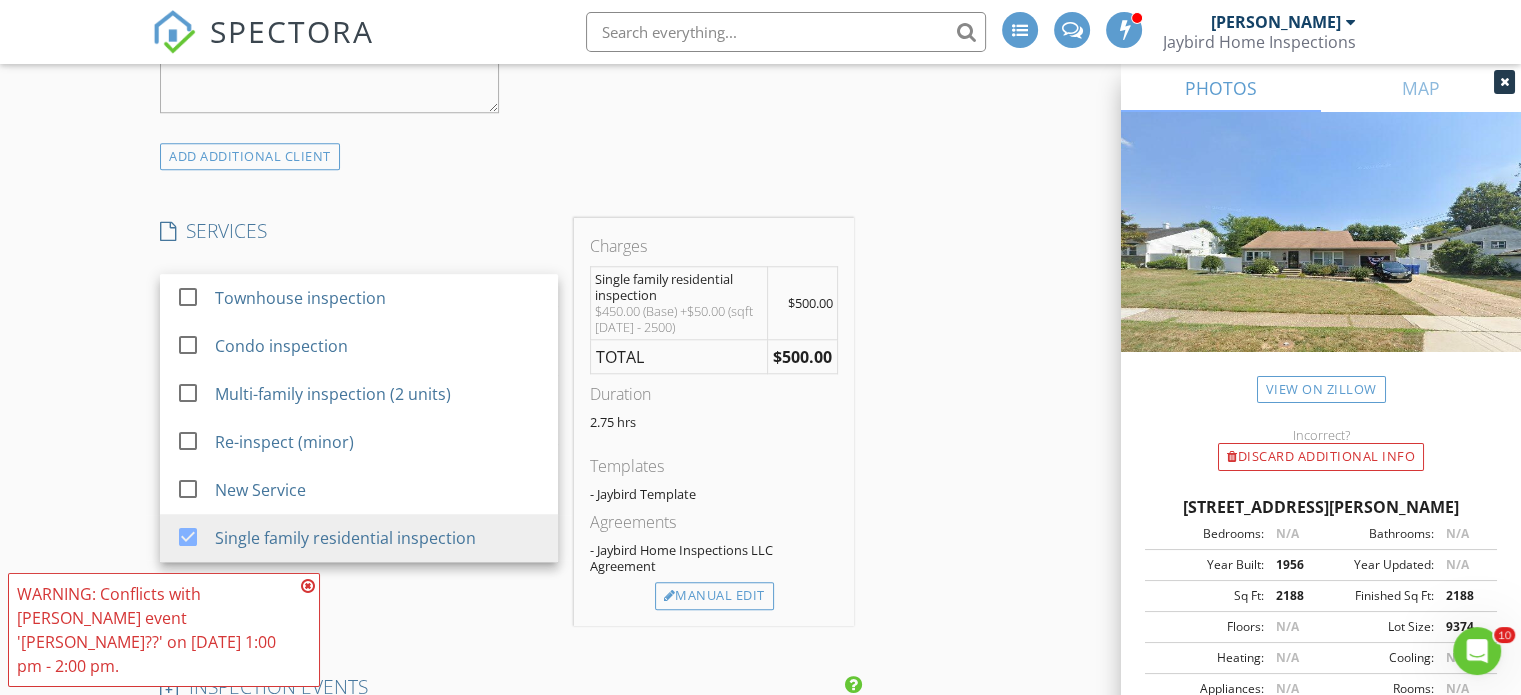 click on "New Inspection
INSPECTOR(S)
check_box   Jason Pertuit   PRIMARY   Jason Pertuit arrow_drop_down   check_box_outline_blank Jason Pertuit specifically requested
Date/Time
07/17/2025 1:30 PM
Location
Address Search       Address 202 Cranford Rd   Unit   City Cherry Hill Township   State NJ   Zip 08003   County Camden     Square Feet 2188   Year Built 1956   Foundation arrow_drop_down     Jason Pertuit     10.4 miles     (17 minutes)
client
check_box Enable Client CC email for this inspection   Client Search     check_box_outline_blank Client is a Company/Organization     First Name Kayla   Last Name MacDonald   Email gkmacdon@gmail.com   CC Email   Phone 609-781-8247   Address   City   State   Zip     Tags         Notes   Private Notes
ADD ADDITIONAL client
SERVICES" at bounding box center (760, 458) 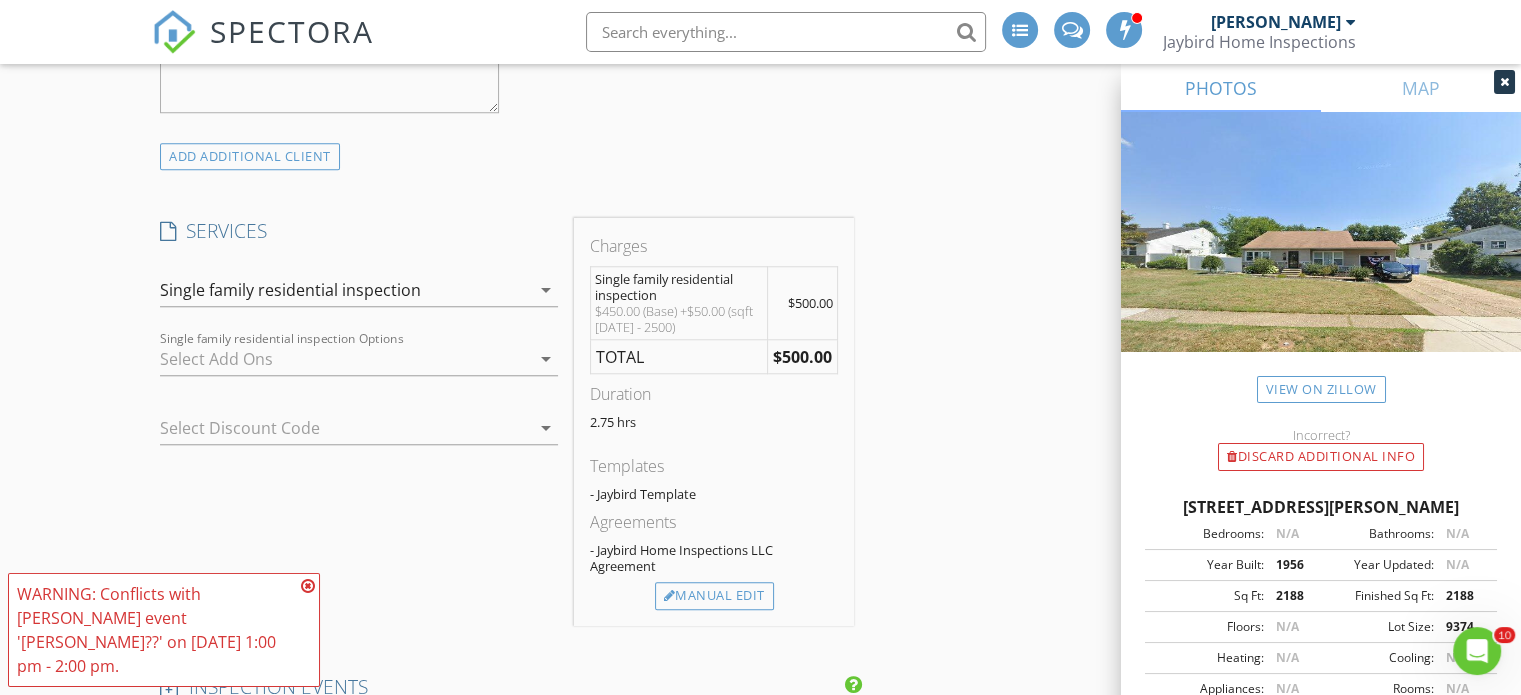 click at bounding box center [345, 359] 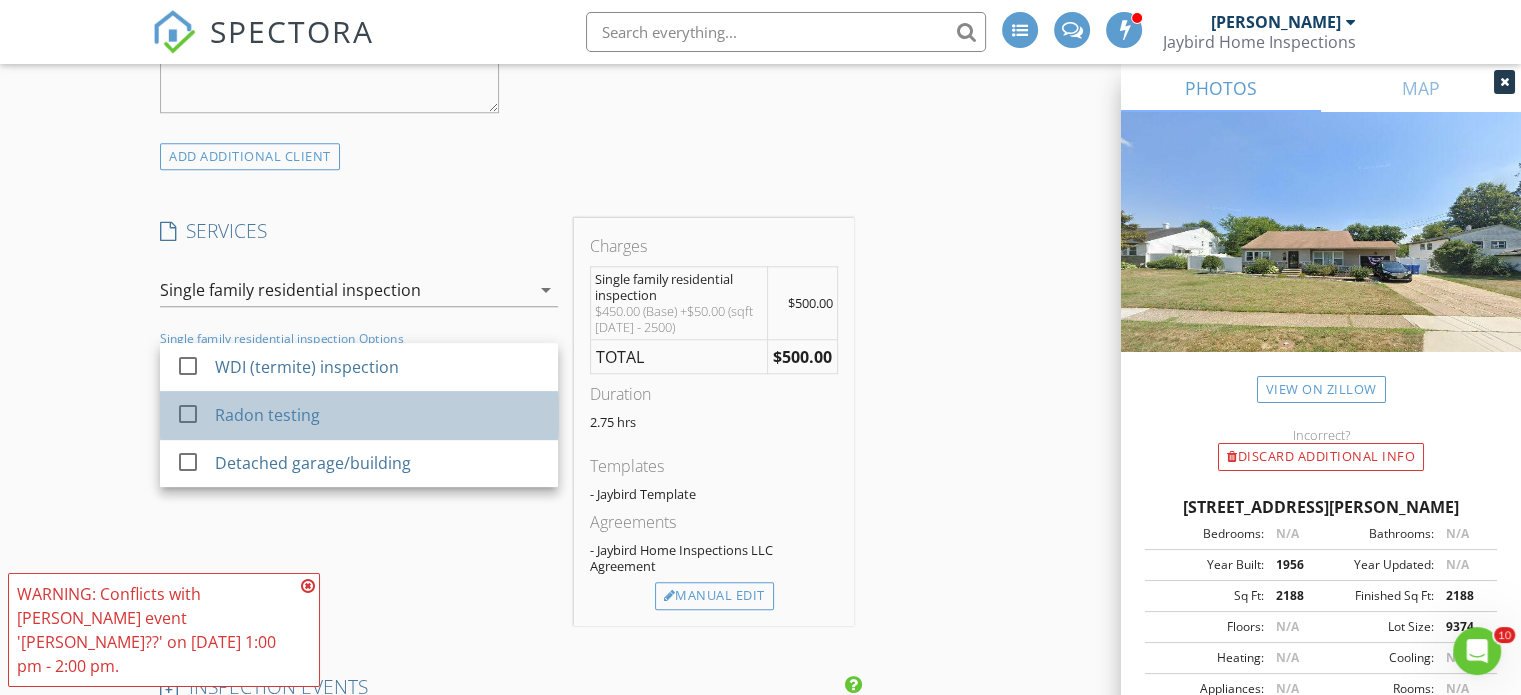 drag, startPoint x: 281, startPoint y: 414, endPoint x: 422, endPoint y: 422, distance: 141.22676 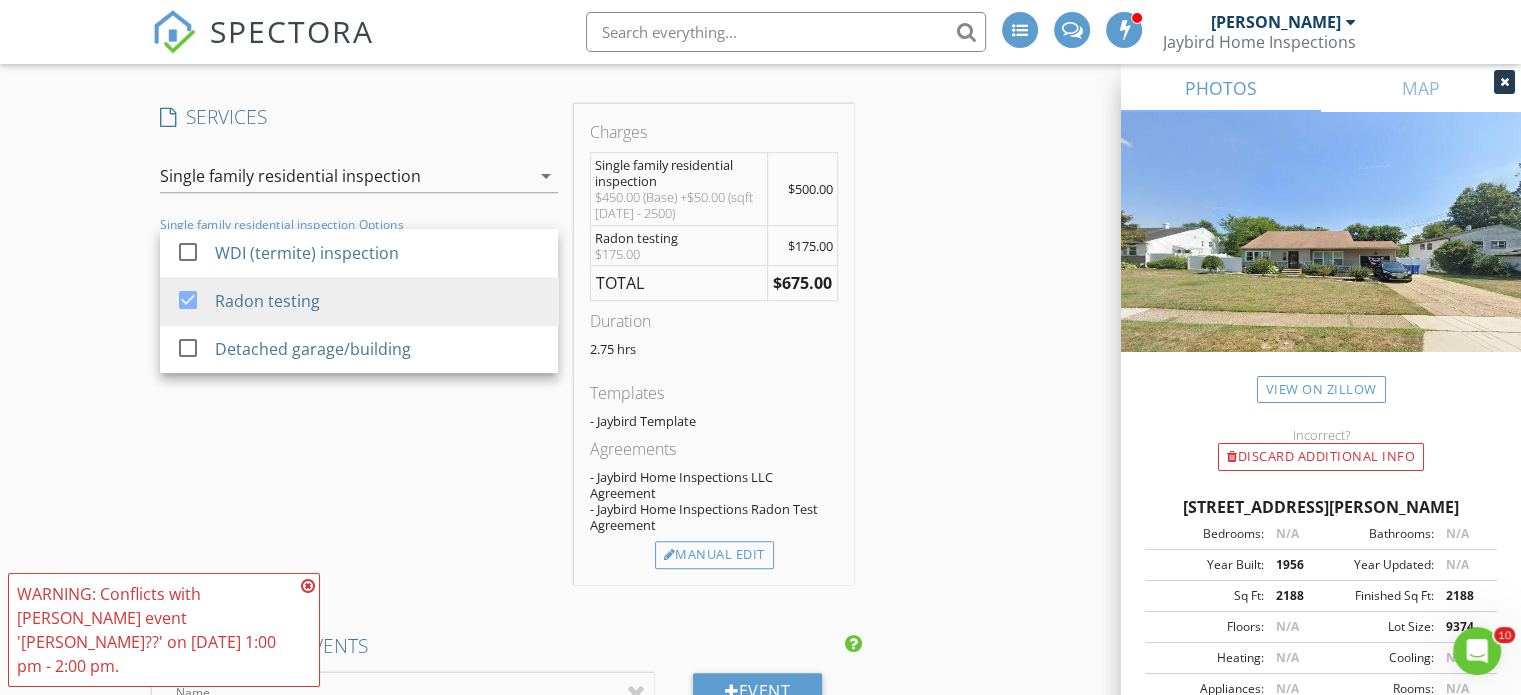 scroll, scrollTop: 1852, scrollLeft: 0, axis: vertical 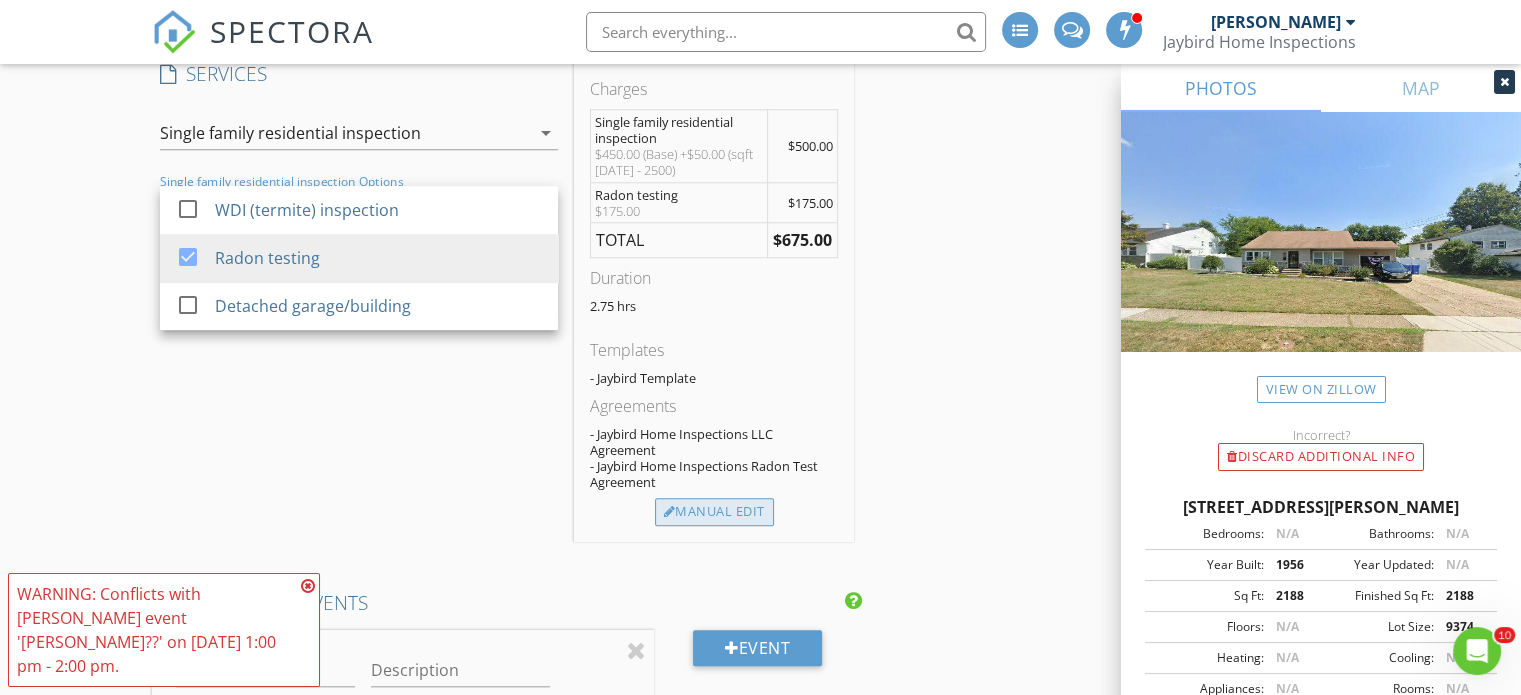 click on "Manual Edit" at bounding box center (714, 512) 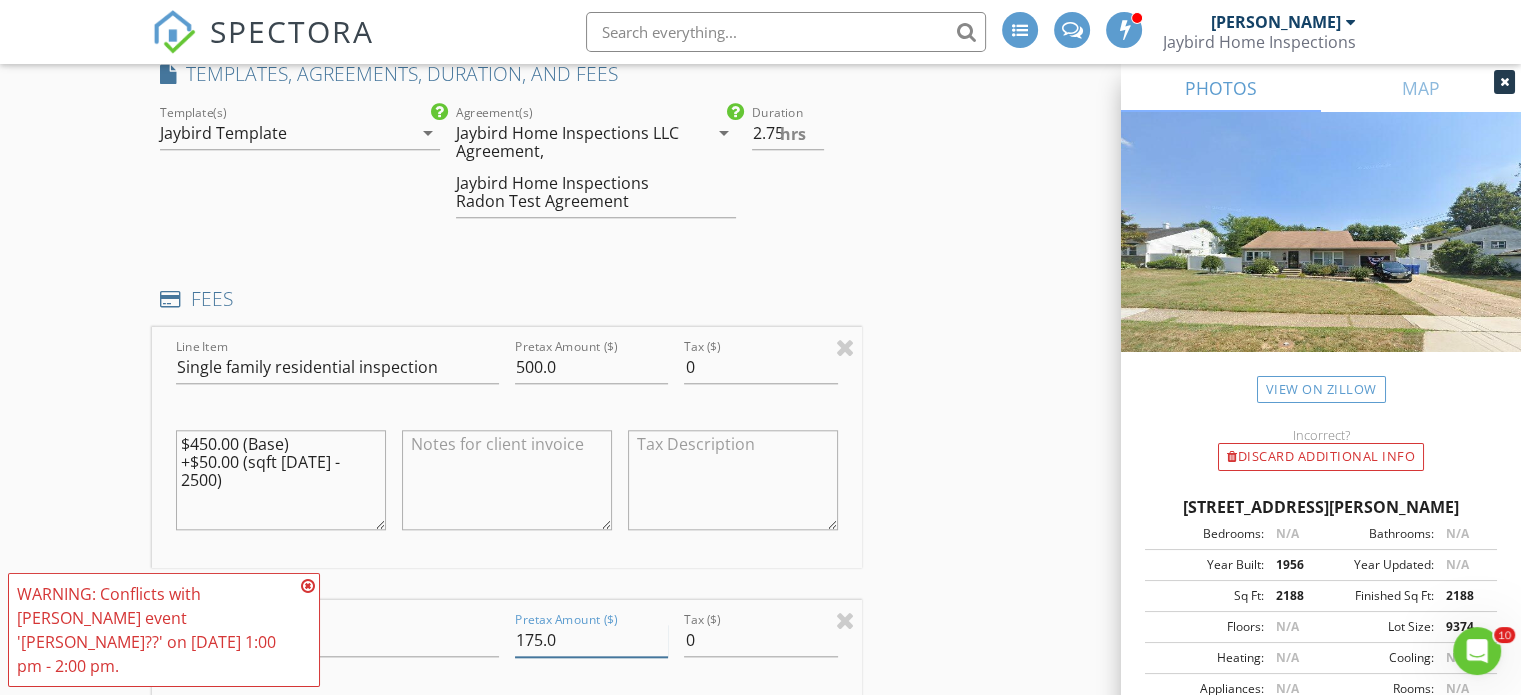 drag, startPoint x: 540, startPoint y: 643, endPoint x: 524, endPoint y: 645, distance: 16.124516 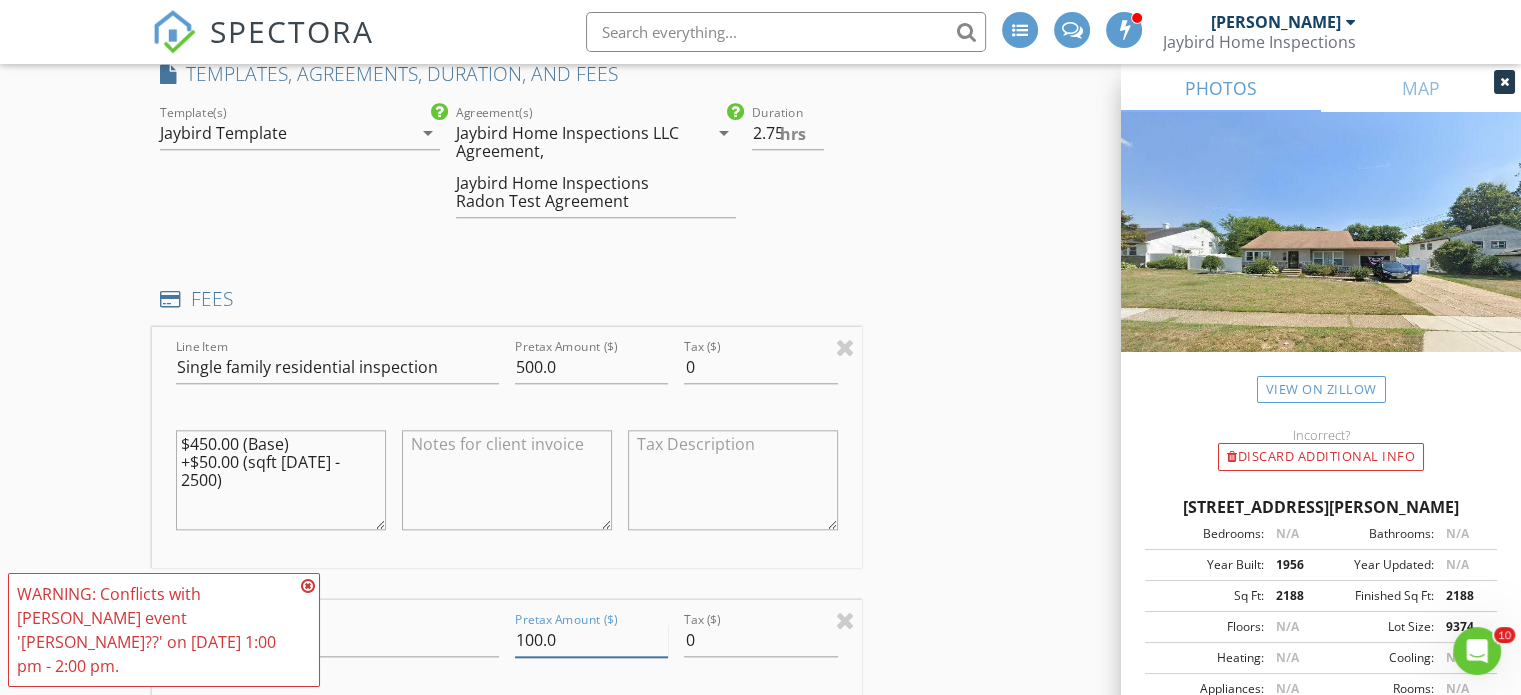 type on "100.0" 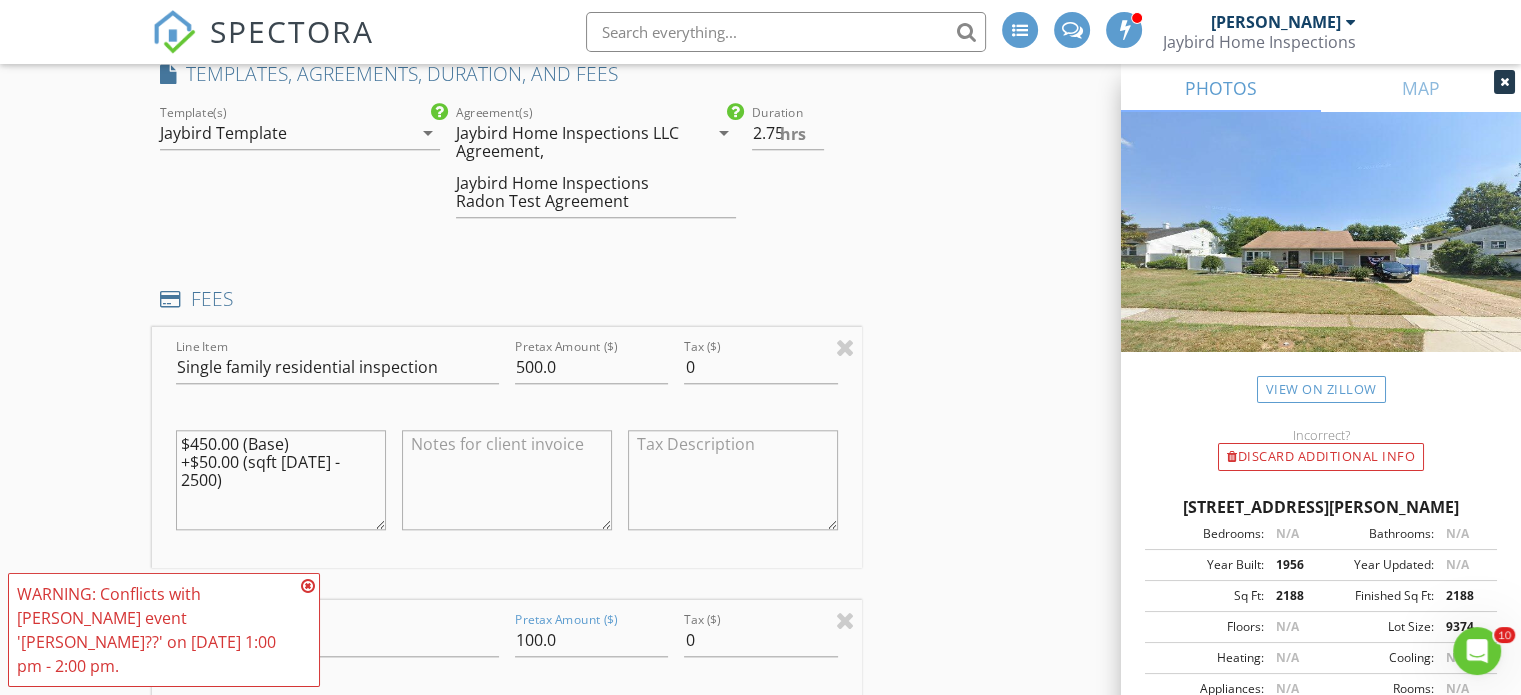 click at bounding box center [308, 586] 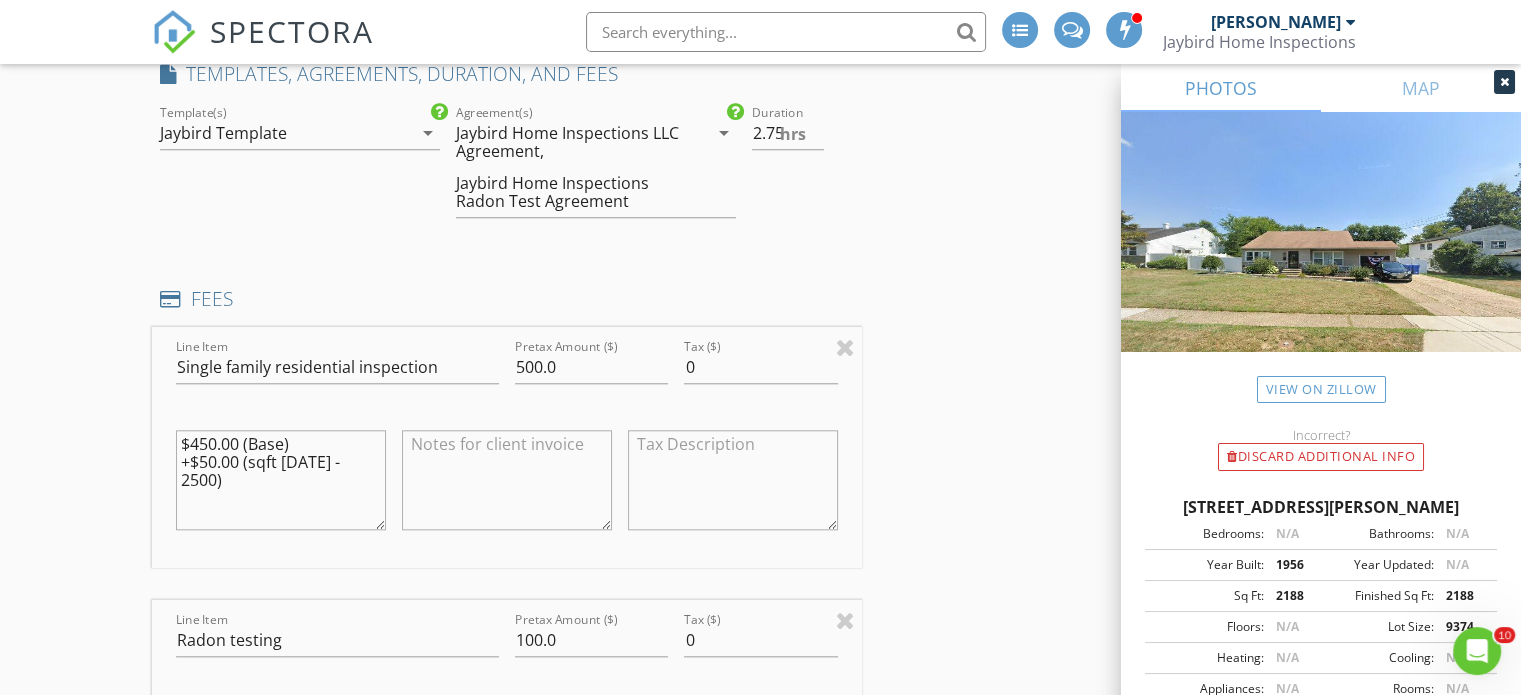drag, startPoint x: 380, startPoint y: 468, endPoint x: 169, endPoint y: 463, distance: 211.05923 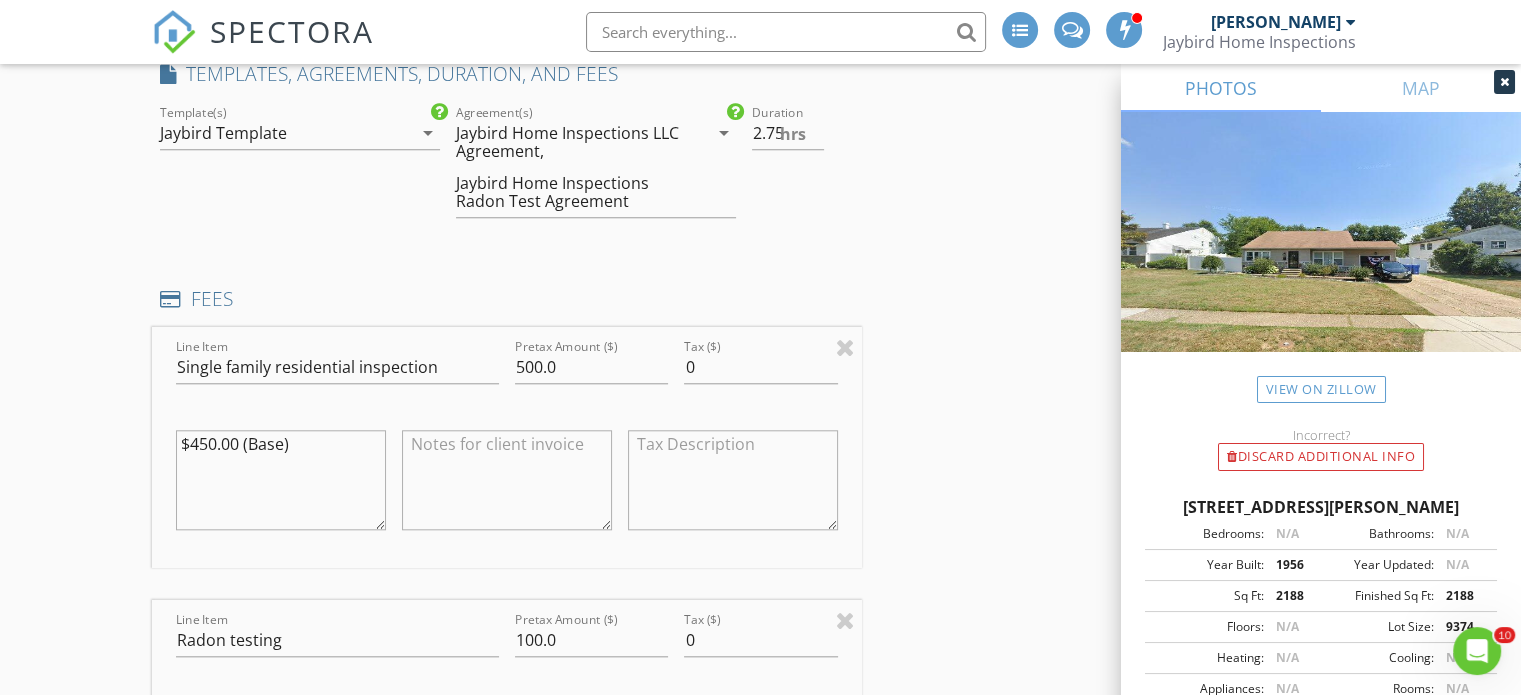 drag, startPoint x: 208, startPoint y: 447, endPoint x: 196, endPoint y: 447, distance: 12 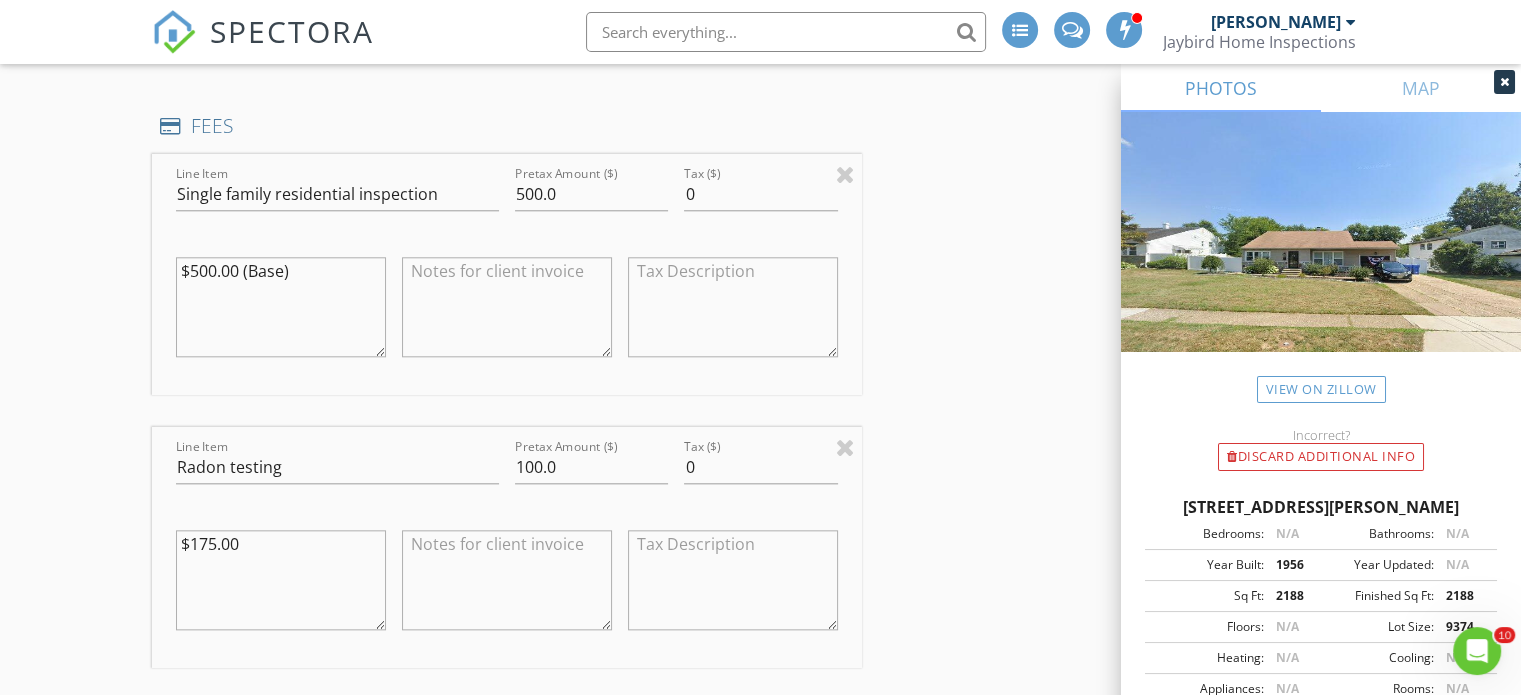 scroll, scrollTop: 2096, scrollLeft: 0, axis: vertical 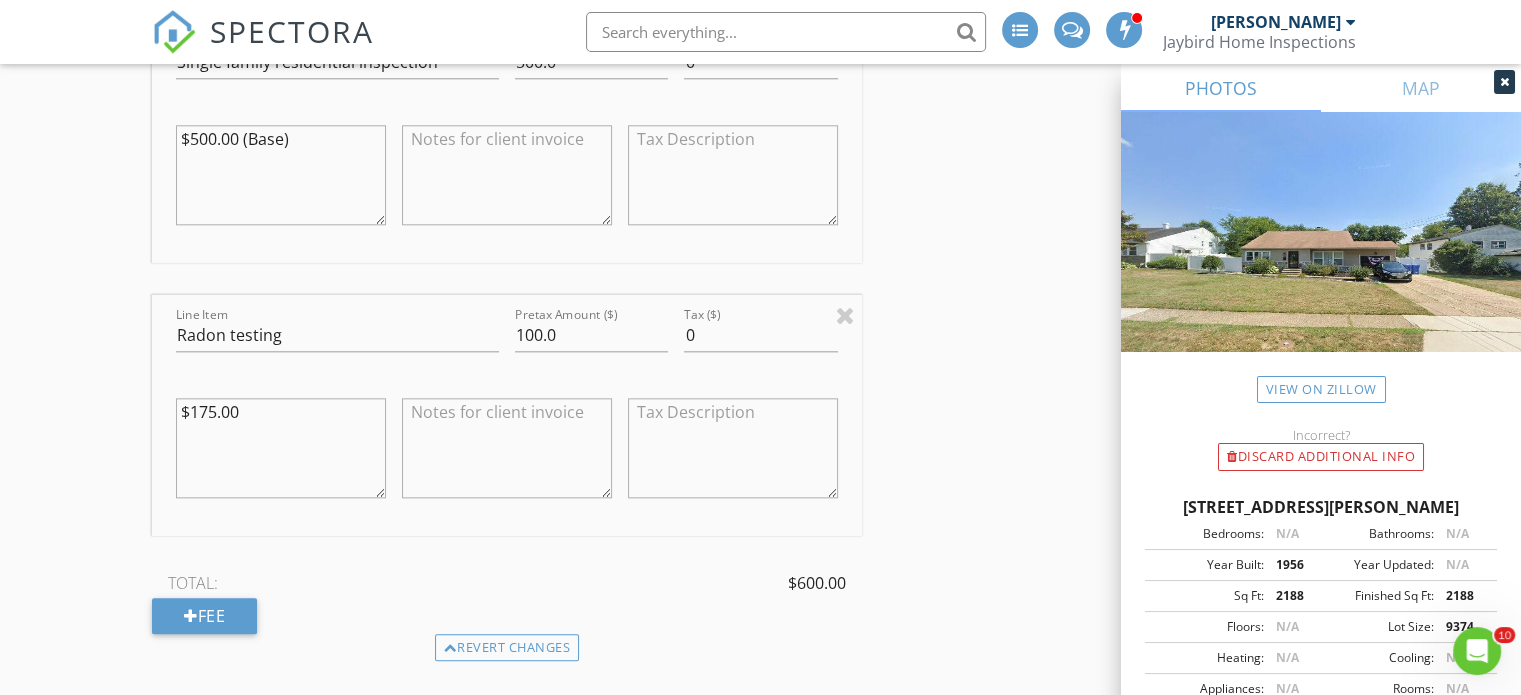 type on "$500.00 (Base)" 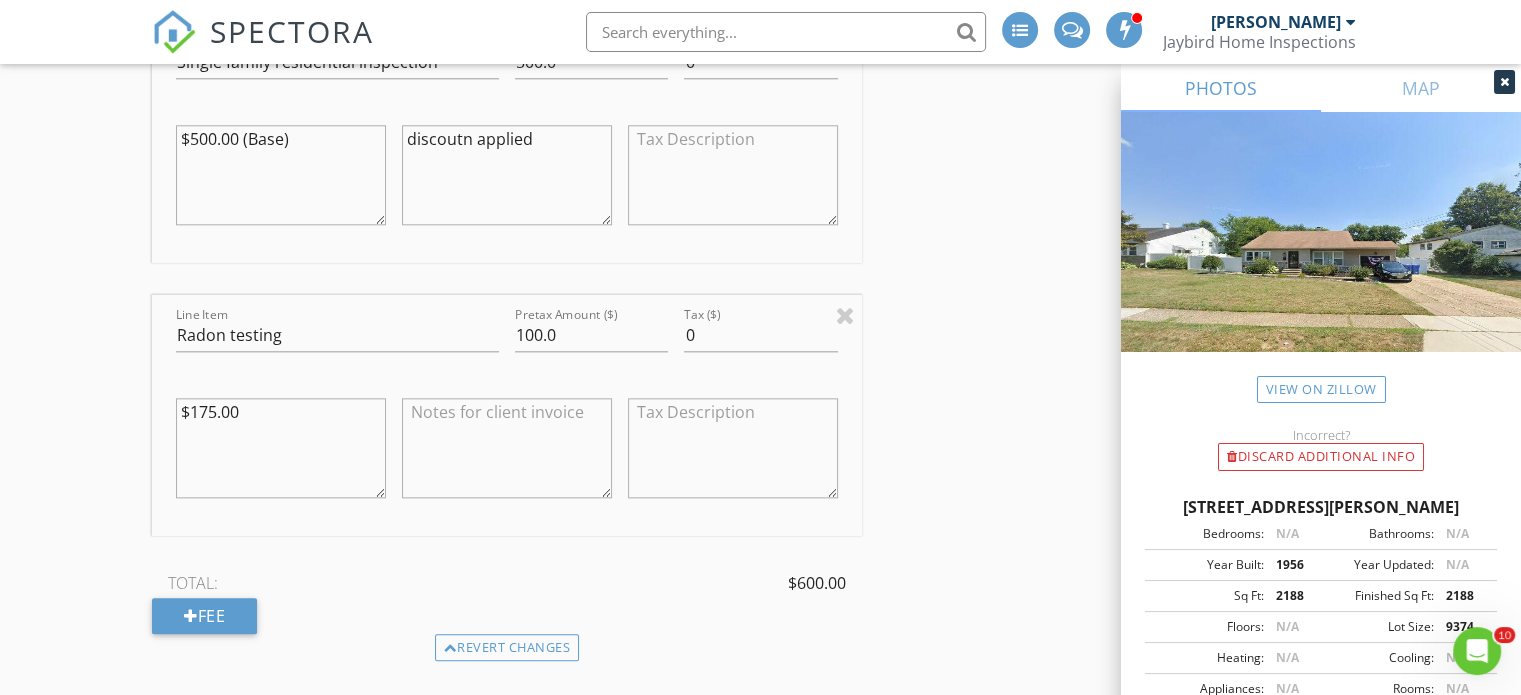 drag, startPoint x: 468, startPoint y: 136, endPoint x: 394, endPoint y: 139, distance: 74.06078 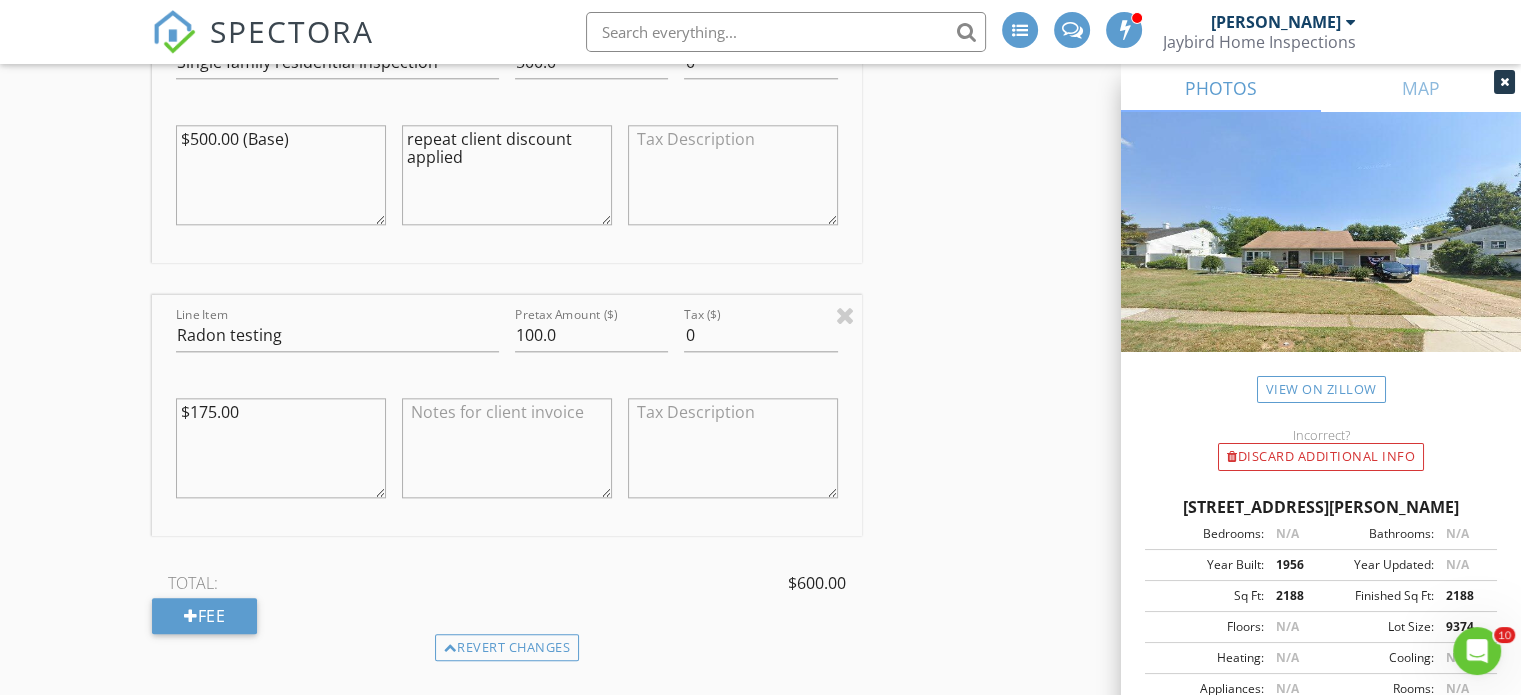 type on "repeat client discount applied" 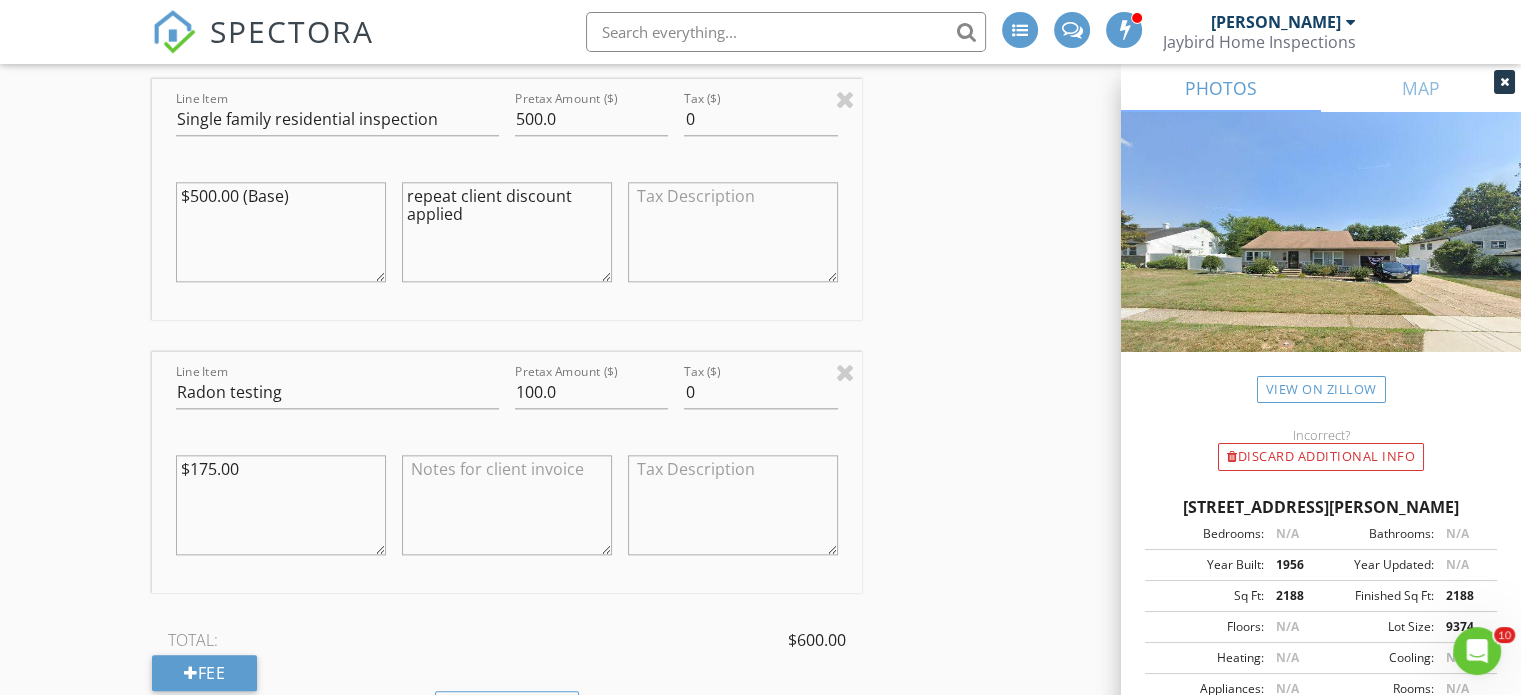 scroll, scrollTop: 2082, scrollLeft: 0, axis: vertical 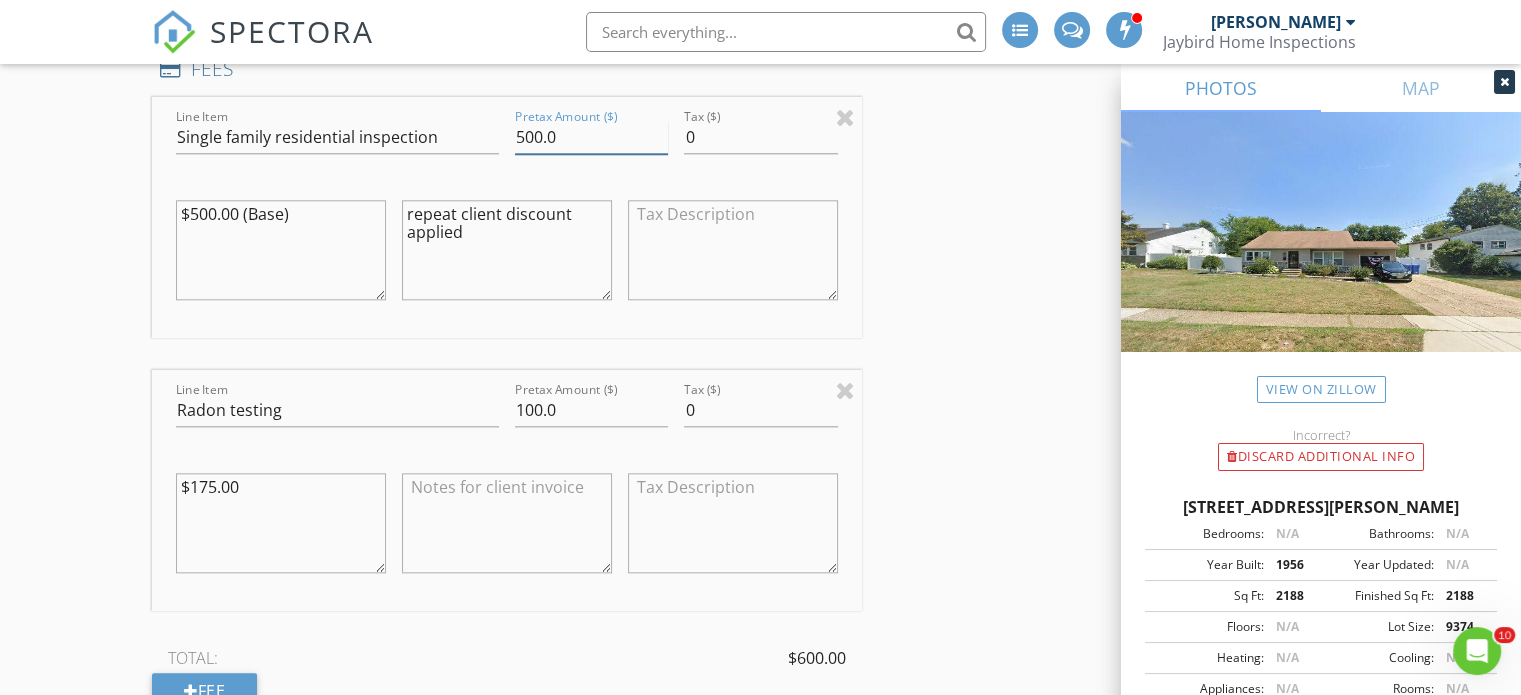 drag, startPoint x: 543, startPoint y: 134, endPoint x: 484, endPoint y: 135, distance: 59.008472 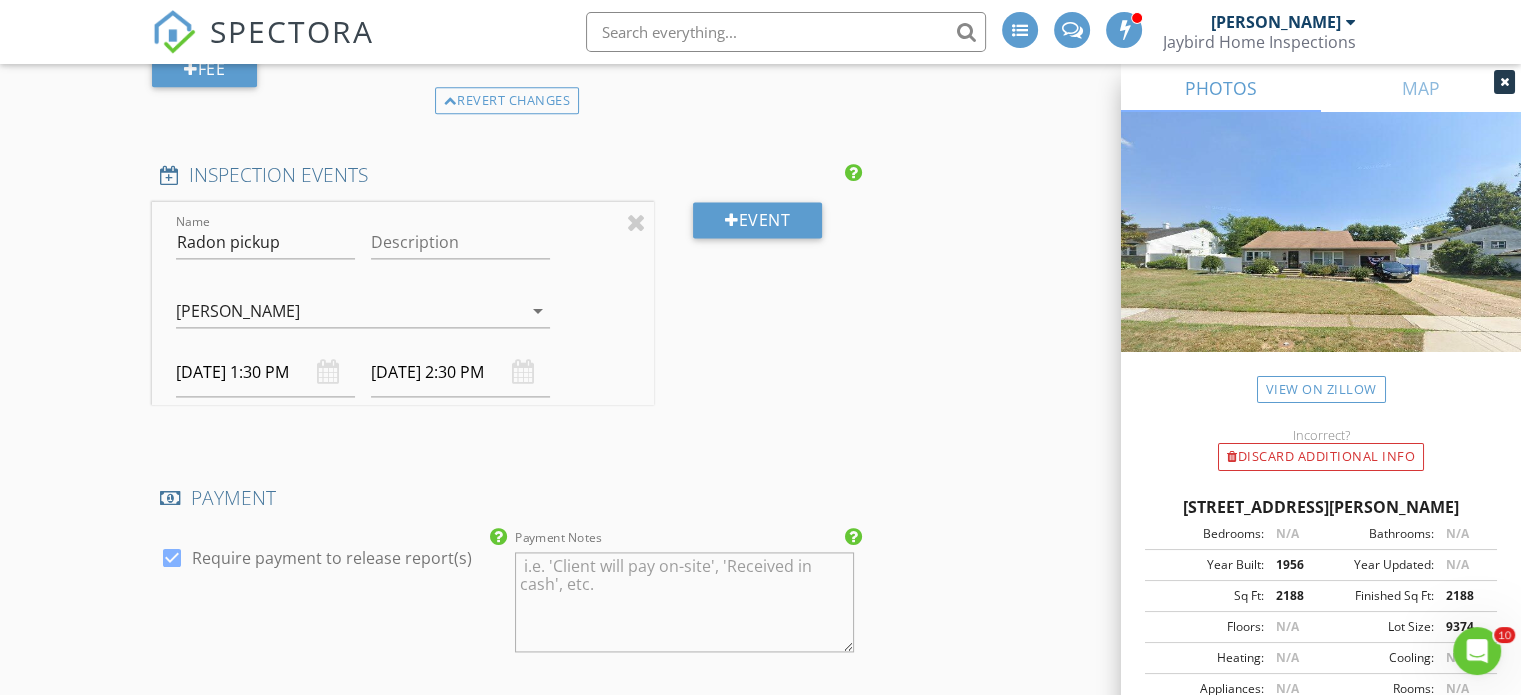 scroll, scrollTop: 2721, scrollLeft: 0, axis: vertical 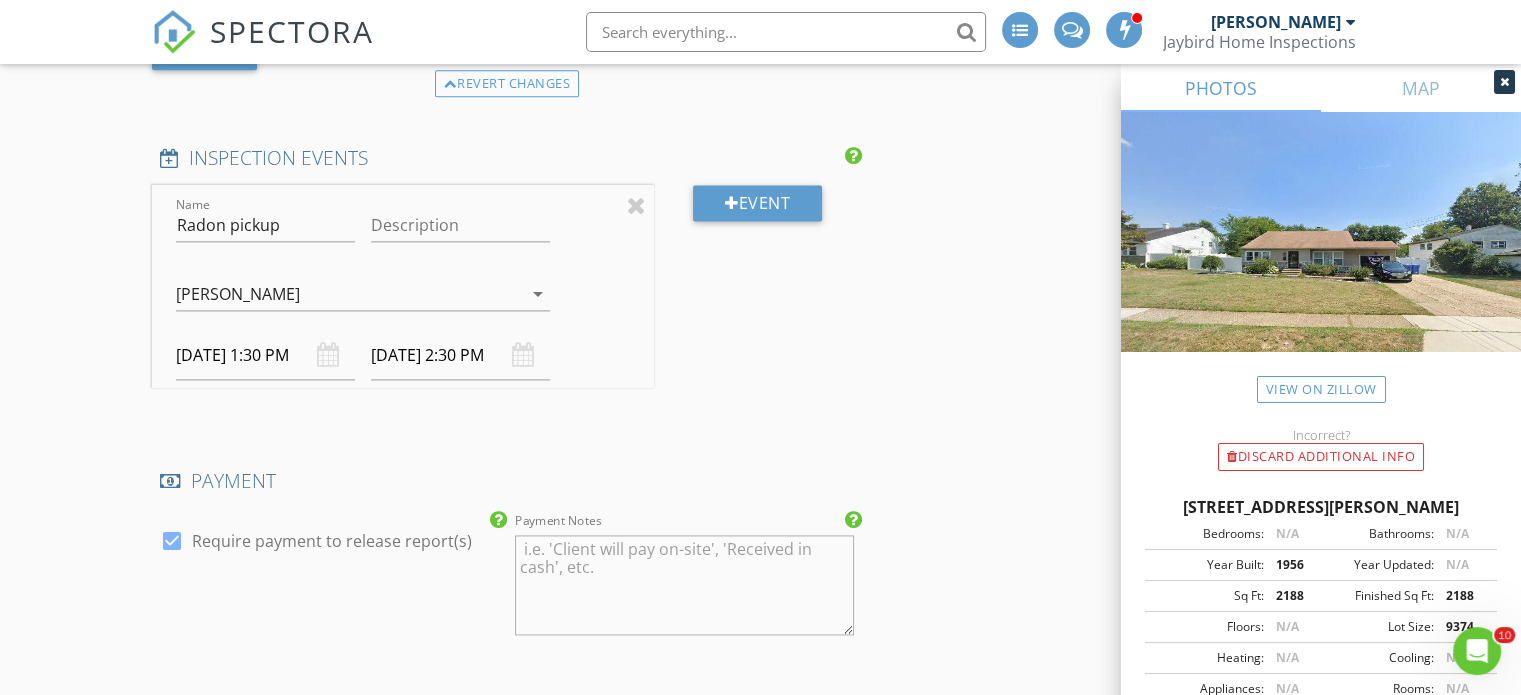 type on "475.0" 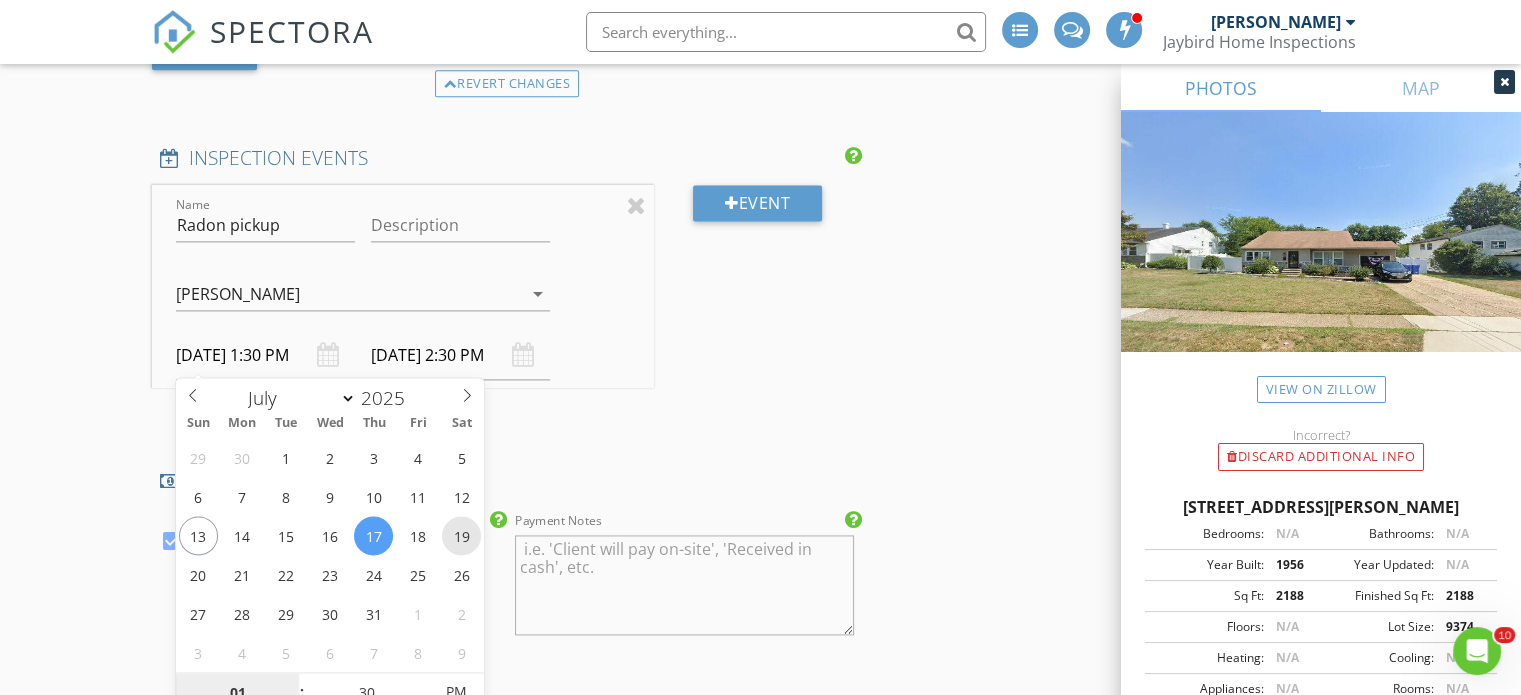 type on "07/19/2025 1:30 PM" 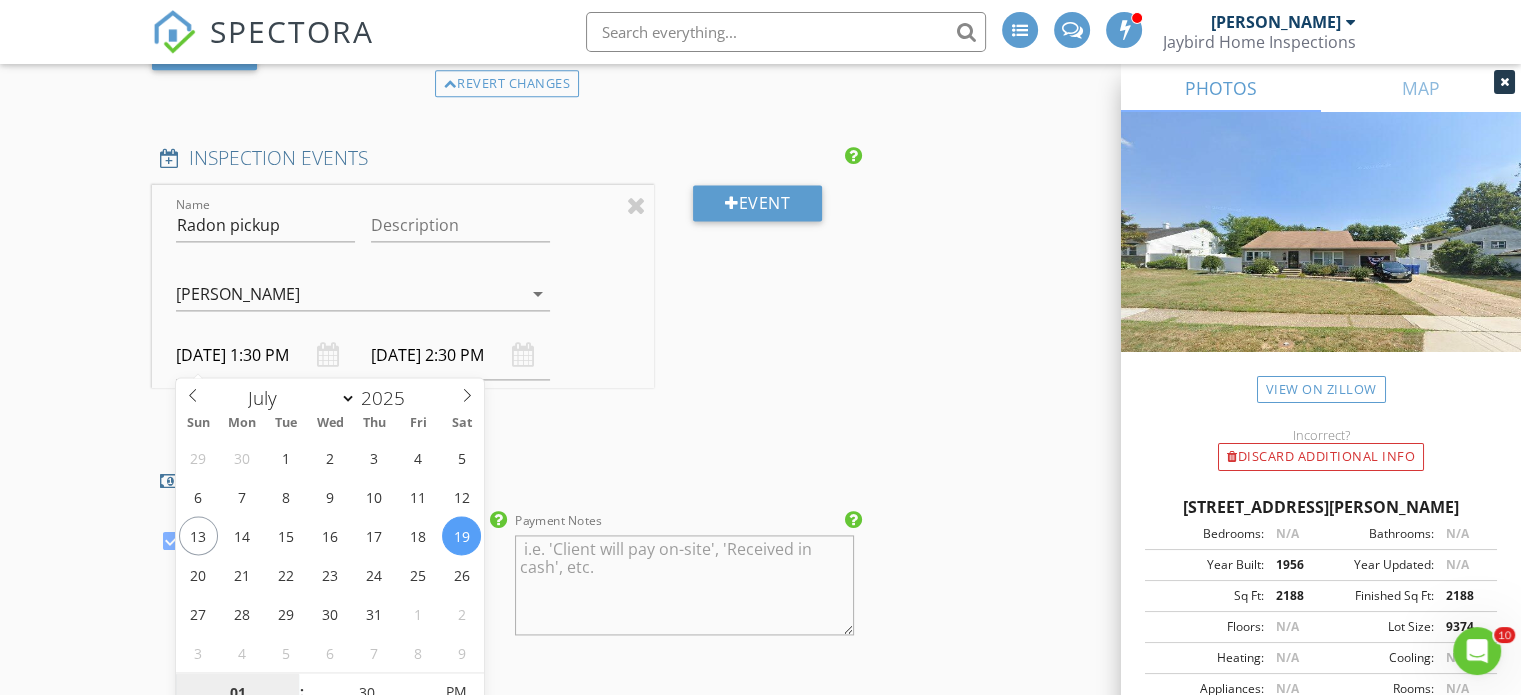 scroll, scrollTop: 2737, scrollLeft: 0, axis: vertical 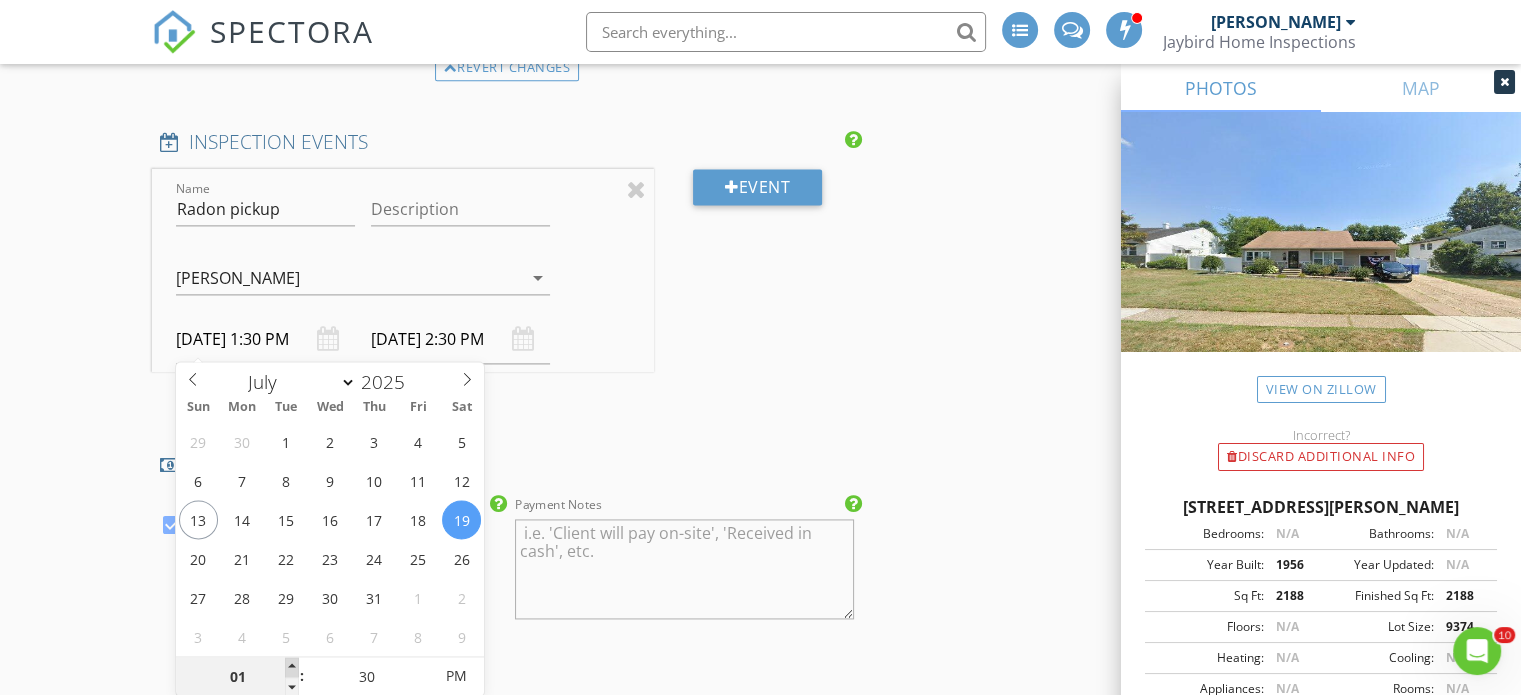 type on "02" 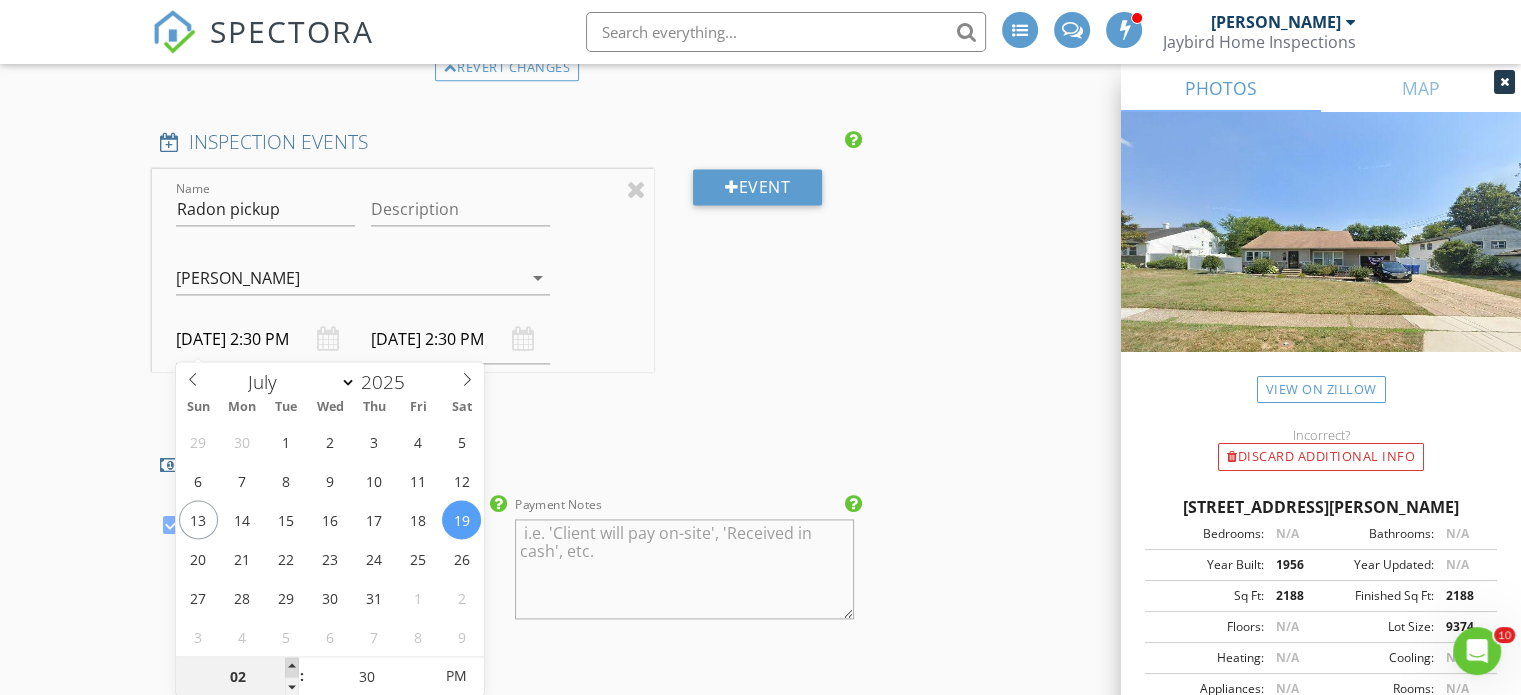 click at bounding box center [292, 667] 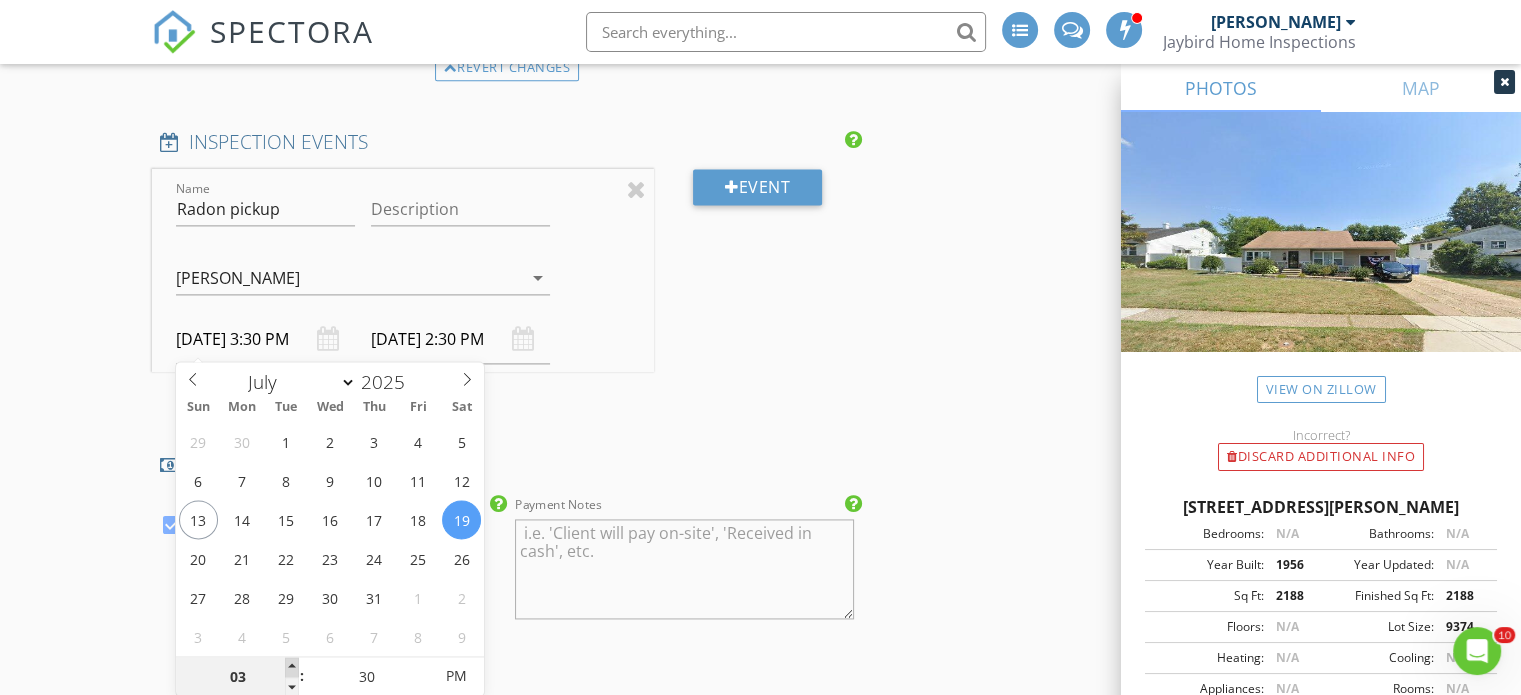 click at bounding box center (292, 667) 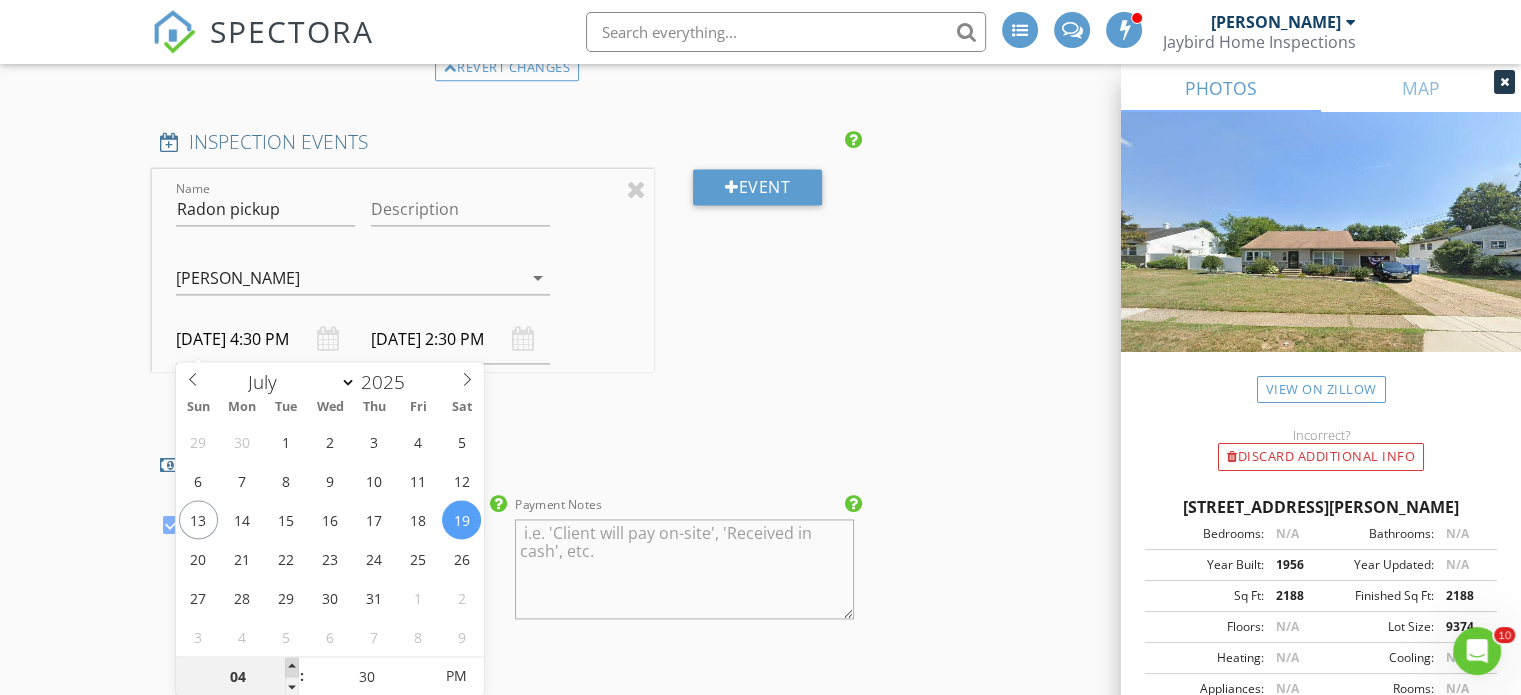 click at bounding box center (292, 667) 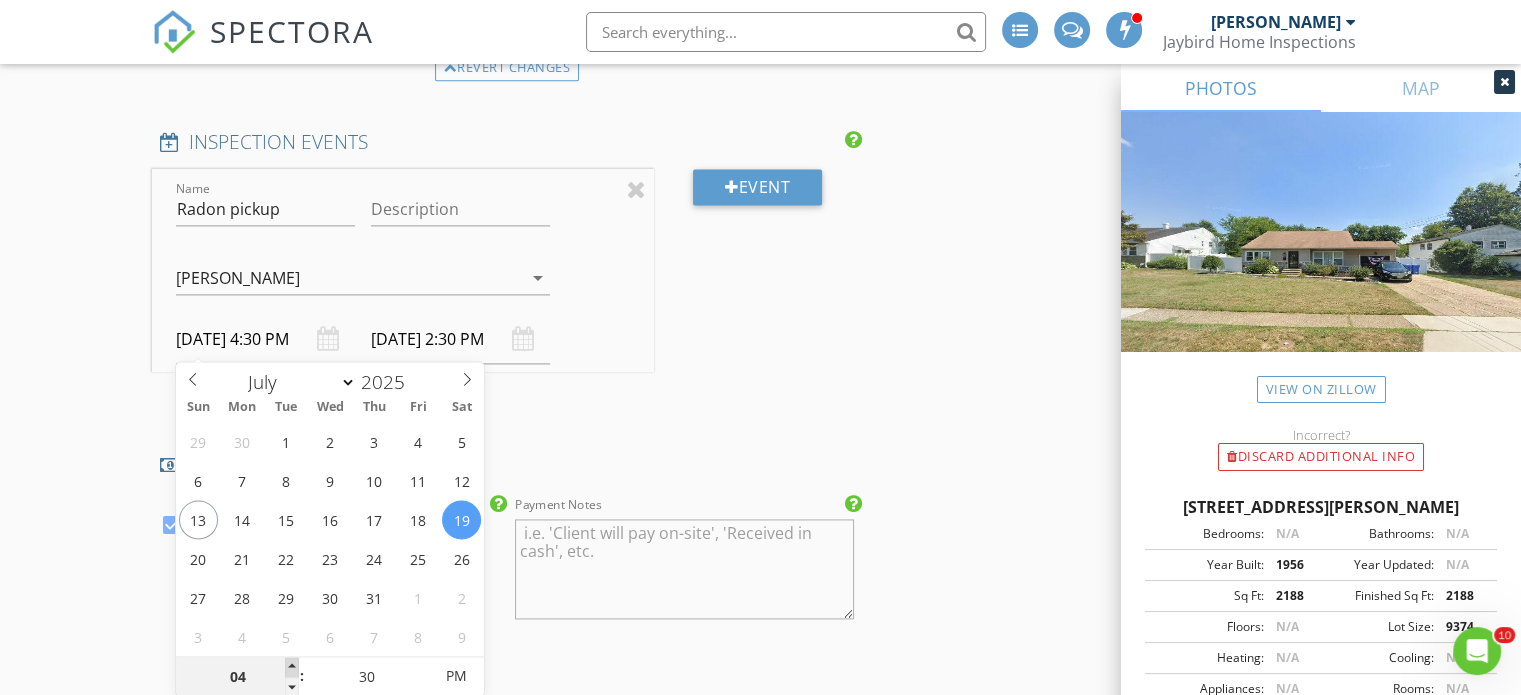 type on "05" 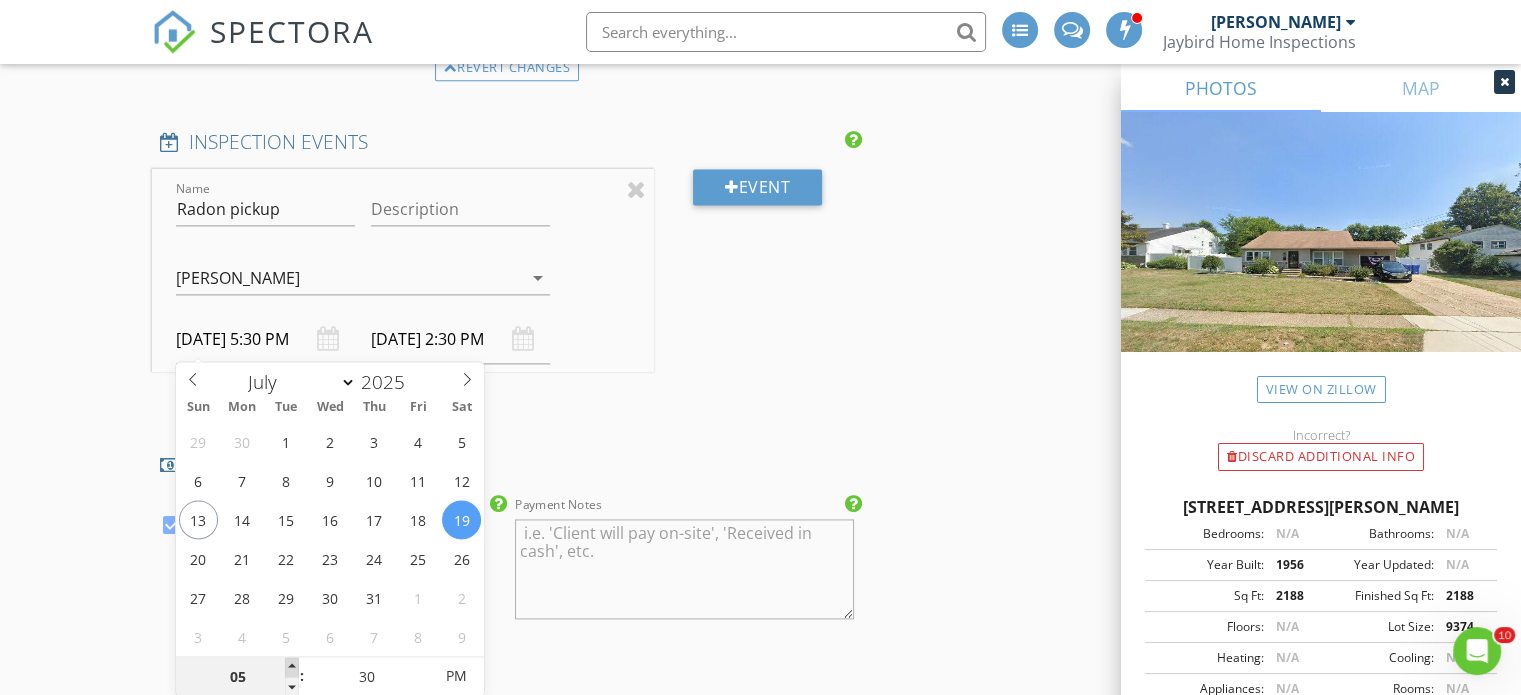 click at bounding box center [292, 667] 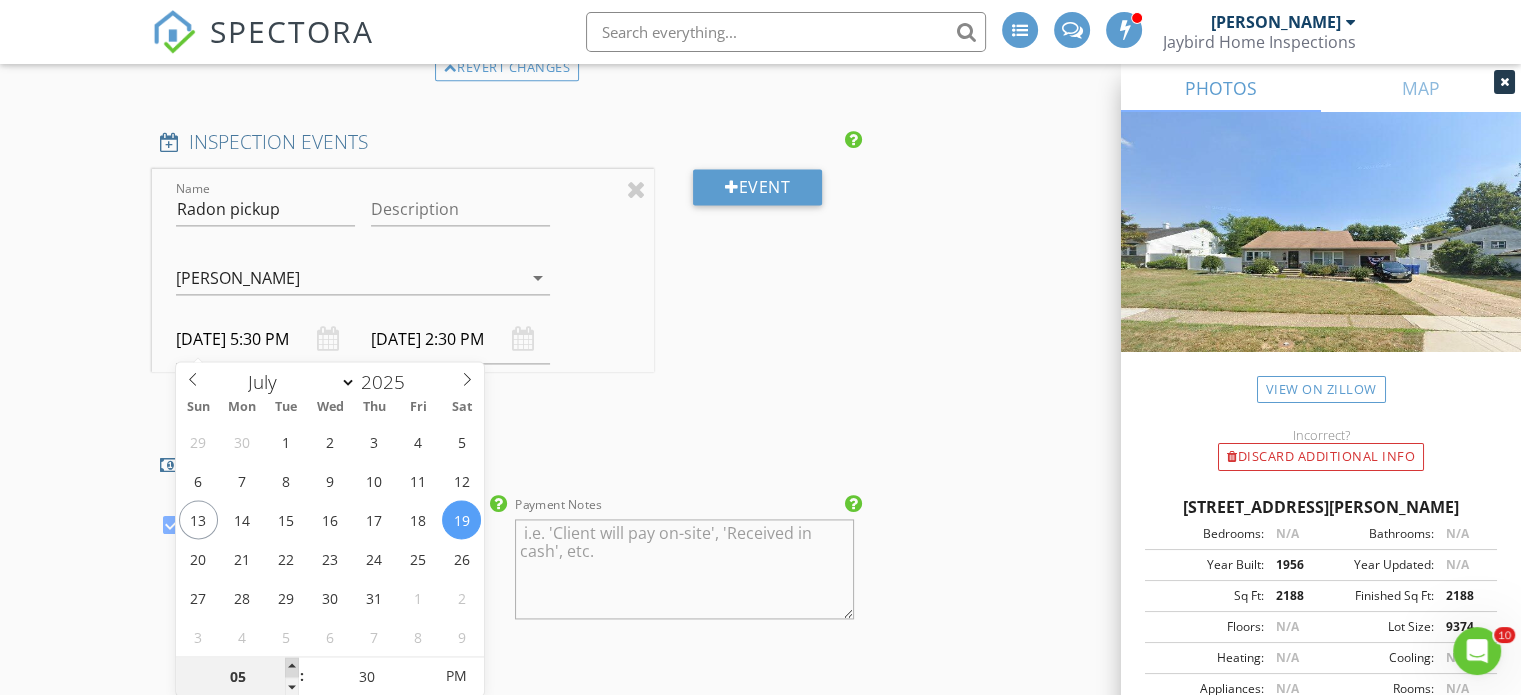 type on "07/19/2025 6:30 PM" 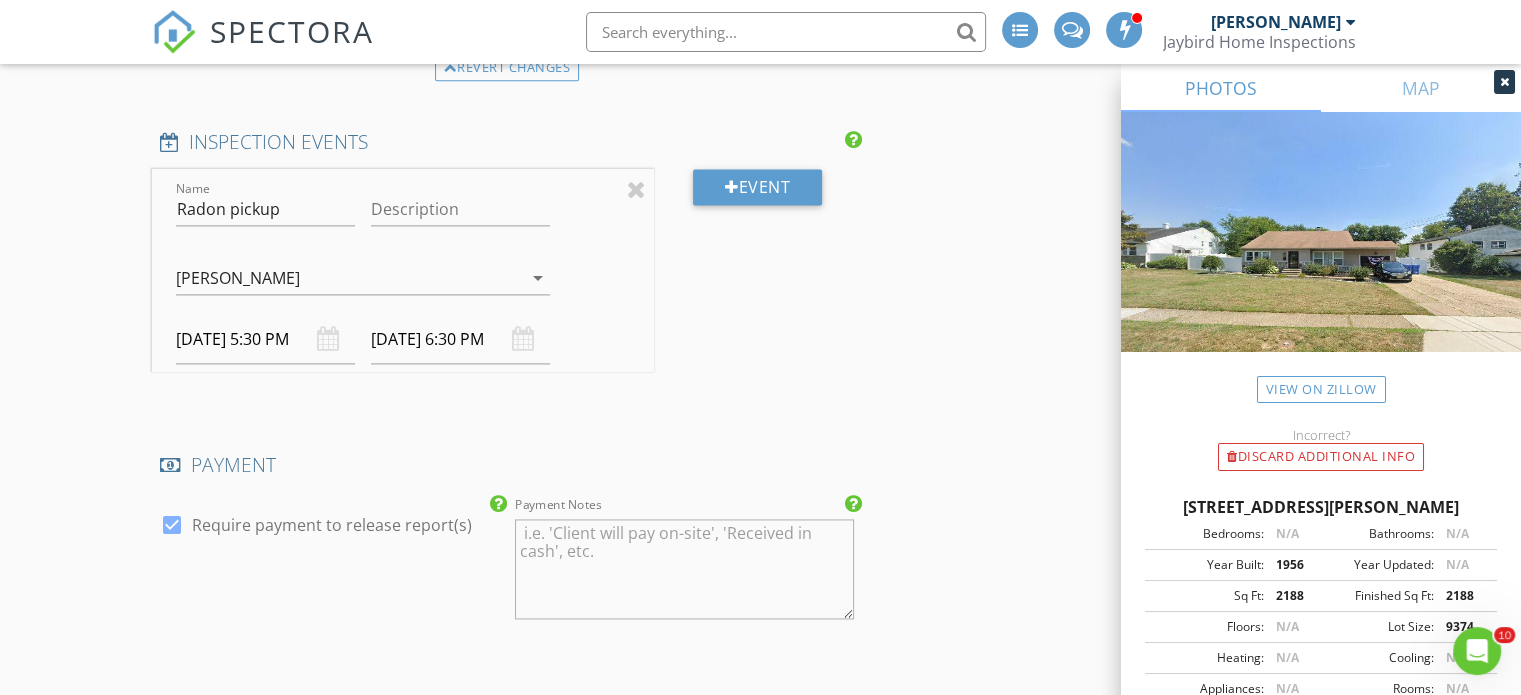 click on "INSPECTOR(S)
check_box   Jason Pertuit   PRIMARY   Jason Pertuit arrow_drop_down   check_box_outline_blank Jason Pertuit specifically requested
Date/Time
07/17/2025 1:30 PM
Location
Address Search       Address 202 Cranford Rd   Unit   City Cherry Hill Township   State NJ   Zip 08003   County Camden     Square Feet 2188   Year Built 1956   Foundation arrow_drop_down     Jason Pertuit     10.4 miles     (17 minutes)
client
check_box Enable Client CC email for this inspection   Client Search     check_box_outline_blank Client is a Company/Organization     First Name Kayla   Last Name MacDonald   Email gkmacdon@gmail.com   CC Email   Phone 609-781-8247   Address   City   State   Zip     Tags         Notes   Private Notes
ADD ADDITIONAL client
SERVICES
check_box_outline_blank" at bounding box center (507, -268) 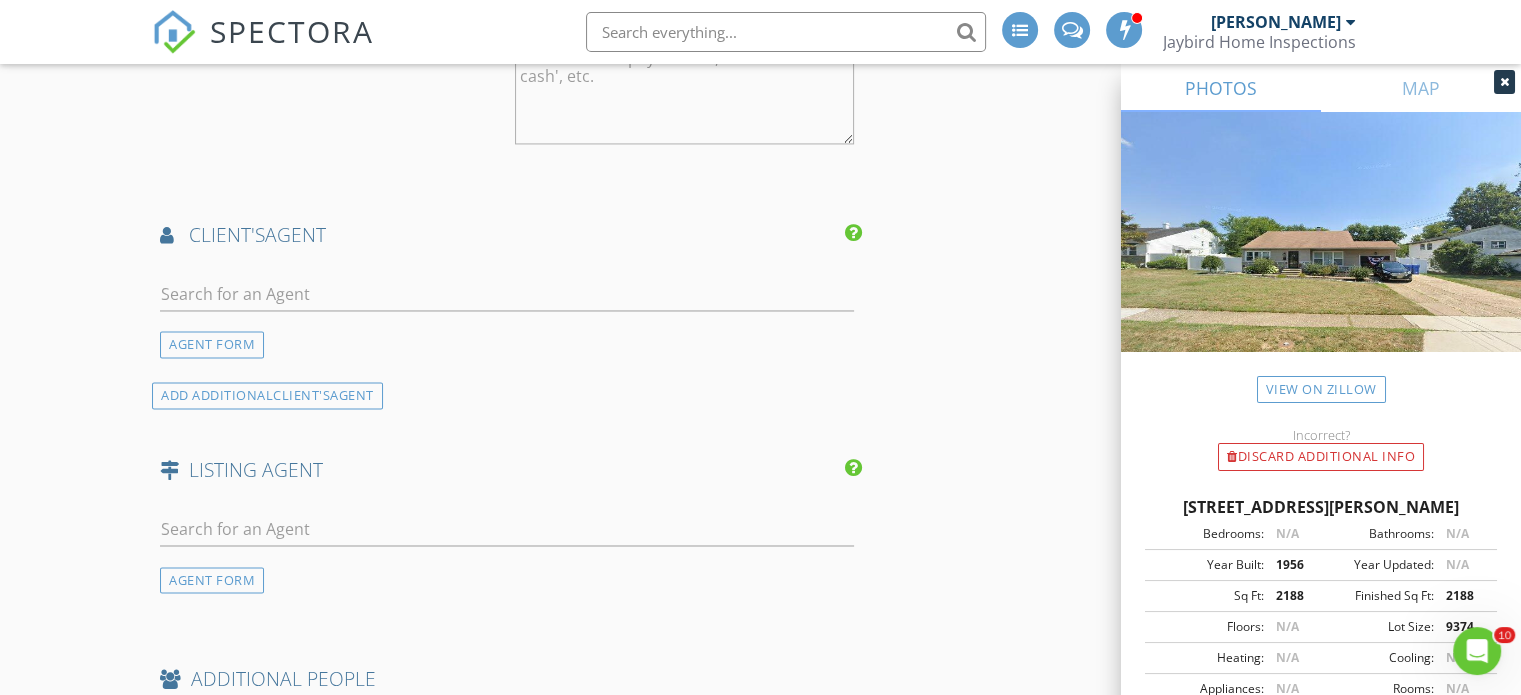 scroll, scrollTop: 3236, scrollLeft: 0, axis: vertical 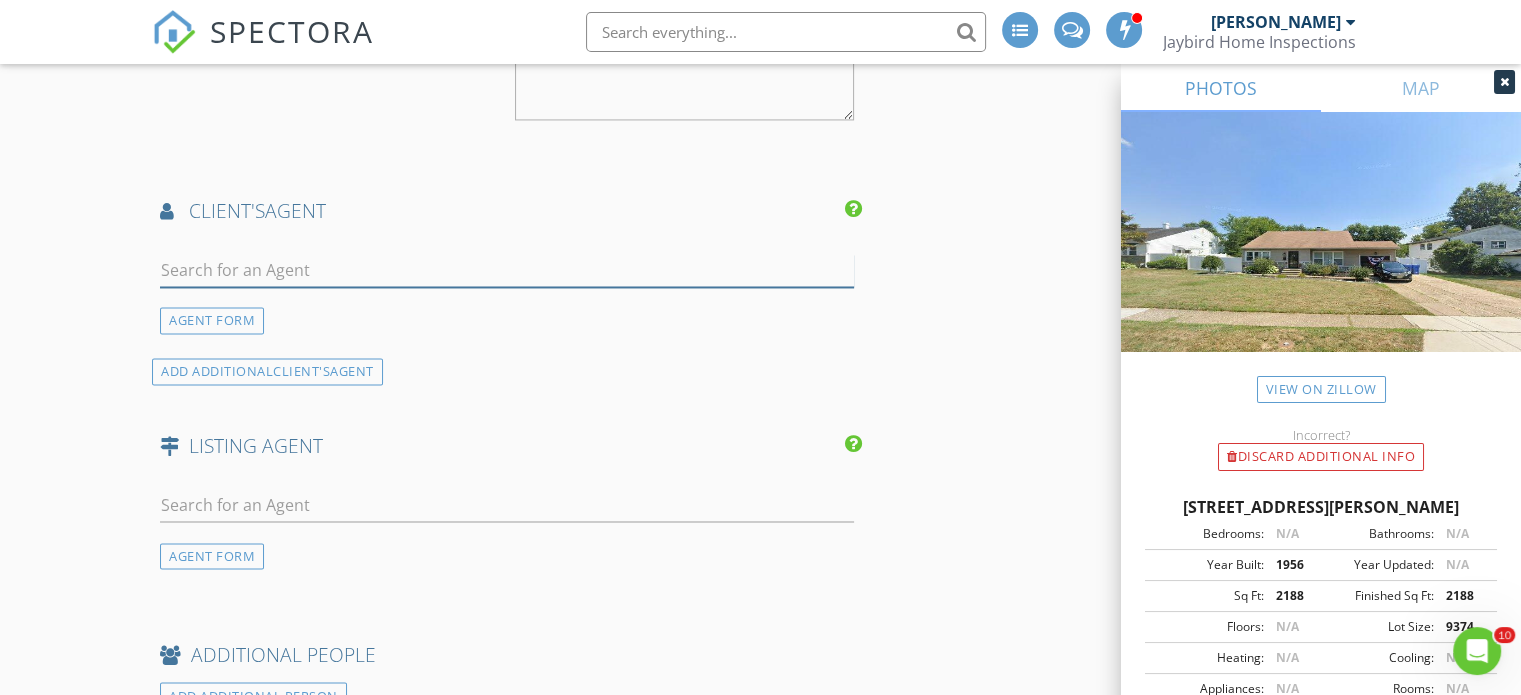 click at bounding box center [507, 270] 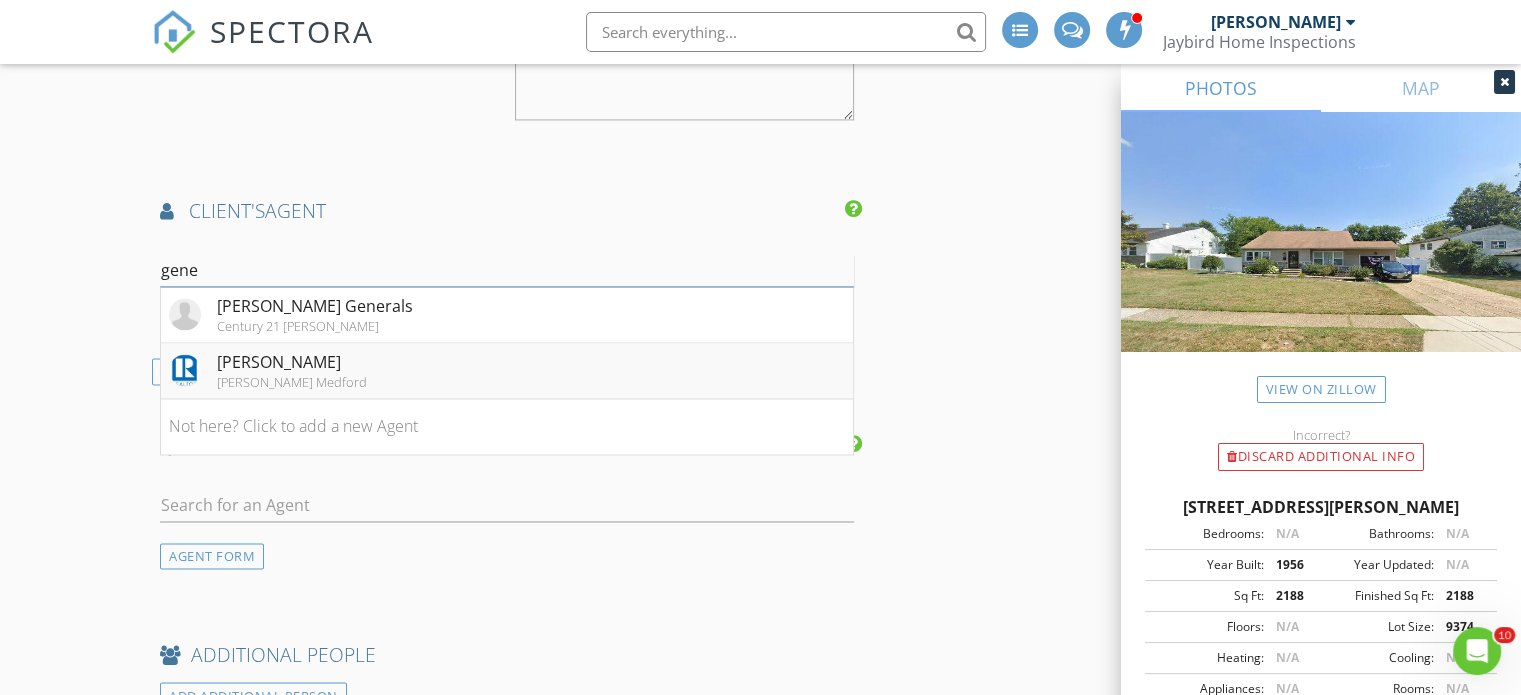 type on "gene" 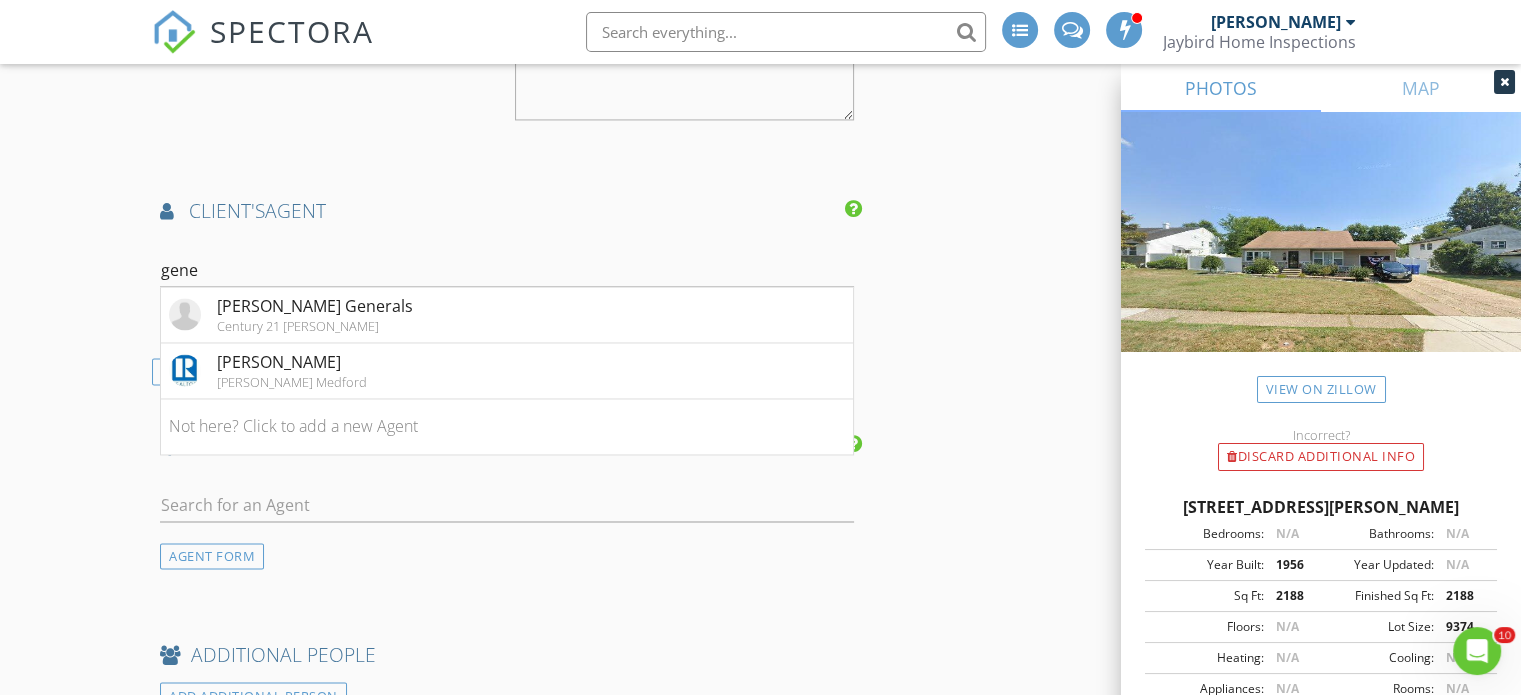 click on "Genevieve Haldeman
Keller Williams Medford" at bounding box center [507, 371] 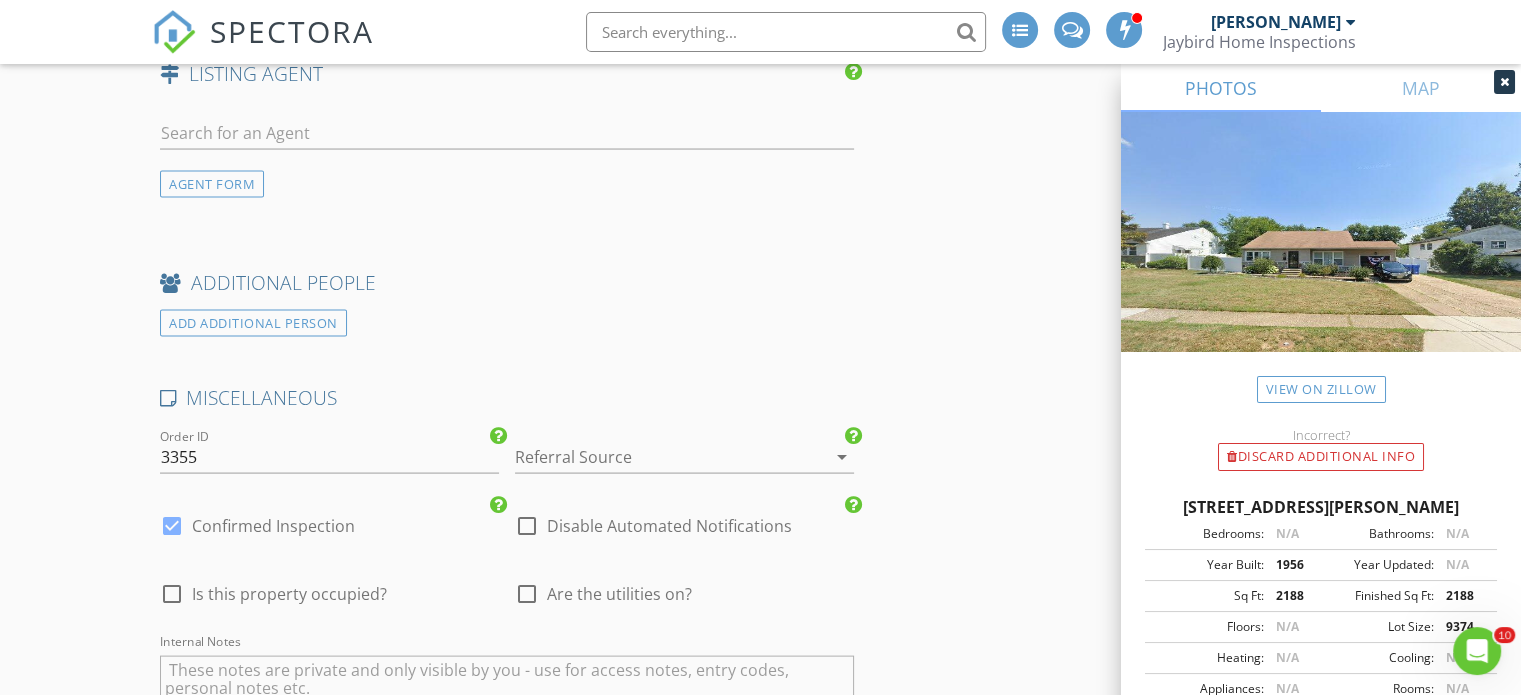 scroll, scrollTop: 3994, scrollLeft: 0, axis: vertical 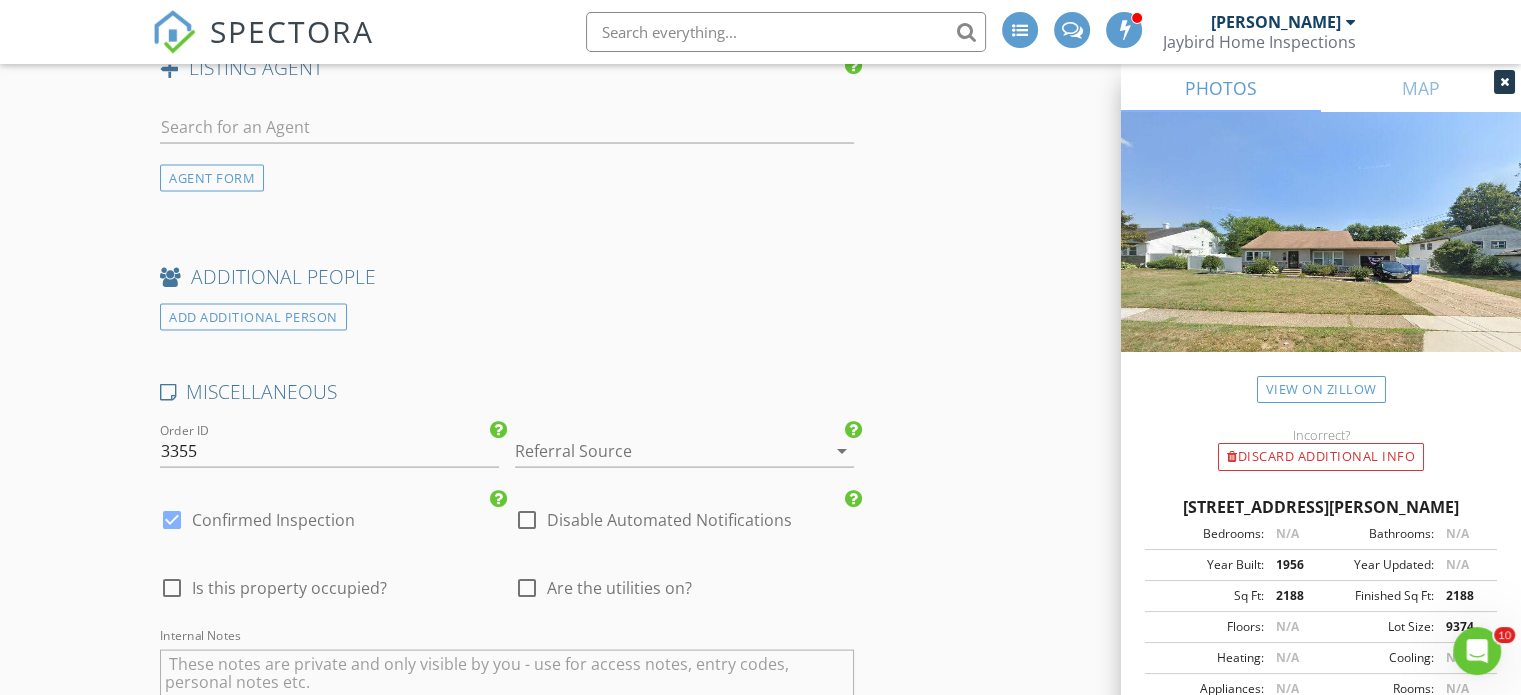 click at bounding box center [656, 451] 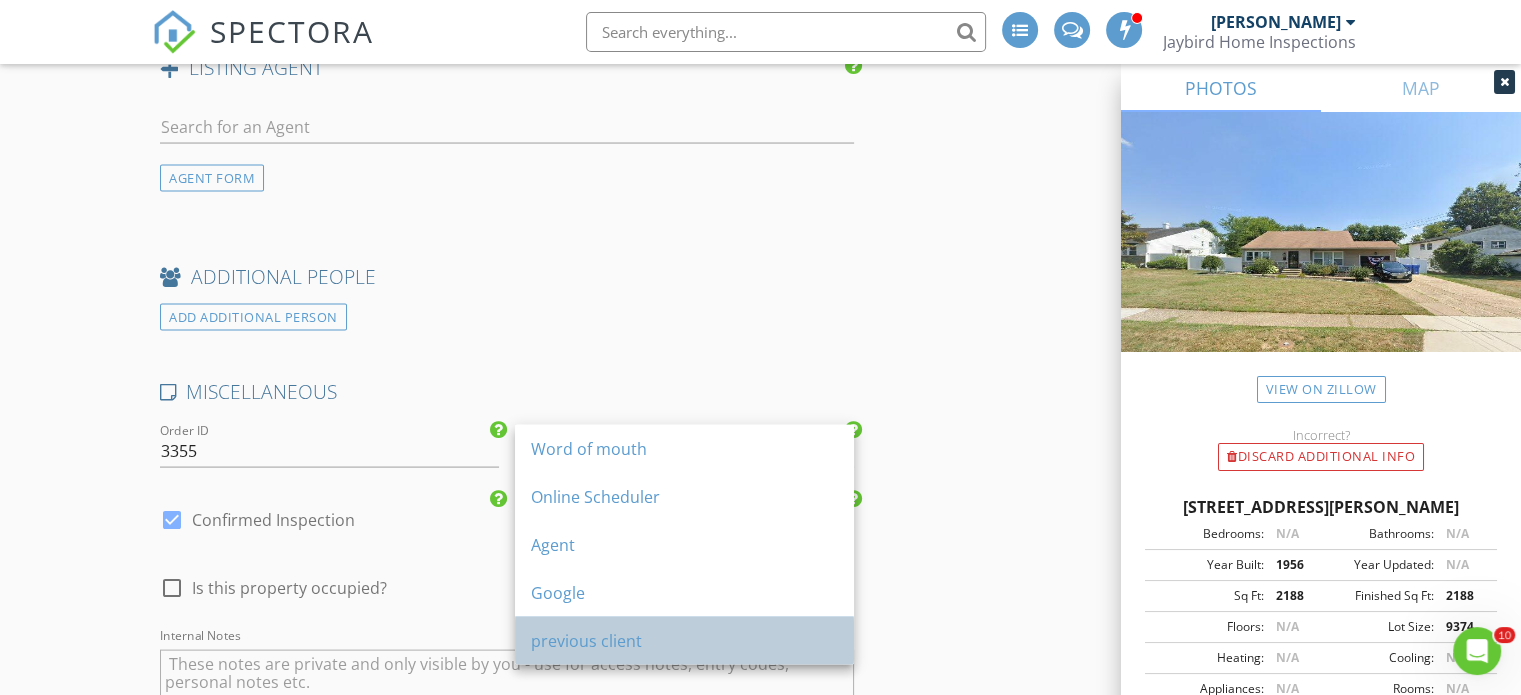 click on "previous client" at bounding box center [684, 641] 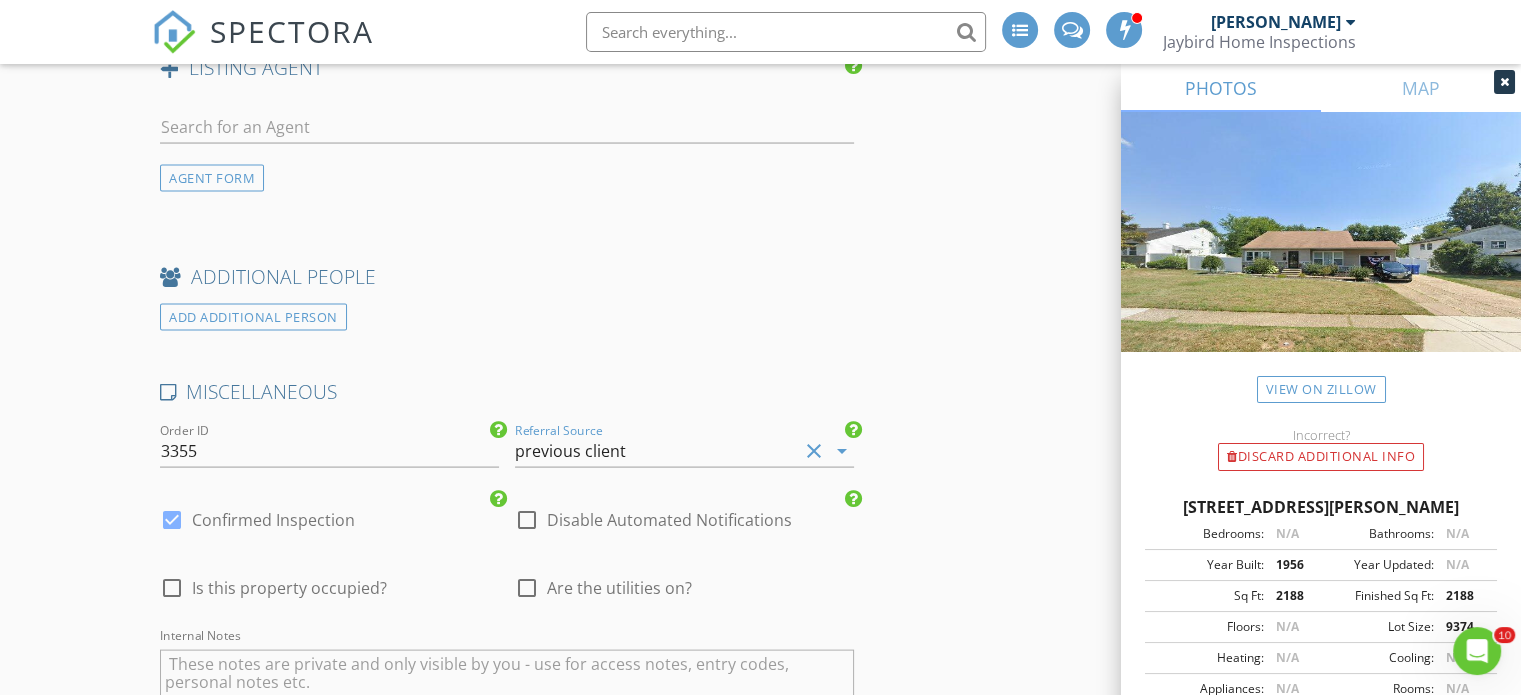 click on "Are the utilities on?" at bounding box center (619, 588) 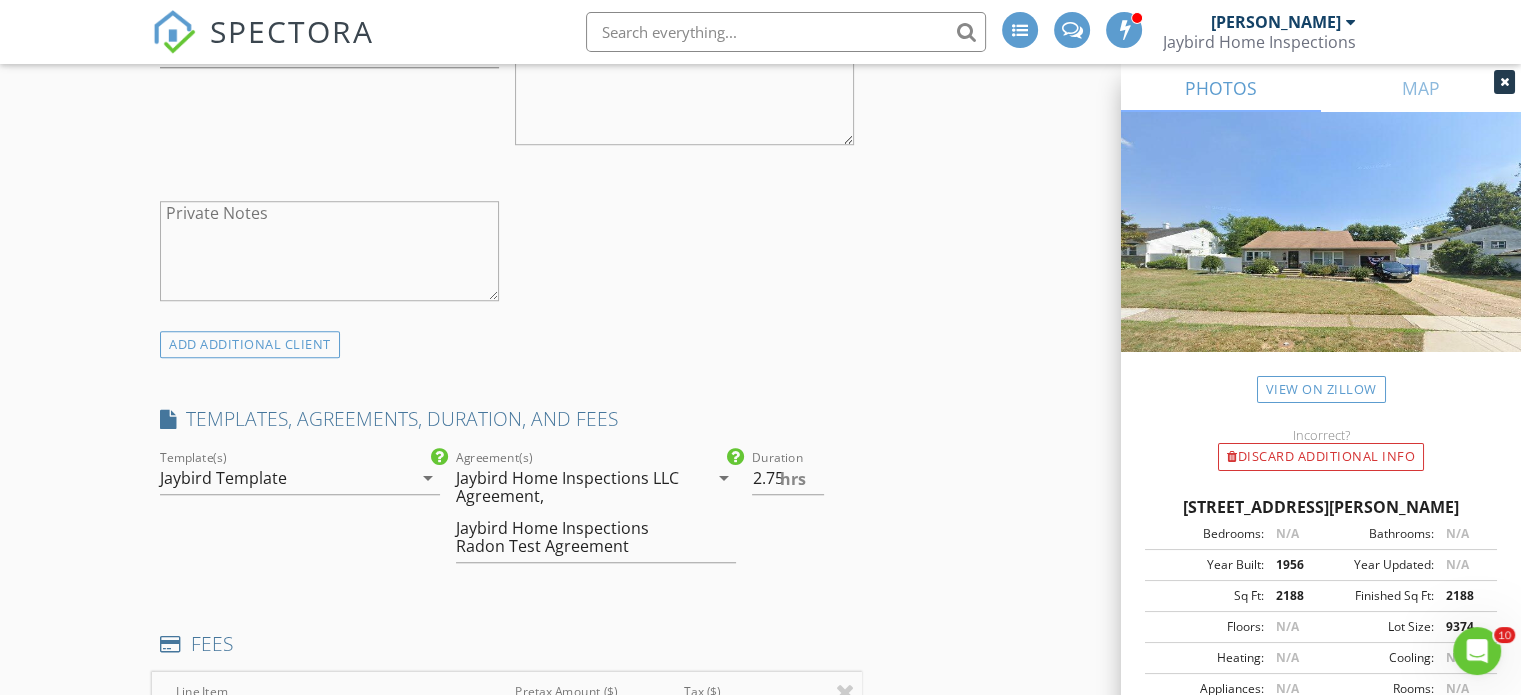scroll, scrollTop: 1392, scrollLeft: 0, axis: vertical 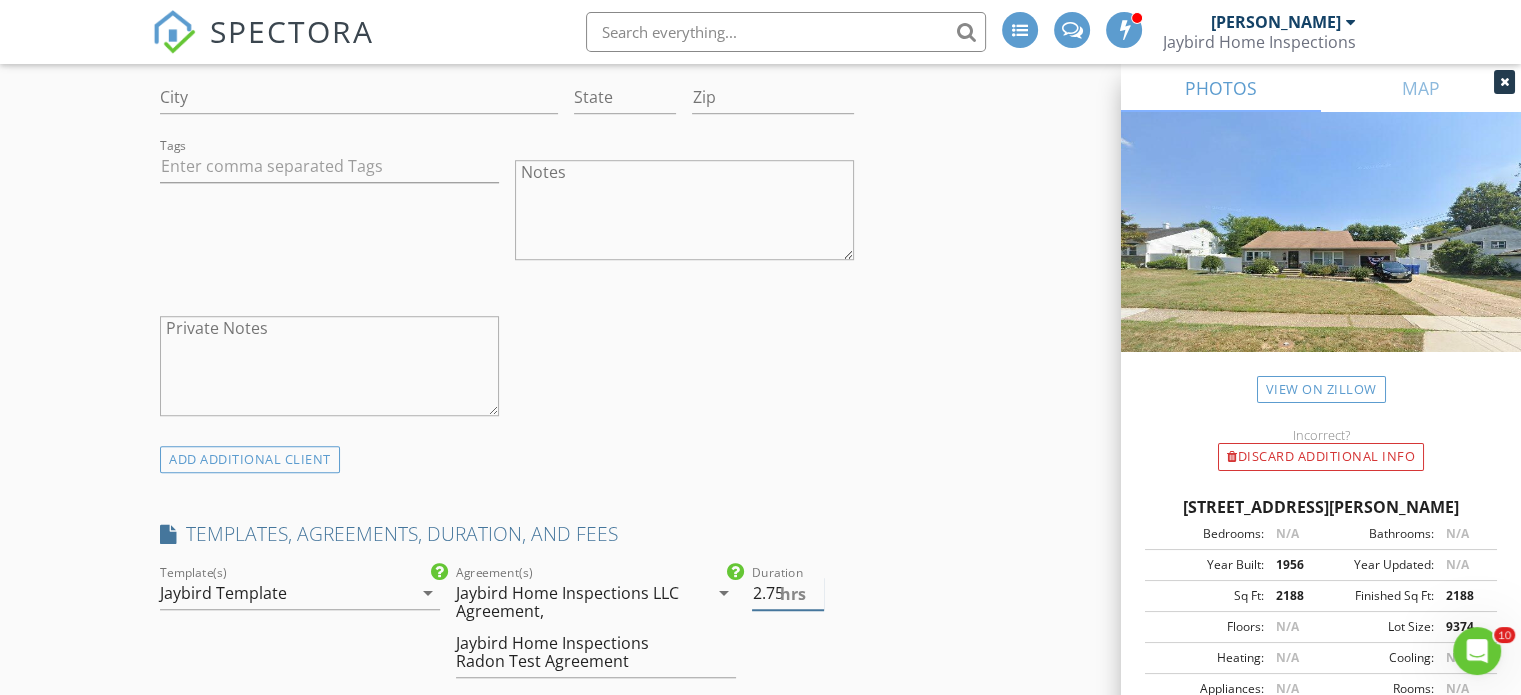 type on "2.5" 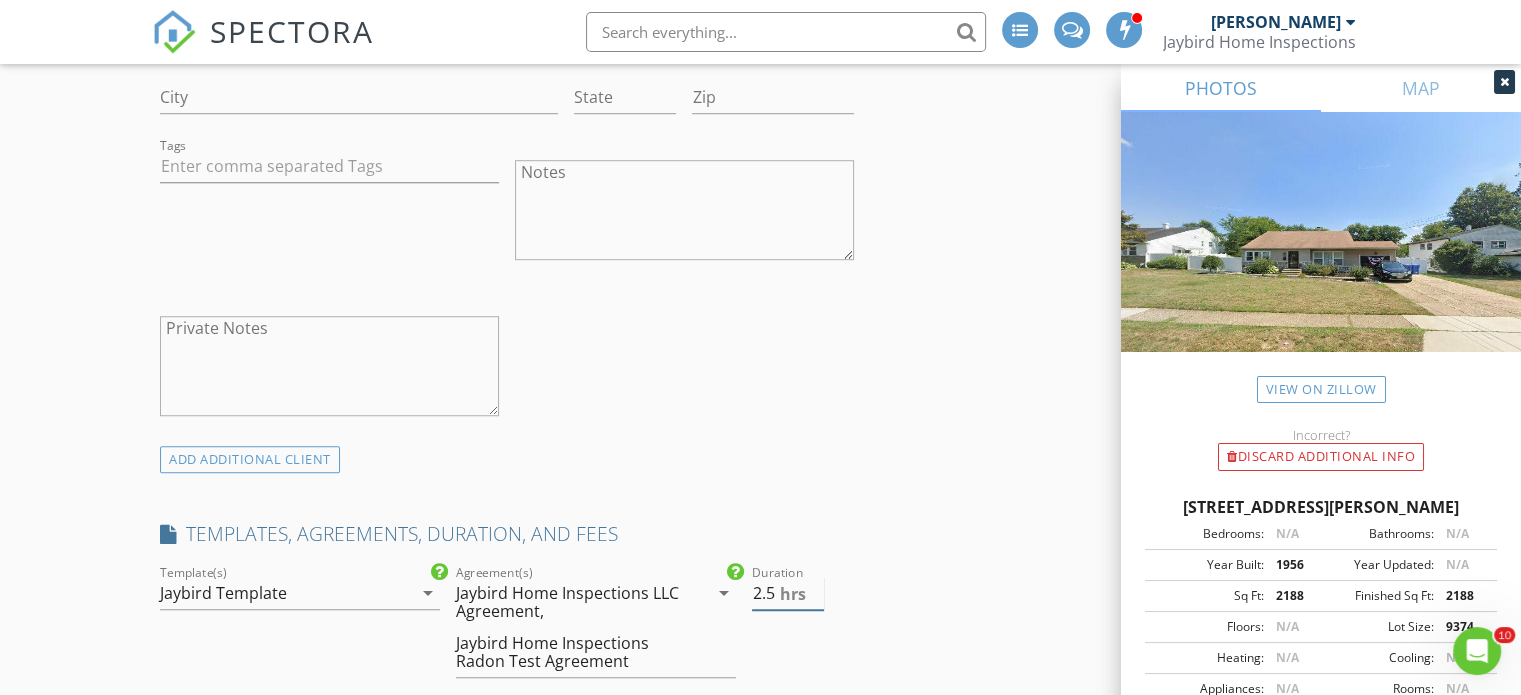 click on "2.5" at bounding box center (788, 593) 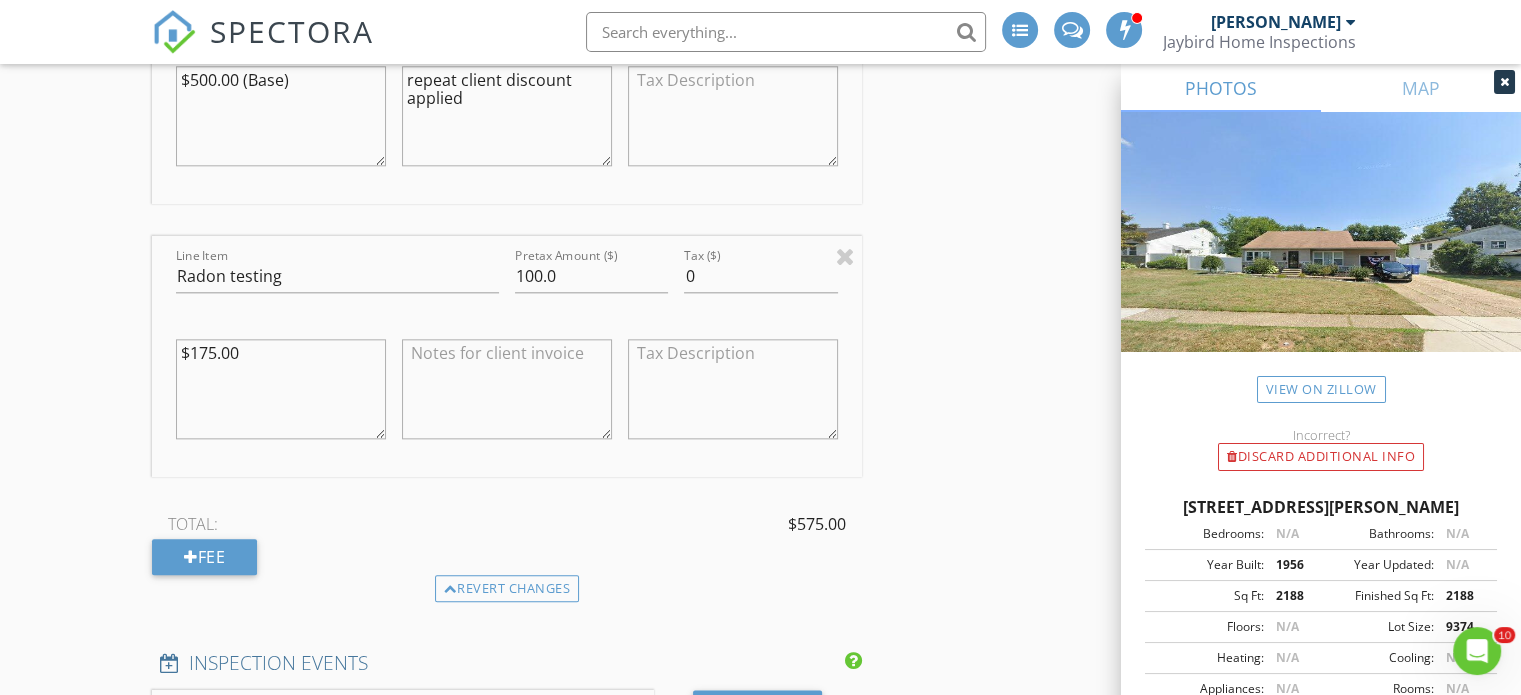 scroll, scrollTop: 2228, scrollLeft: 0, axis: vertical 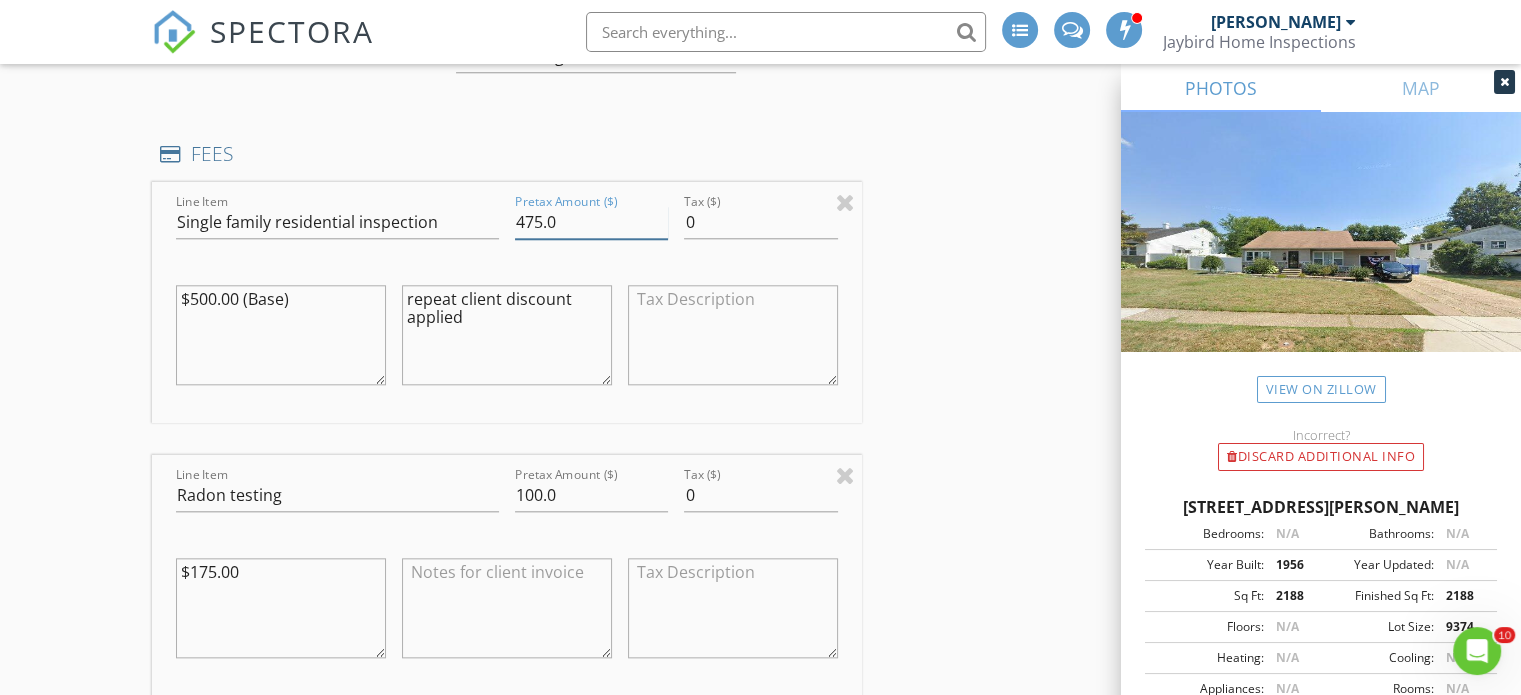 drag, startPoint x: 542, startPoint y: 218, endPoint x: 492, endPoint y: 221, distance: 50.08992 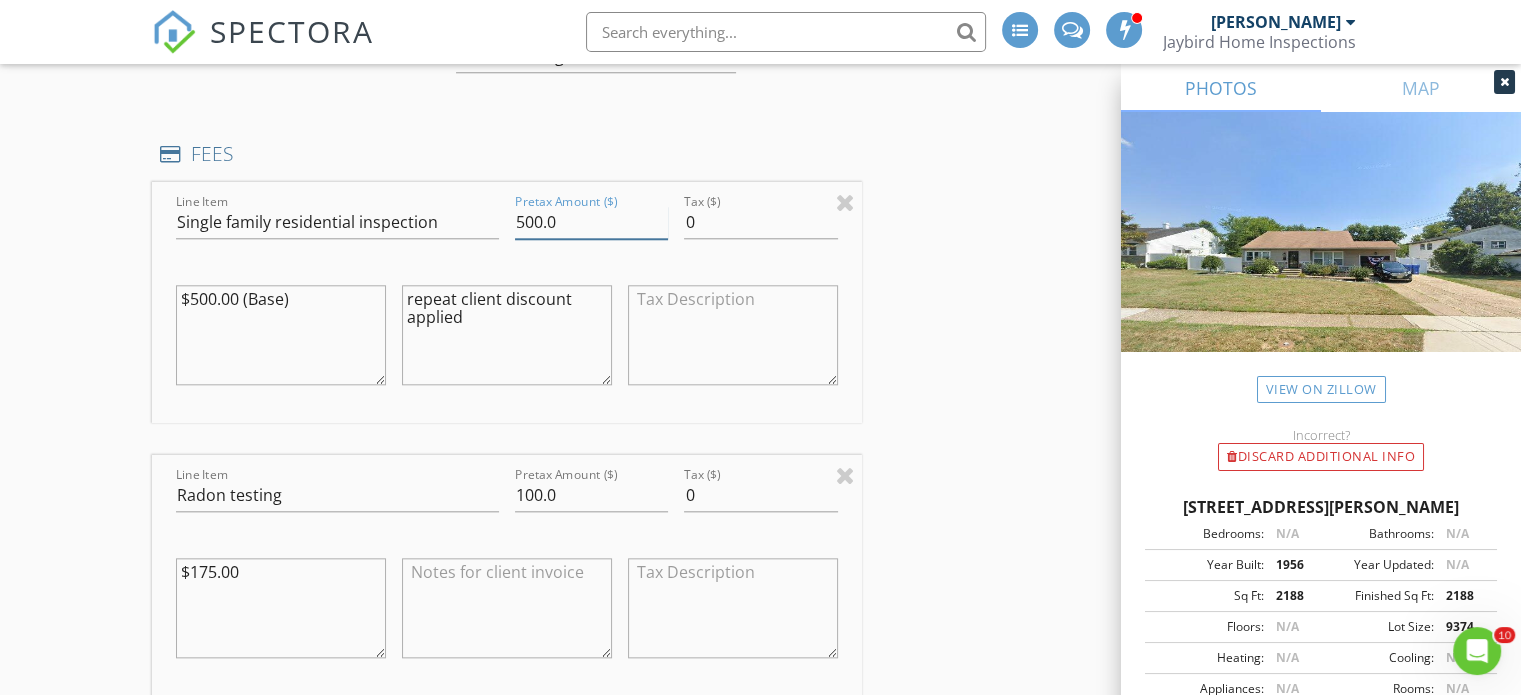 type on "500.0" 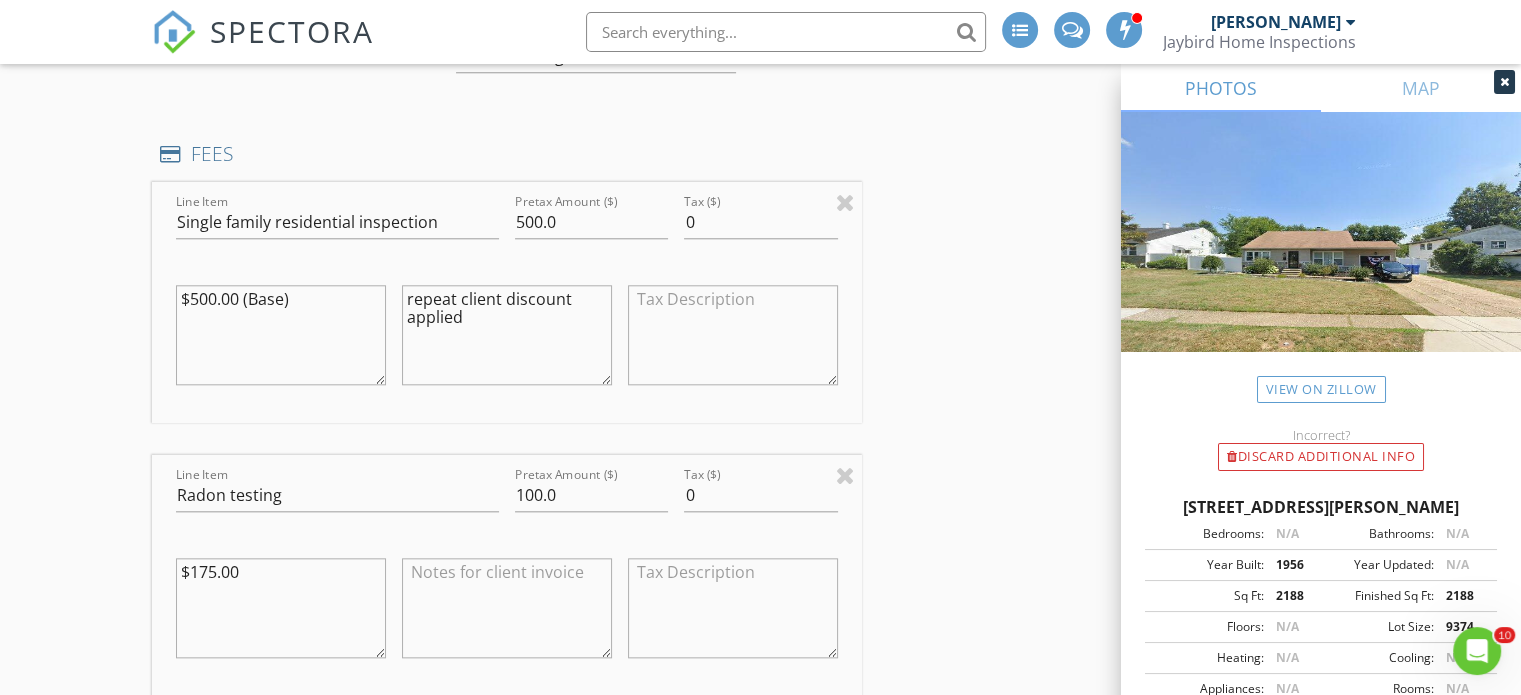 drag, startPoint x: 503, startPoint y: 322, endPoint x: 371, endPoint y: 273, distance: 140.80128 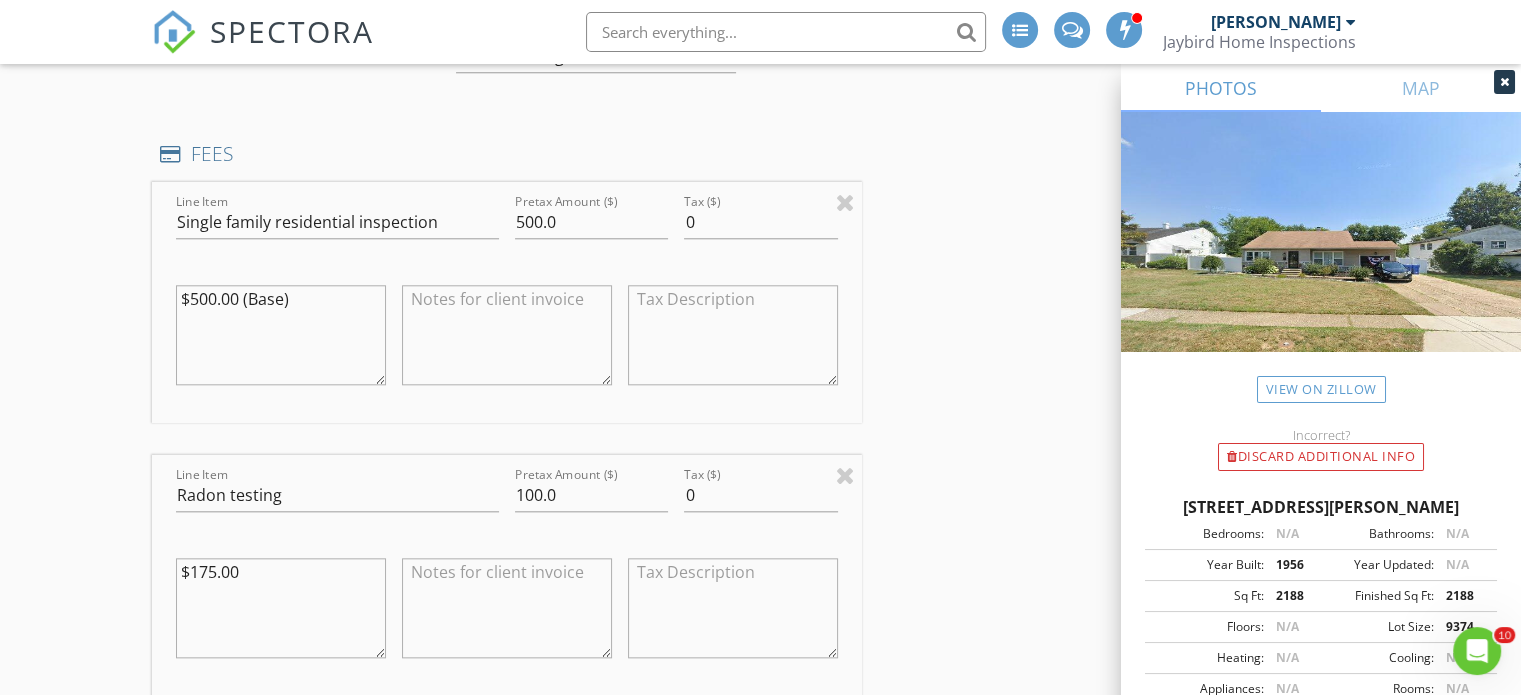 type 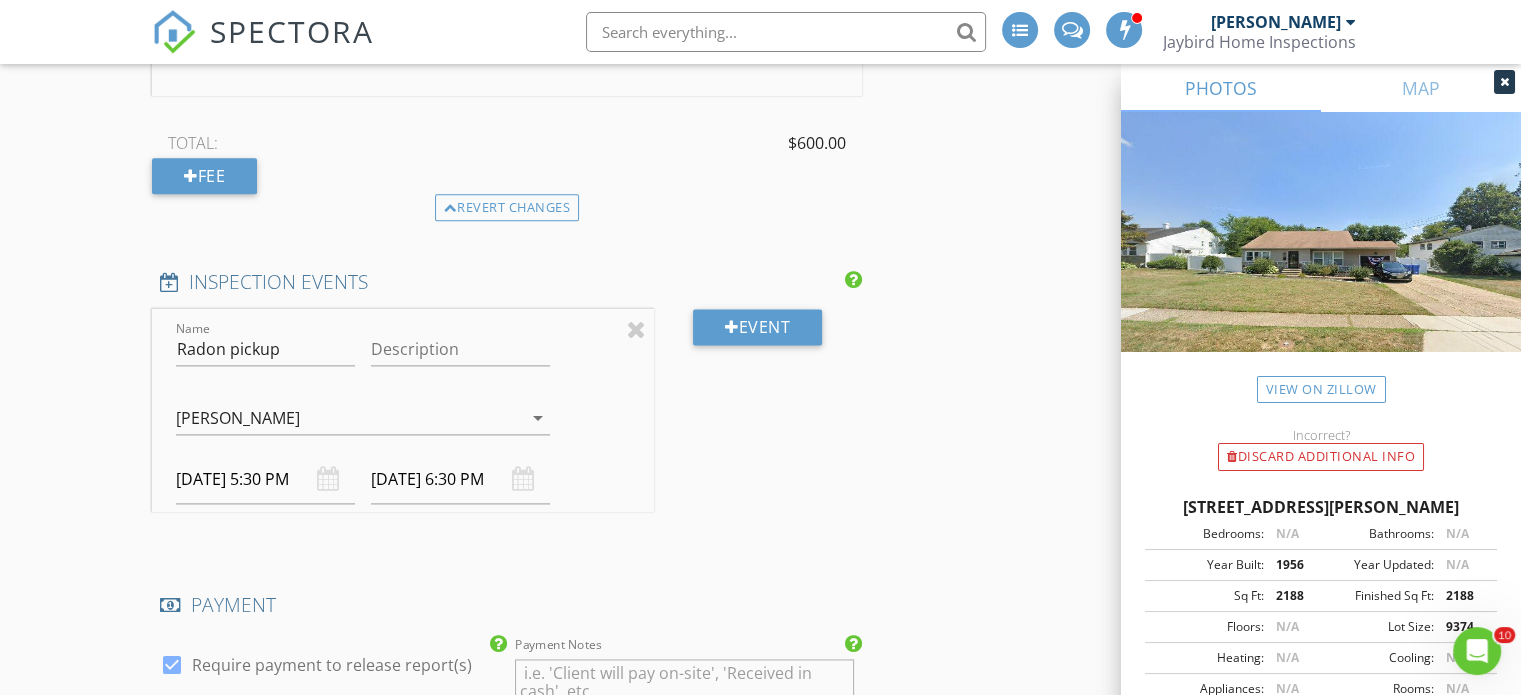 scroll, scrollTop: 2661, scrollLeft: 0, axis: vertical 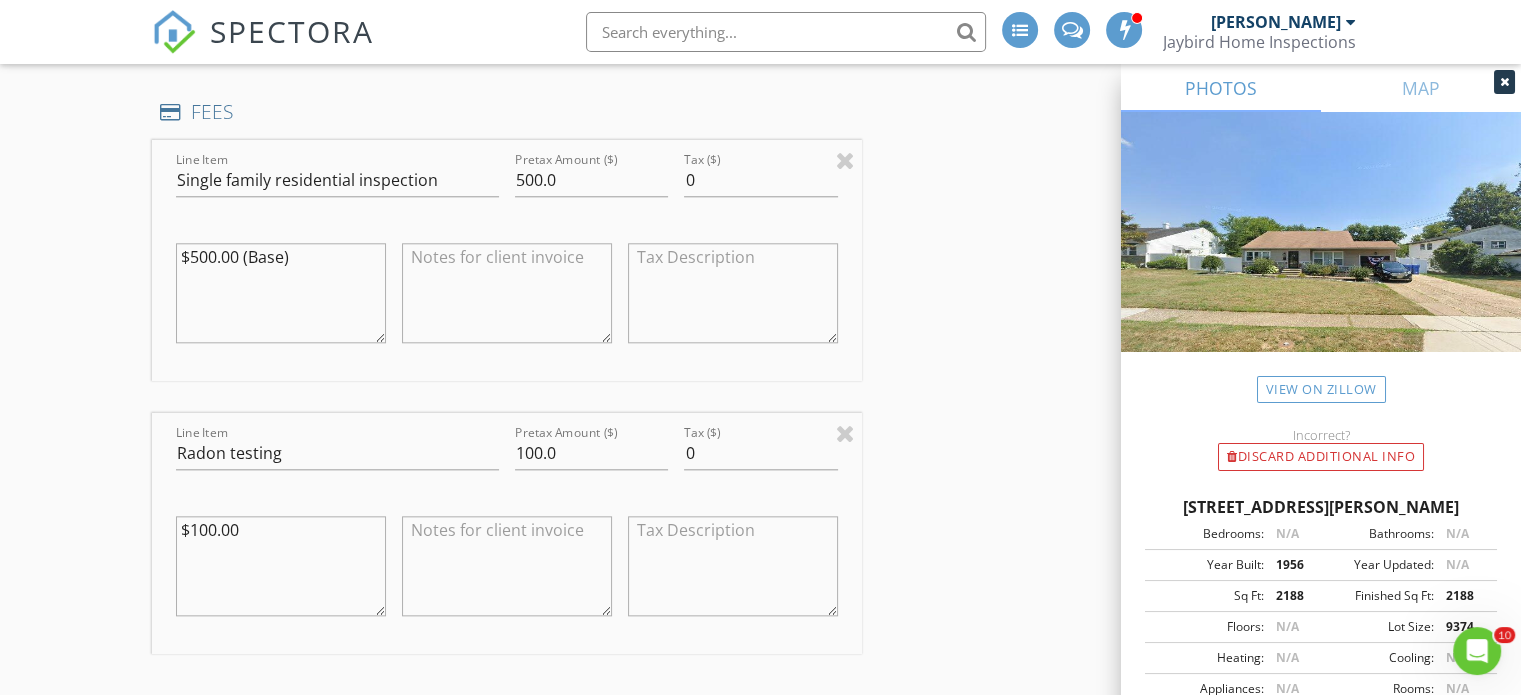 type on "$100.00" 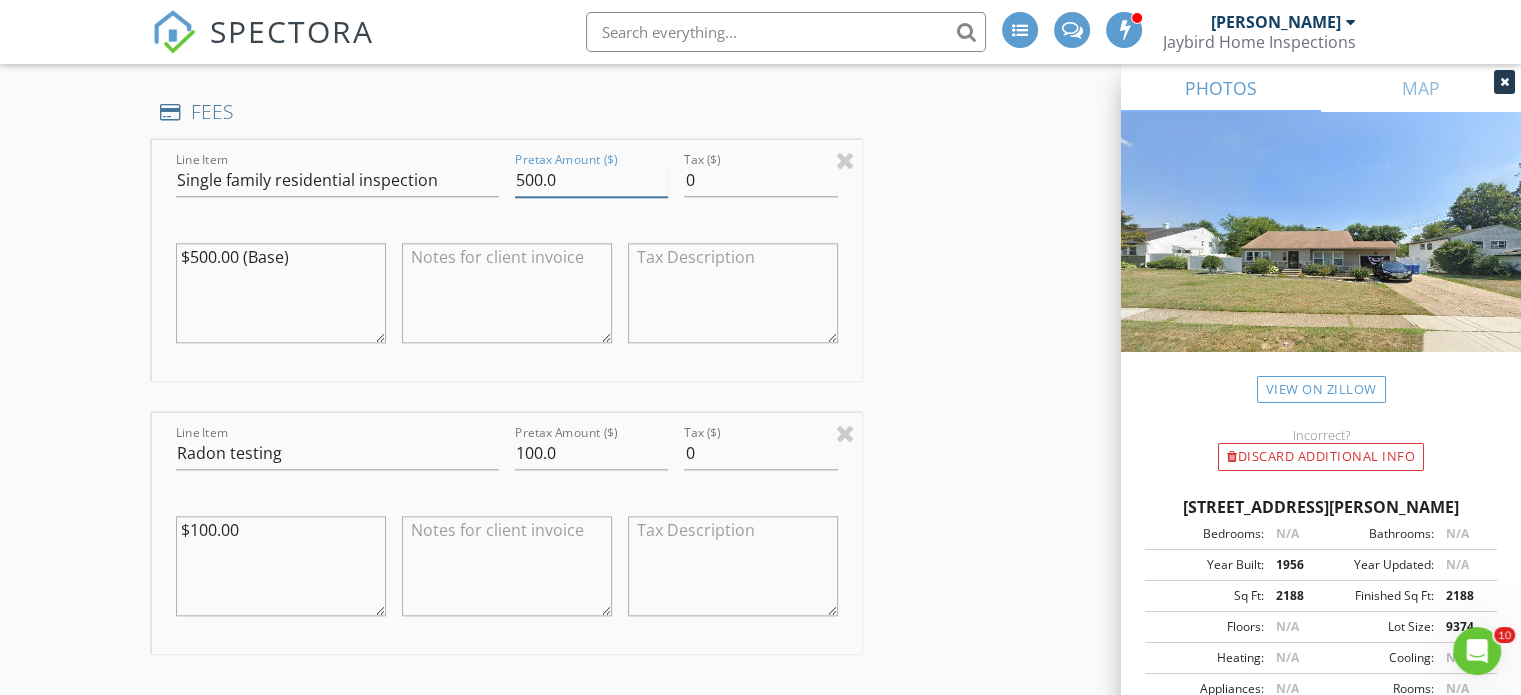 drag, startPoint x: 541, startPoint y: 175, endPoint x: 496, endPoint y: 175, distance: 45 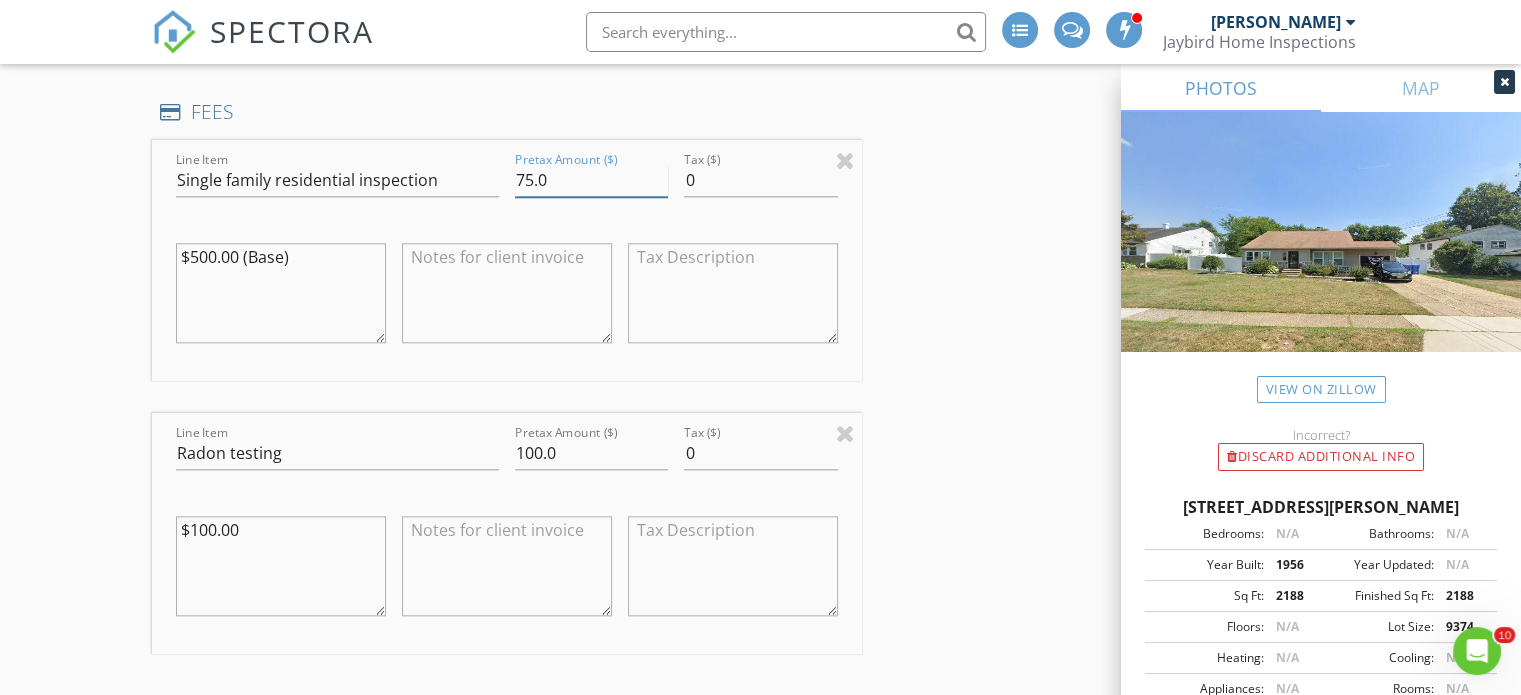 drag, startPoint x: 515, startPoint y: 175, endPoint x: 516, endPoint y: 196, distance: 21.023796 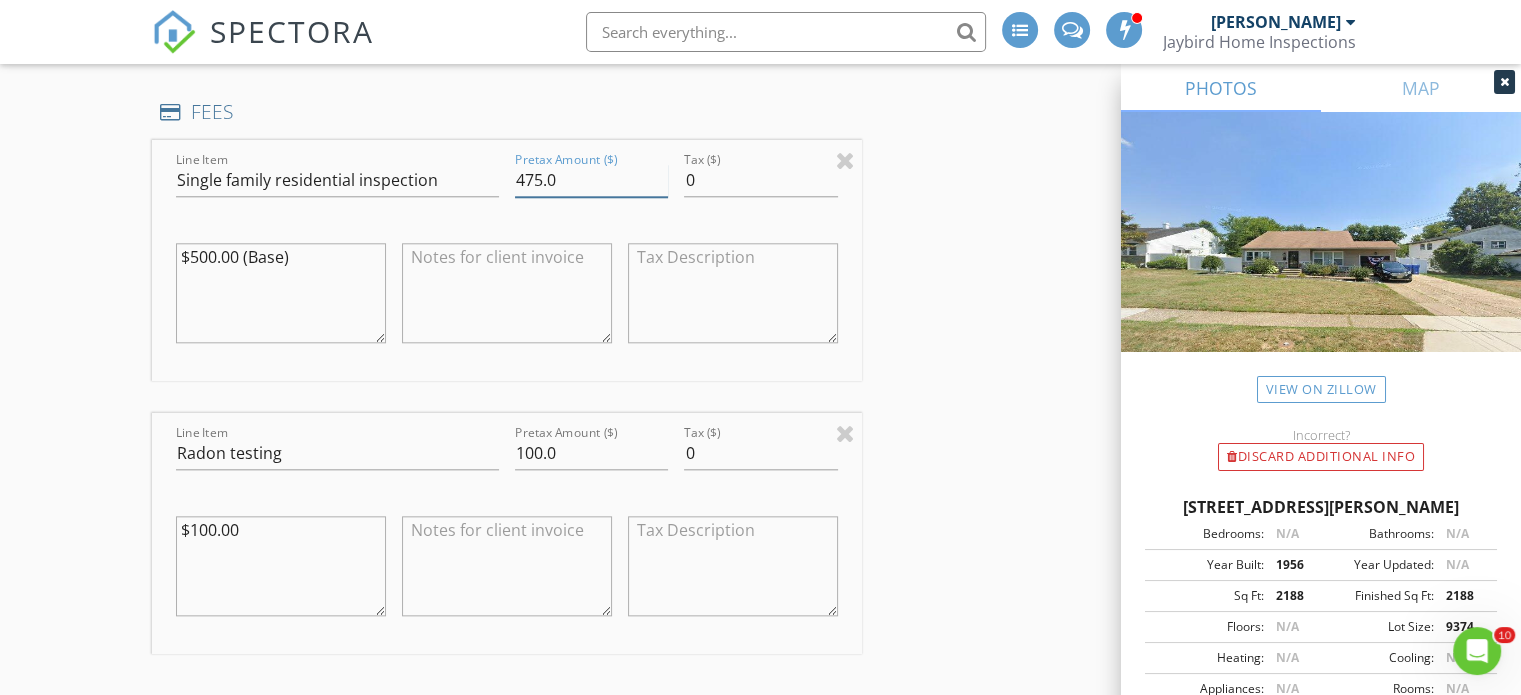 type on "475.0" 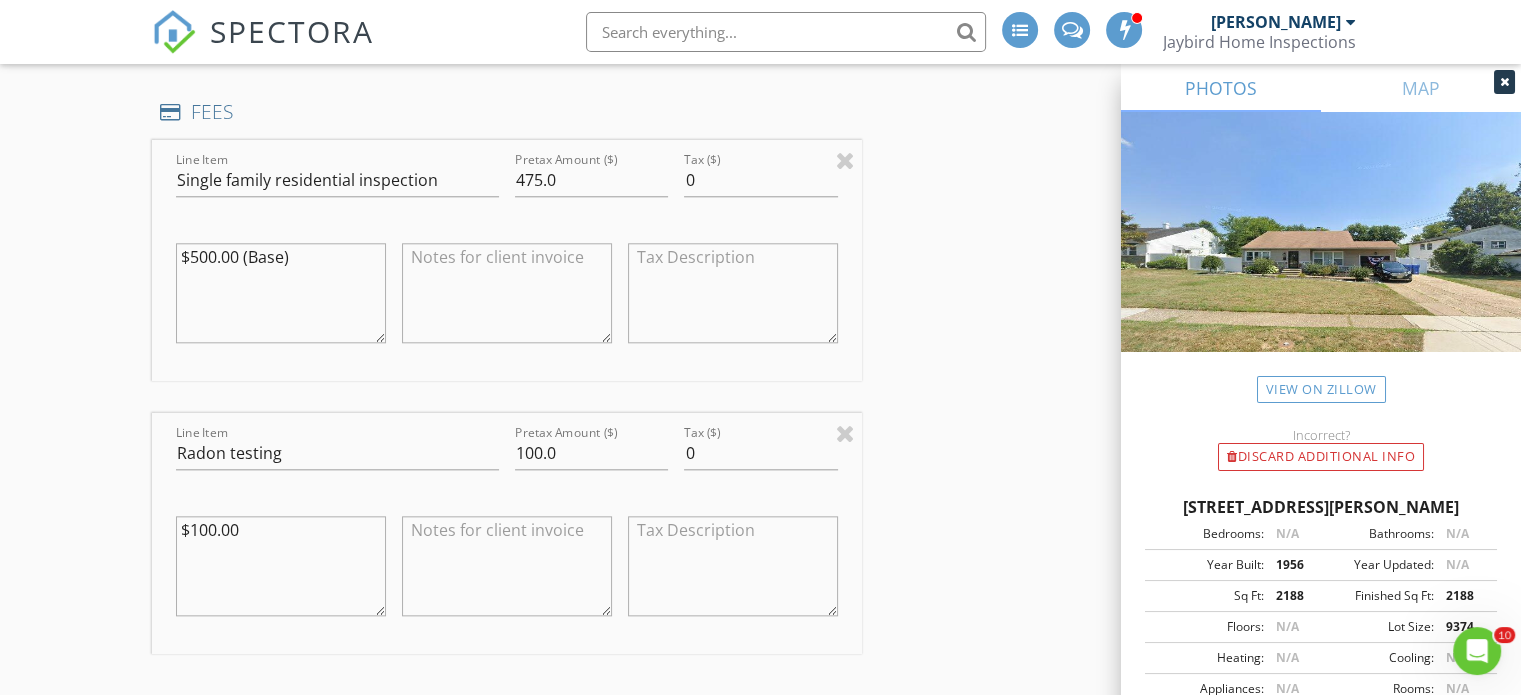 click at bounding box center [507, 293] 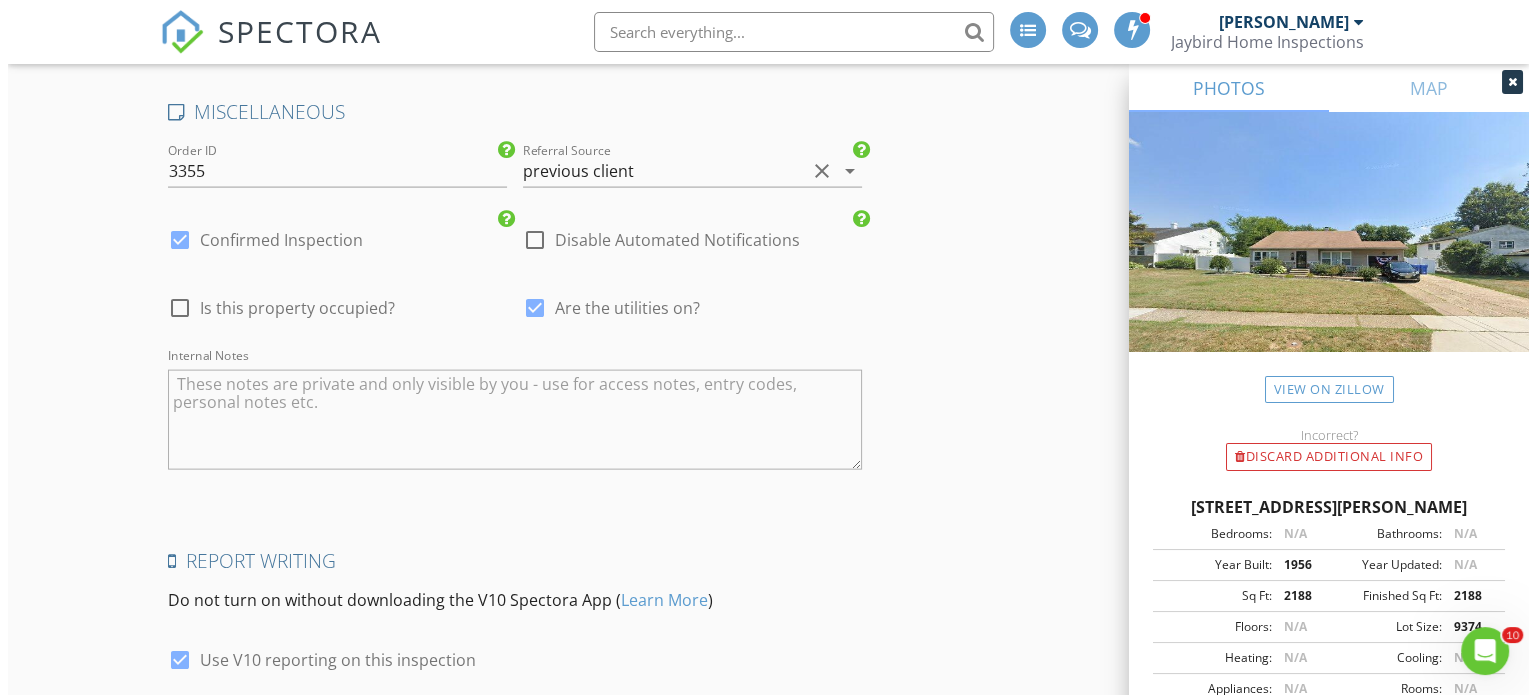 scroll, scrollTop: 4544, scrollLeft: 0, axis: vertical 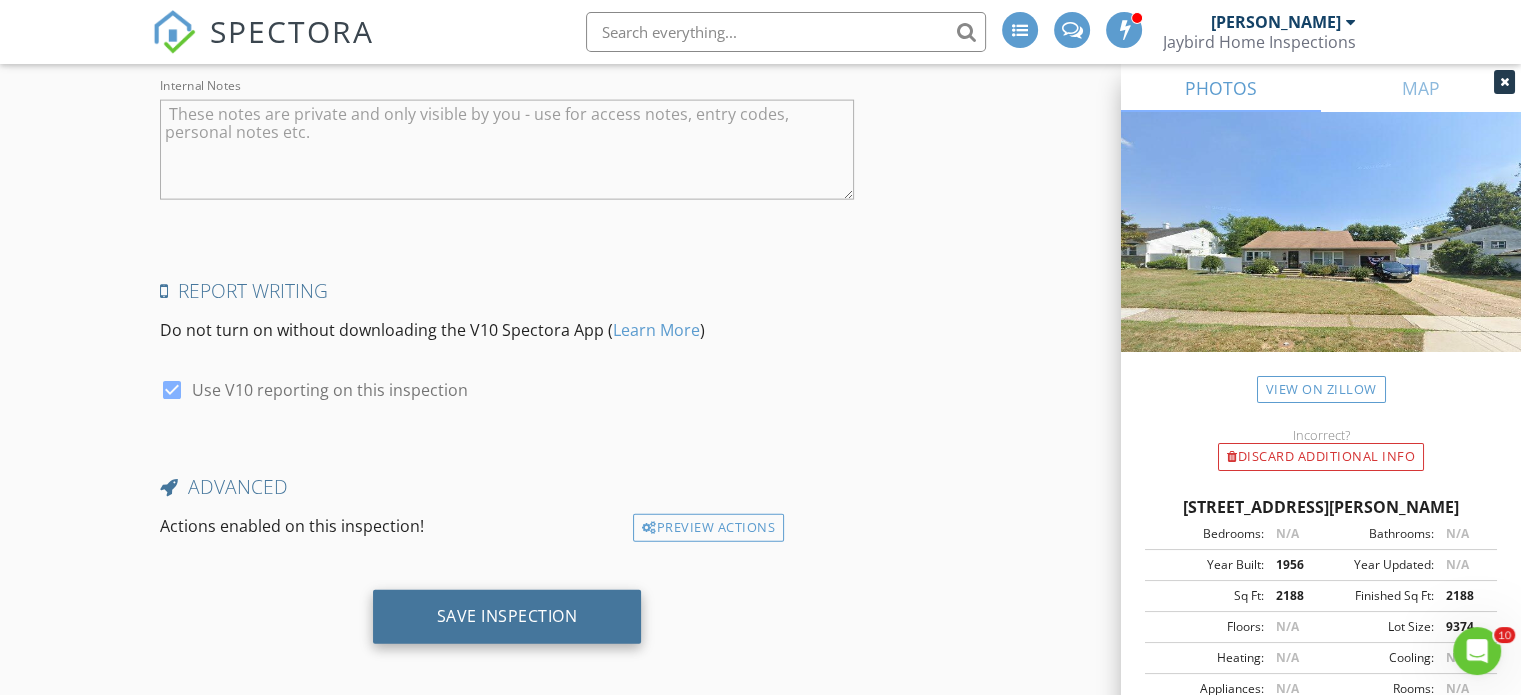 type on "repeat customer discount applied" 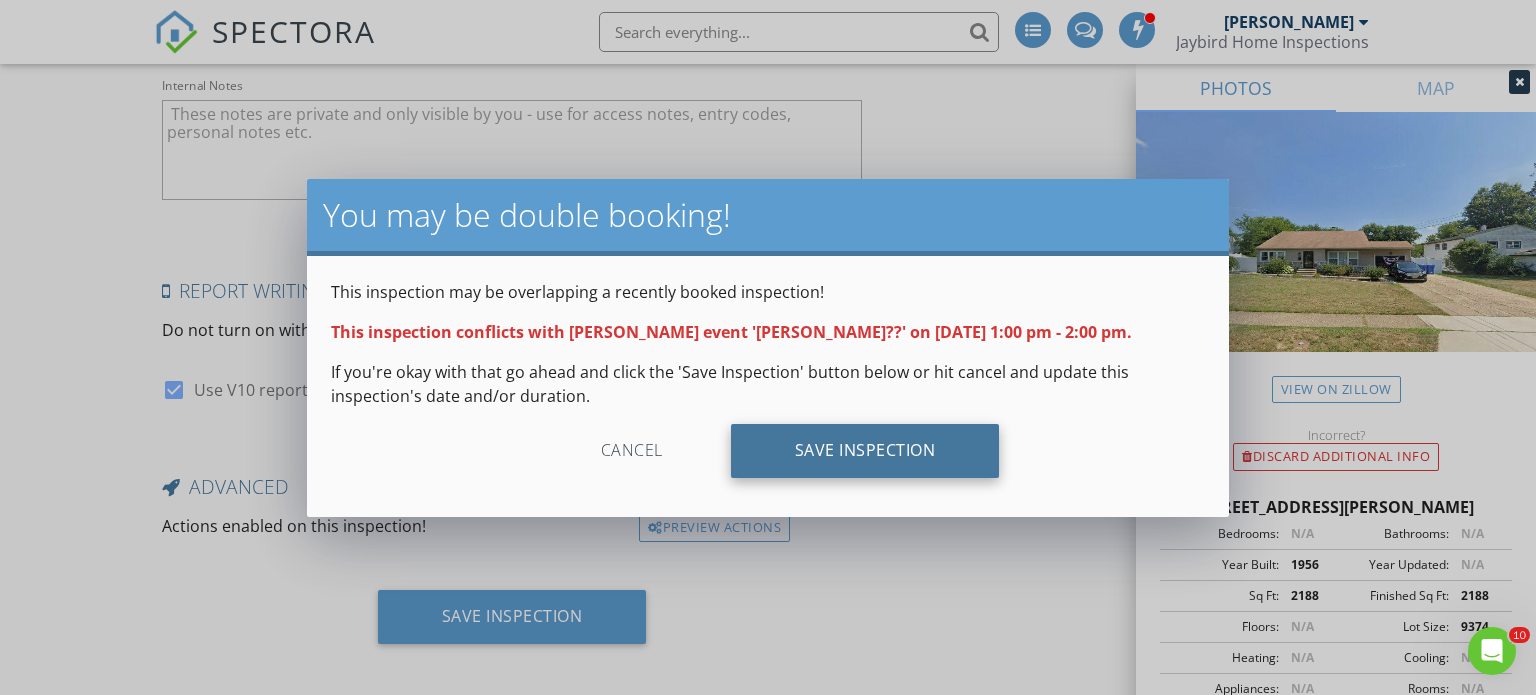 click on "Save Inspection" at bounding box center (865, 451) 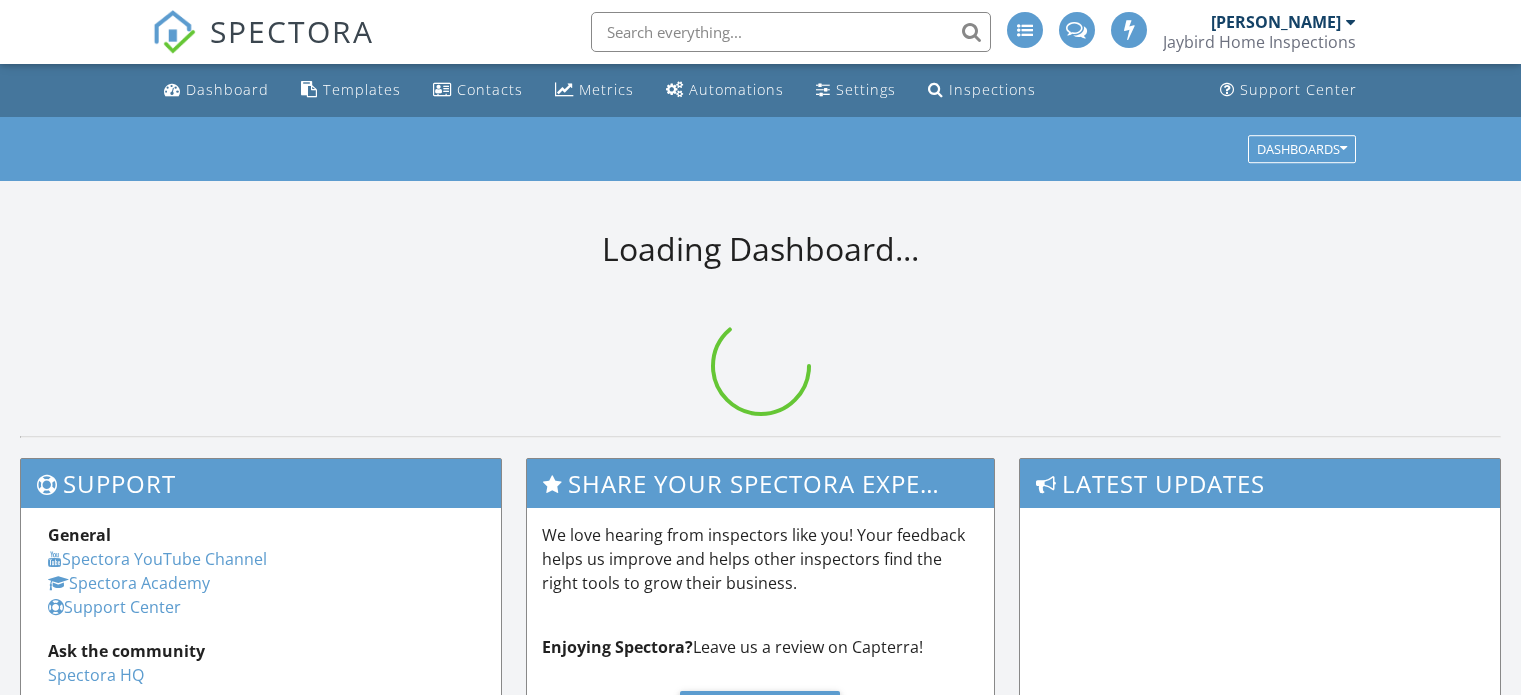 scroll, scrollTop: 0, scrollLeft: 0, axis: both 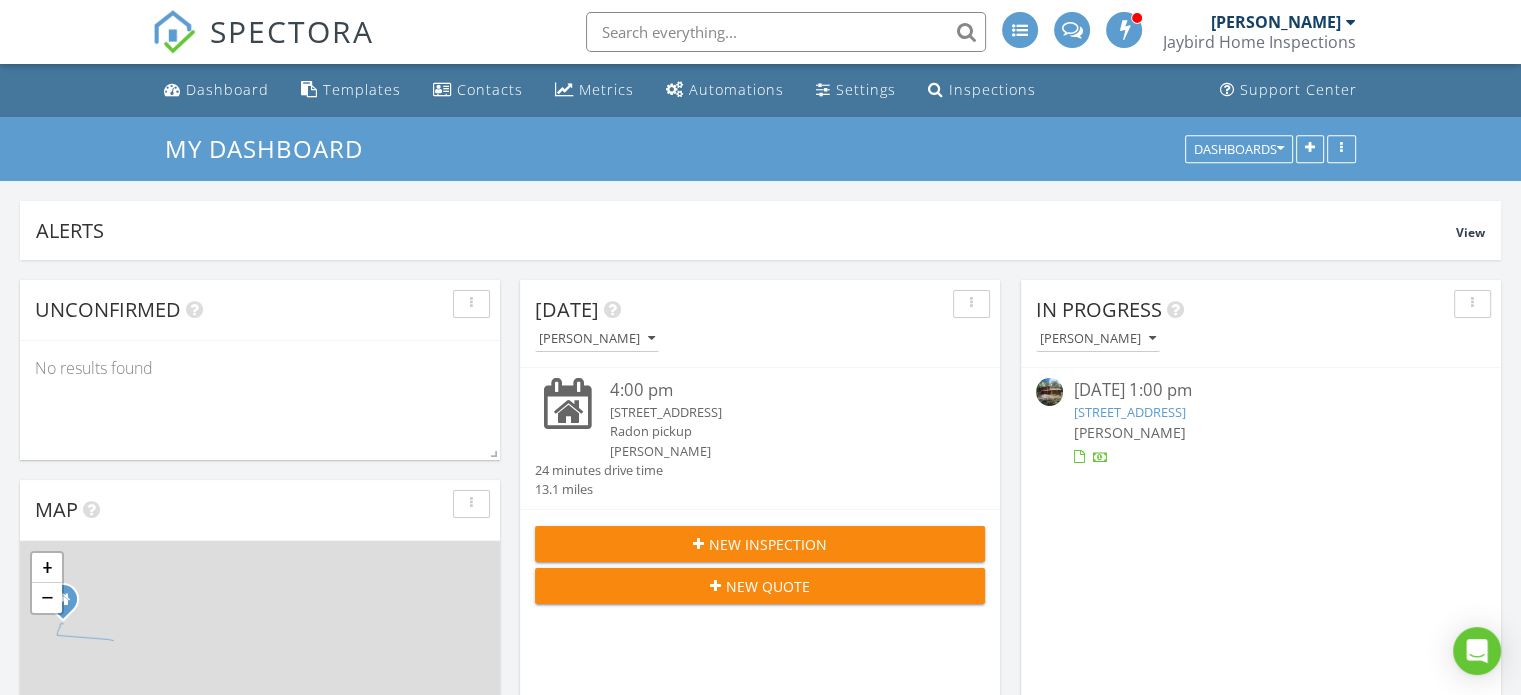 click at bounding box center [786, 32] 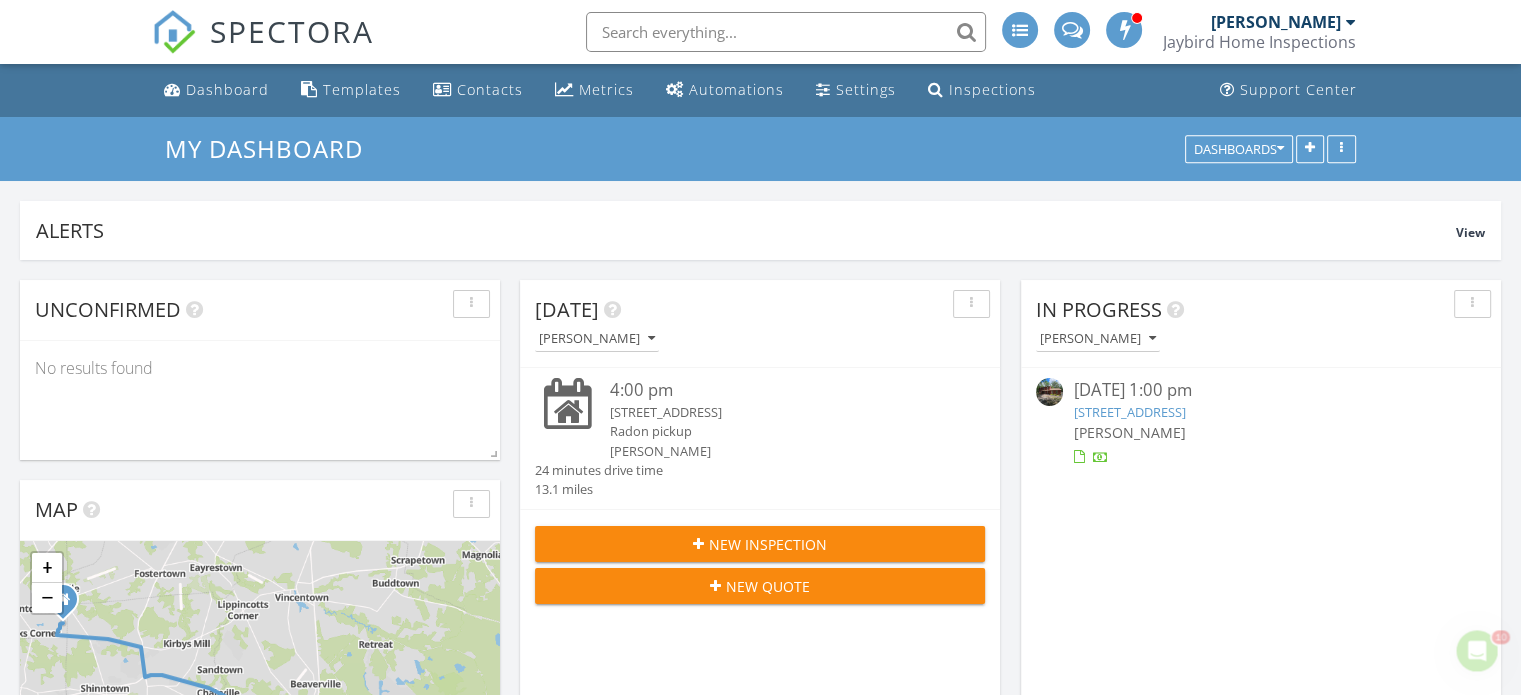 scroll, scrollTop: 0, scrollLeft: 0, axis: both 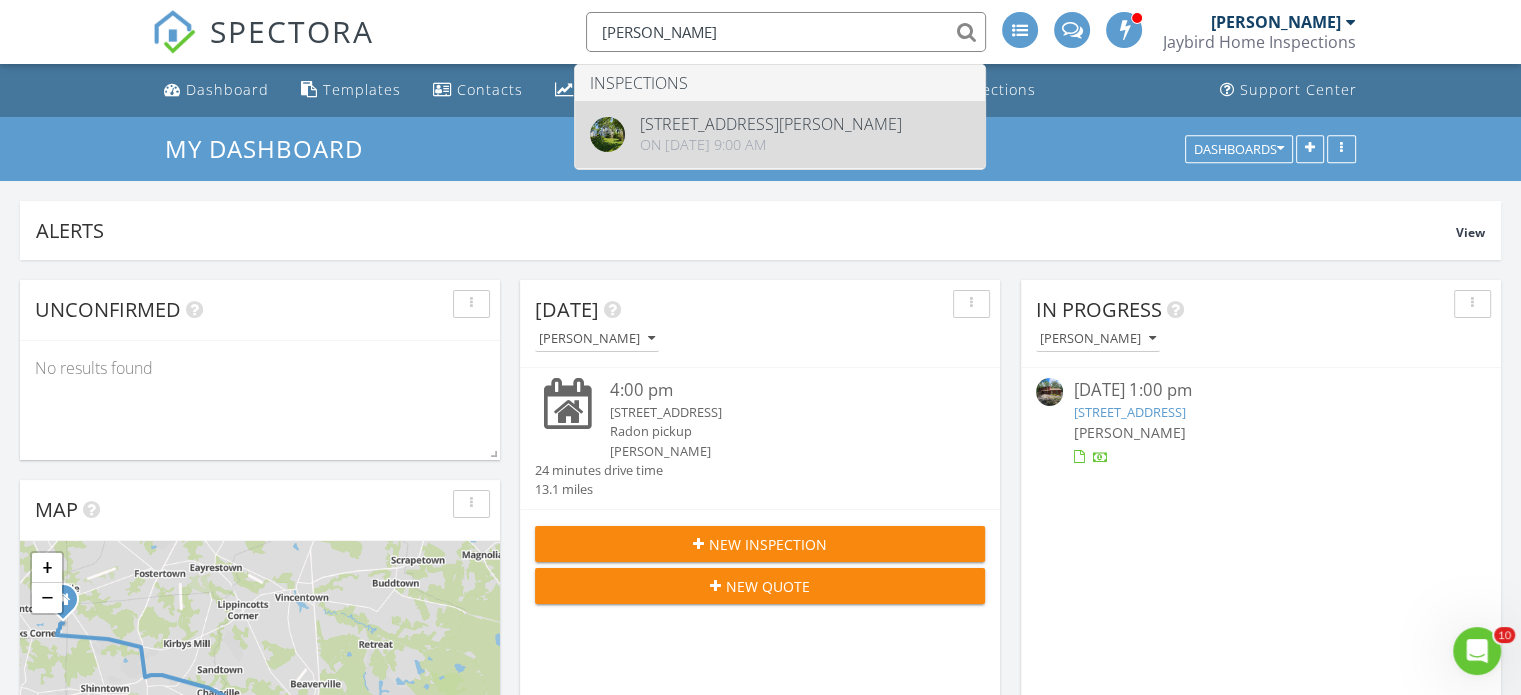 type on "kayla mac" 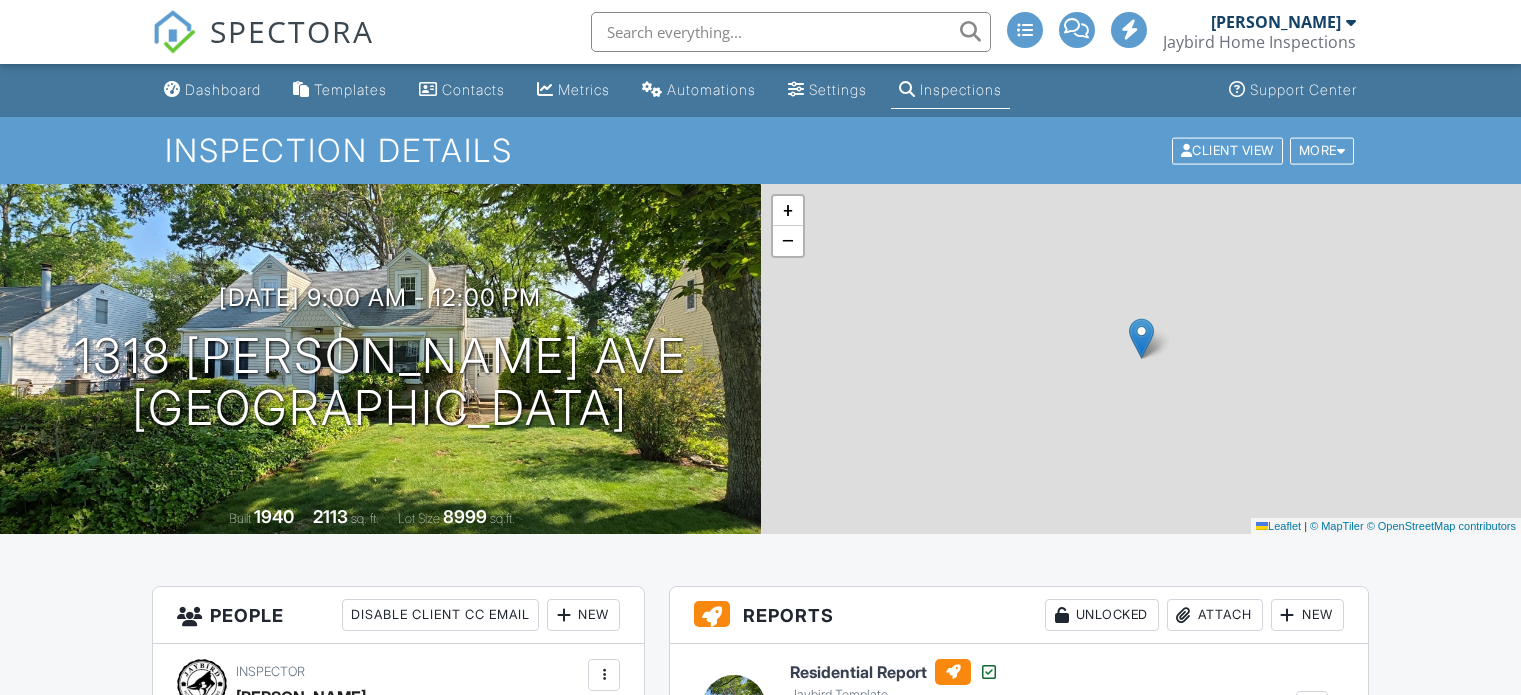 scroll, scrollTop: 0, scrollLeft: 0, axis: both 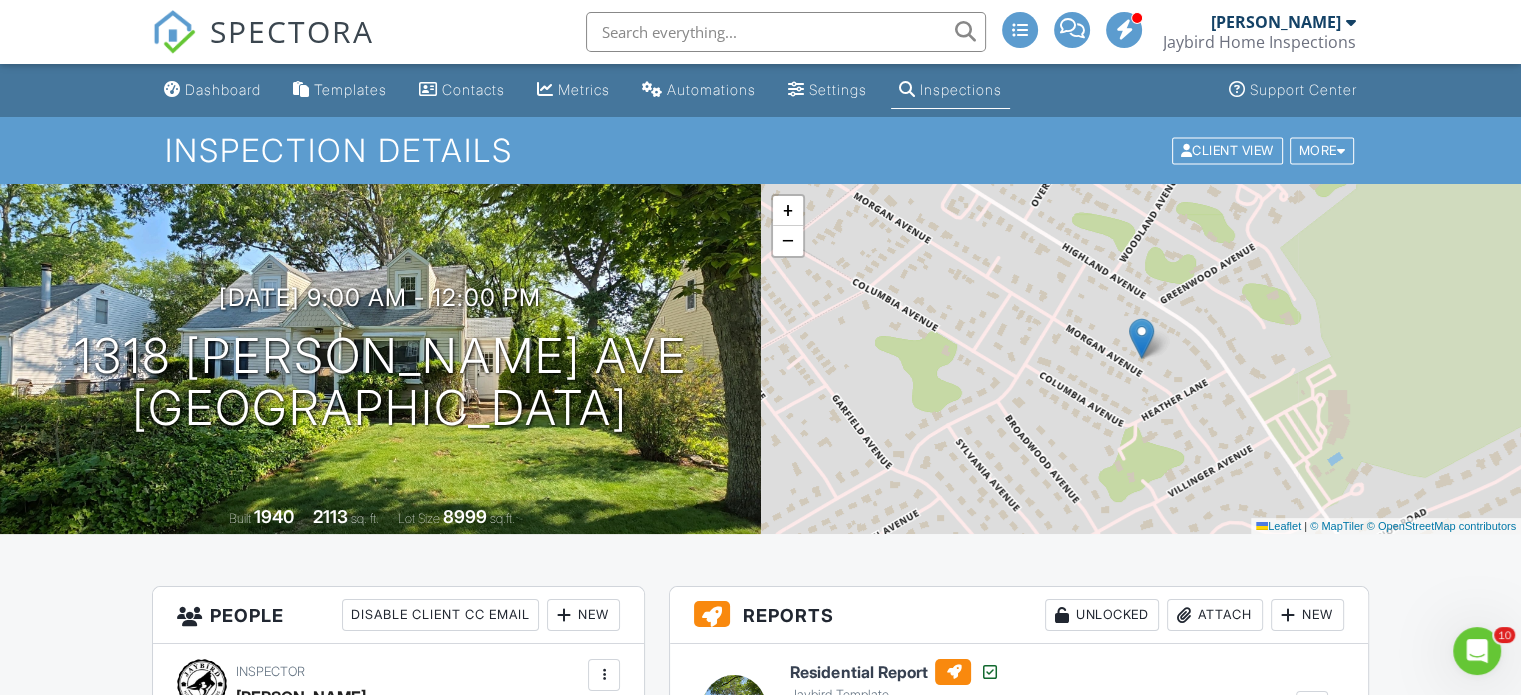 drag, startPoint x: 1535, startPoint y: 75, endPoint x: 1498, endPoint y: 31, distance: 57.48913 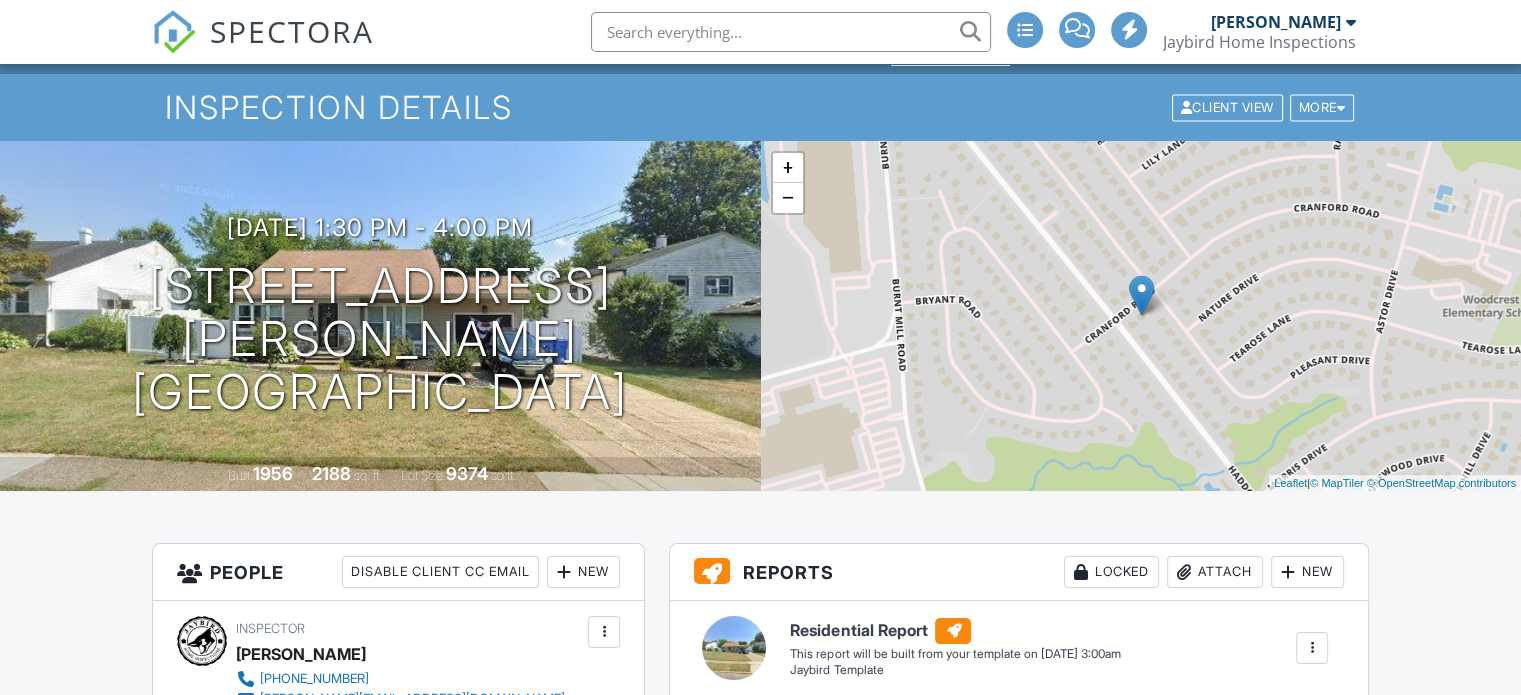 scroll, scrollTop: 203, scrollLeft: 0, axis: vertical 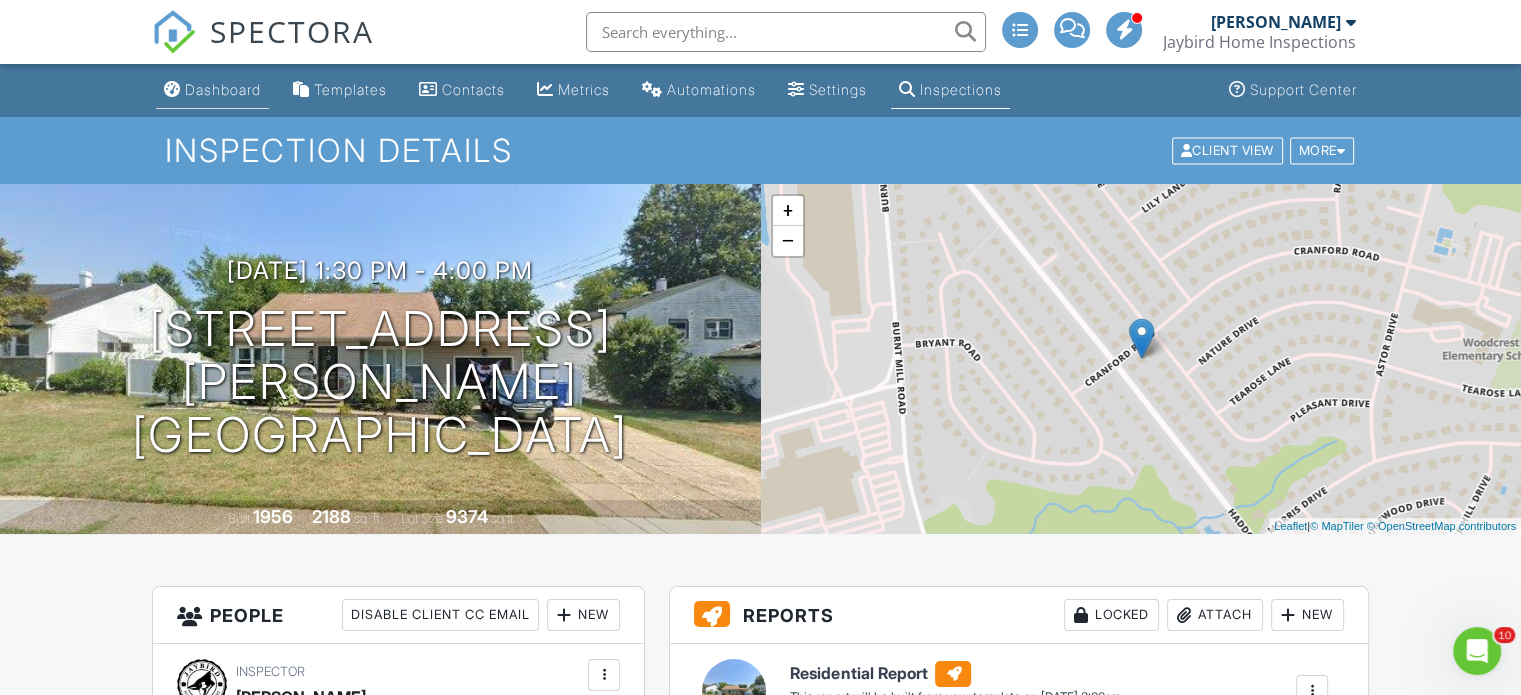click on "Dashboard" at bounding box center (223, 89) 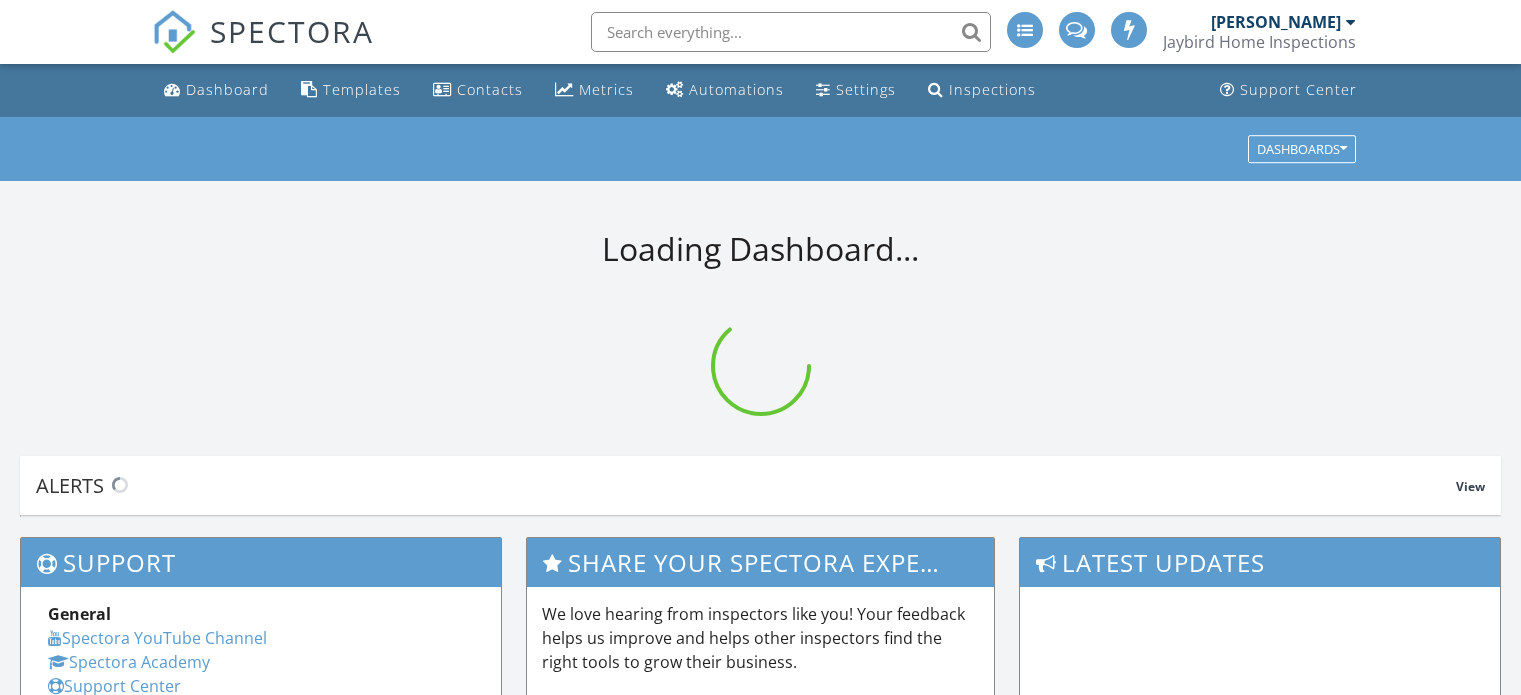 scroll, scrollTop: 0, scrollLeft: 0, axis: both 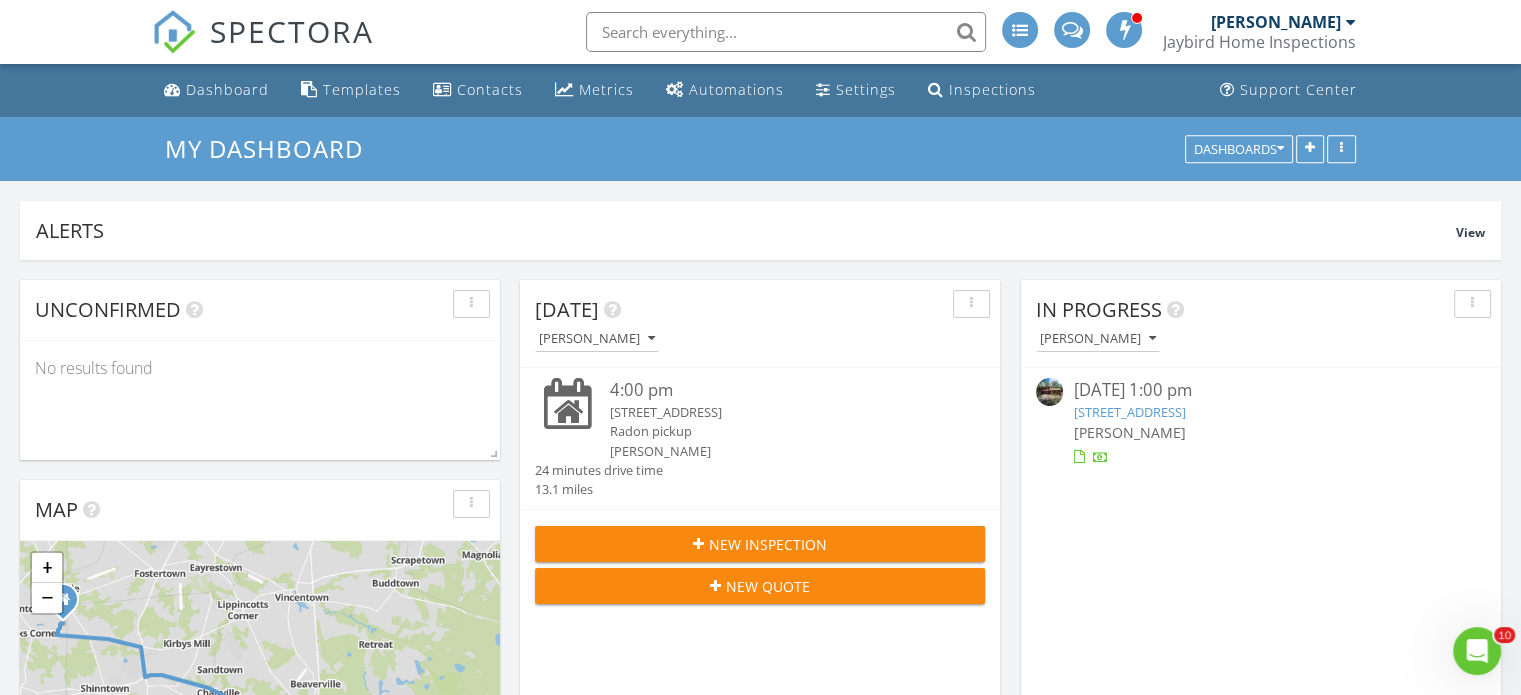 click on "New Inspection" at bounding box center [768, 544] 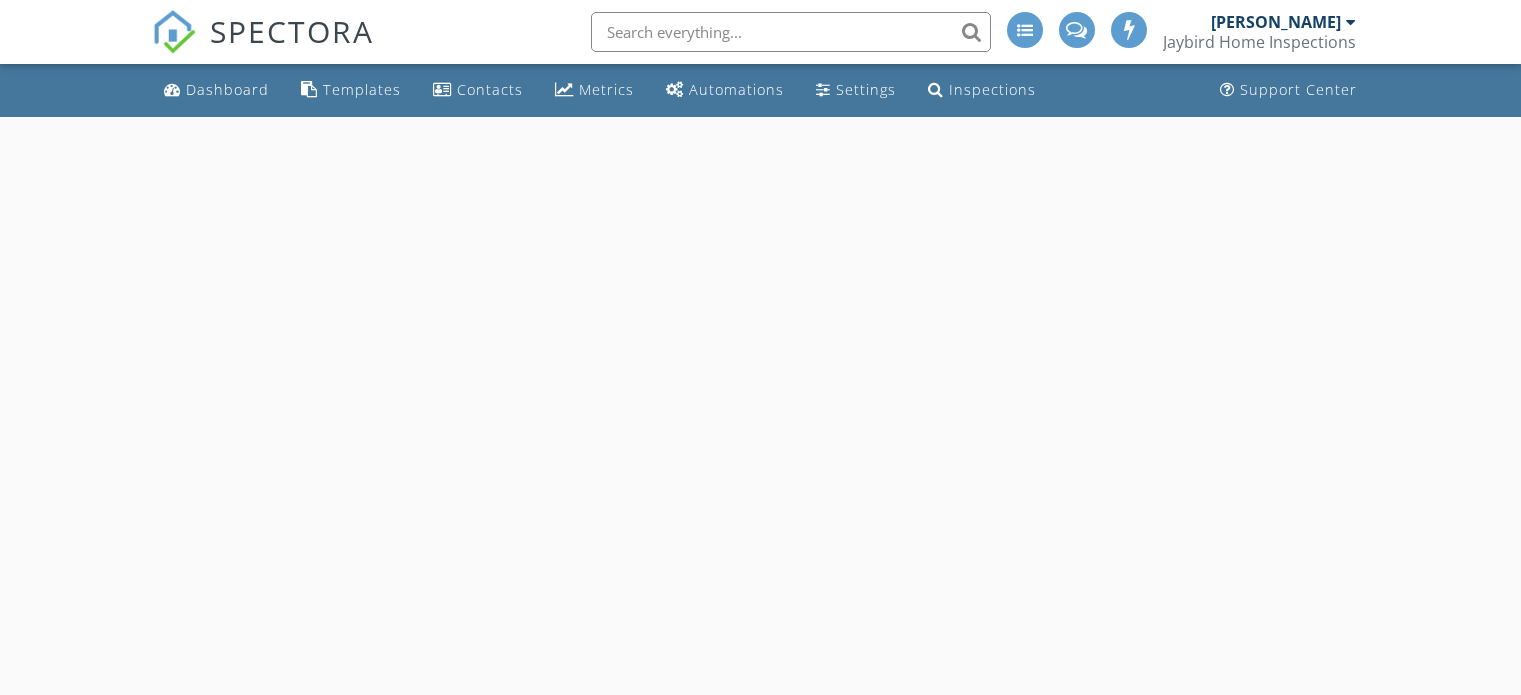 scroll, scrollTop: 0, scrollLeft: 0, axis: both 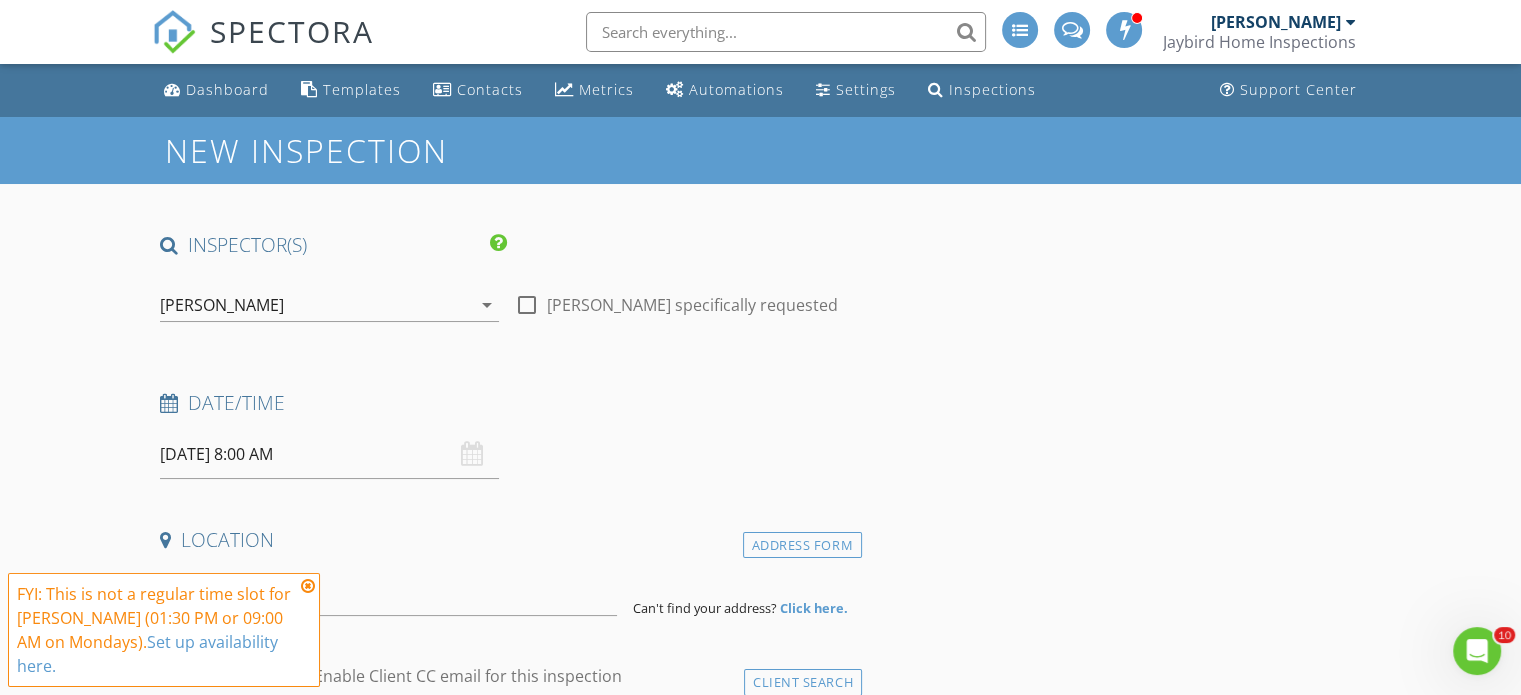 click on "[DATE] 8:00 AM" at bounding box center [329, 454] 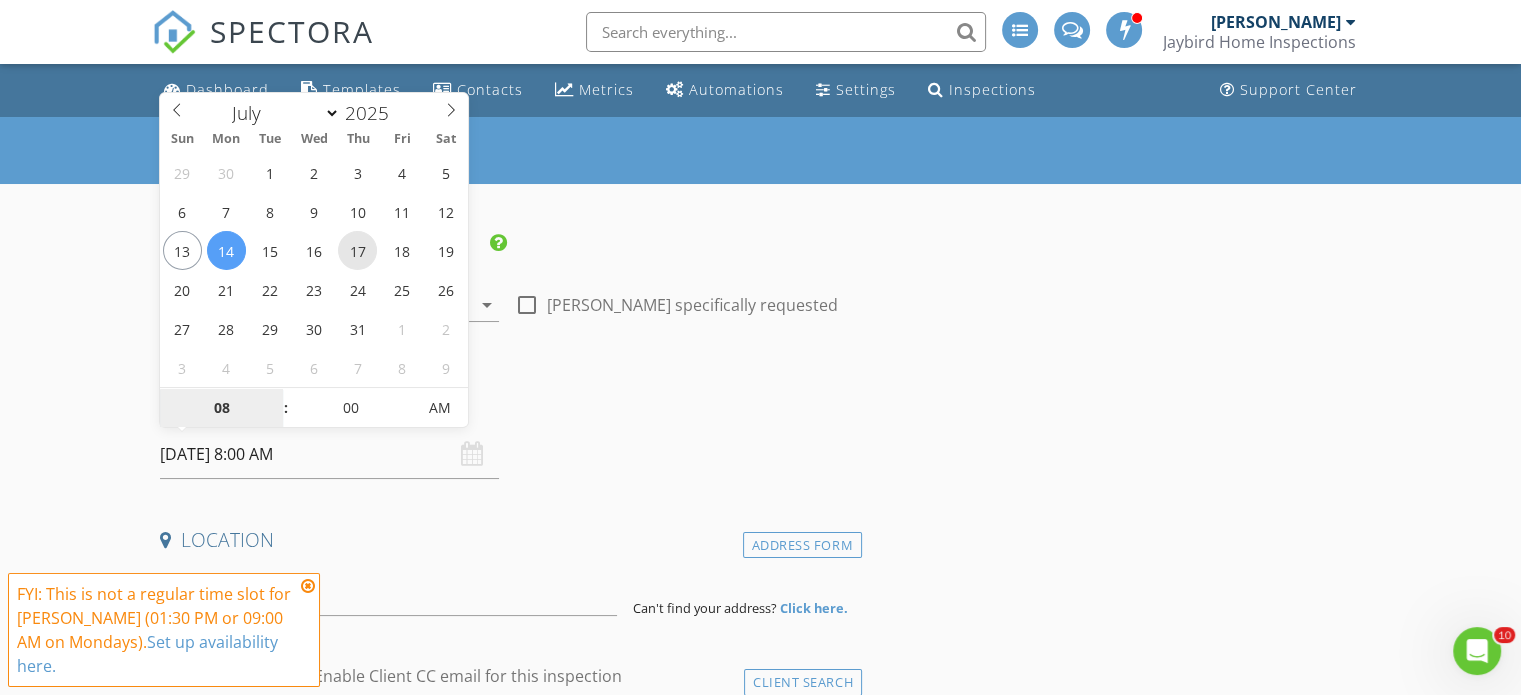 type on "[DATE] 8:00 AM" 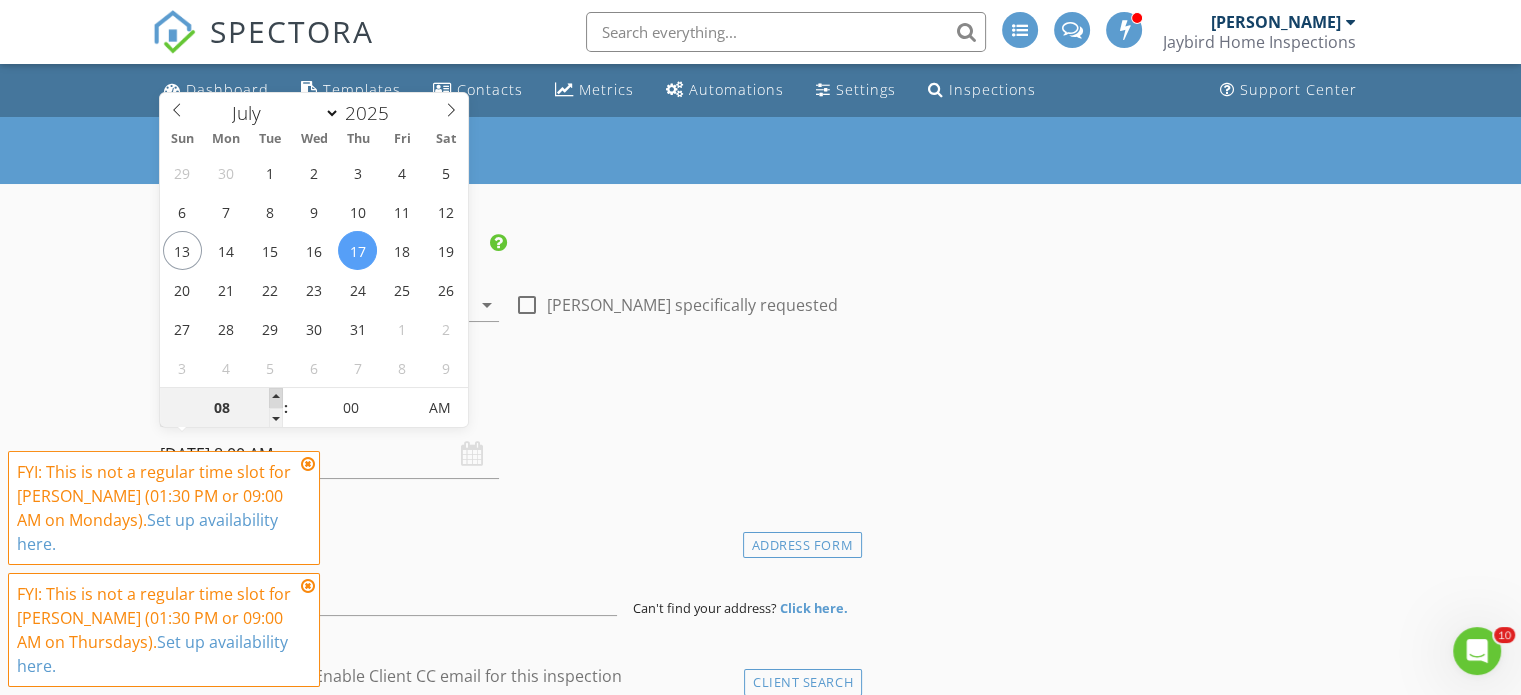 type on "09" 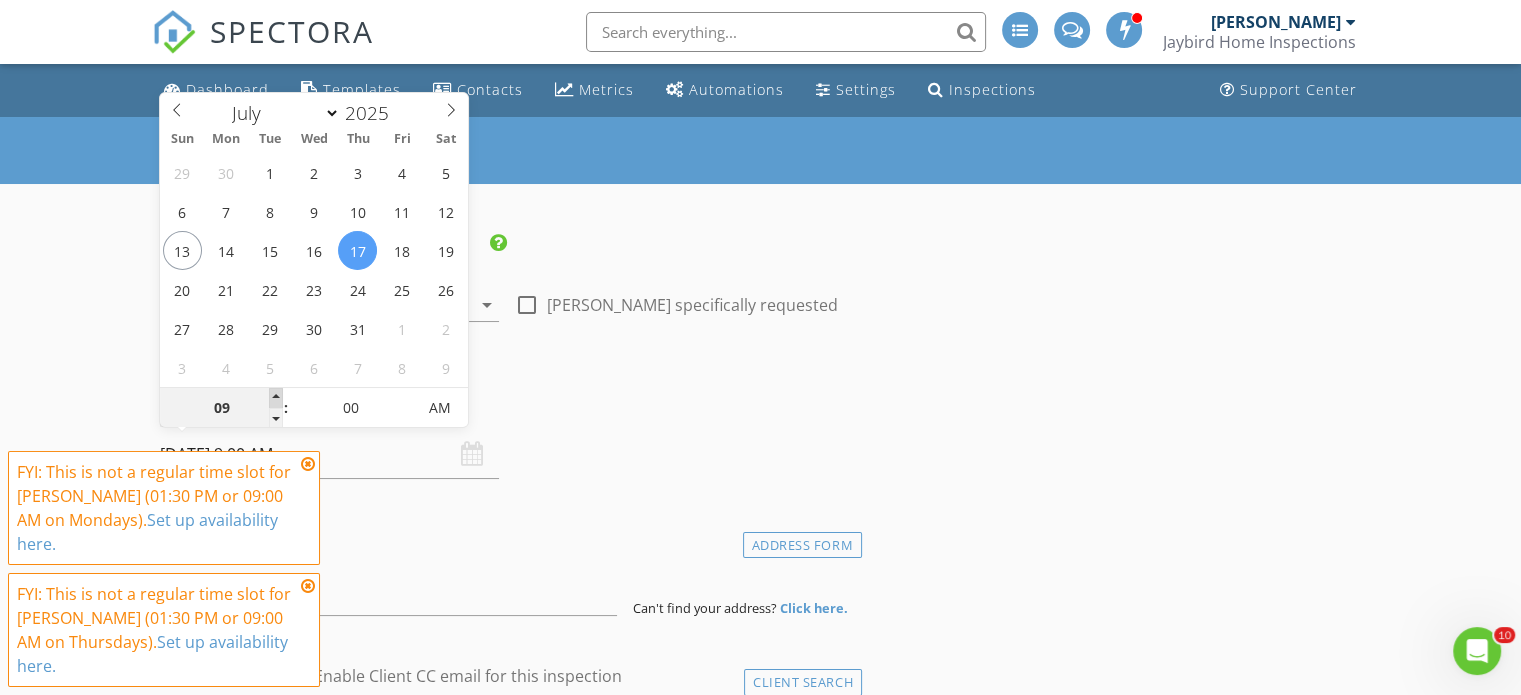 click at bounding box center [276, 398] 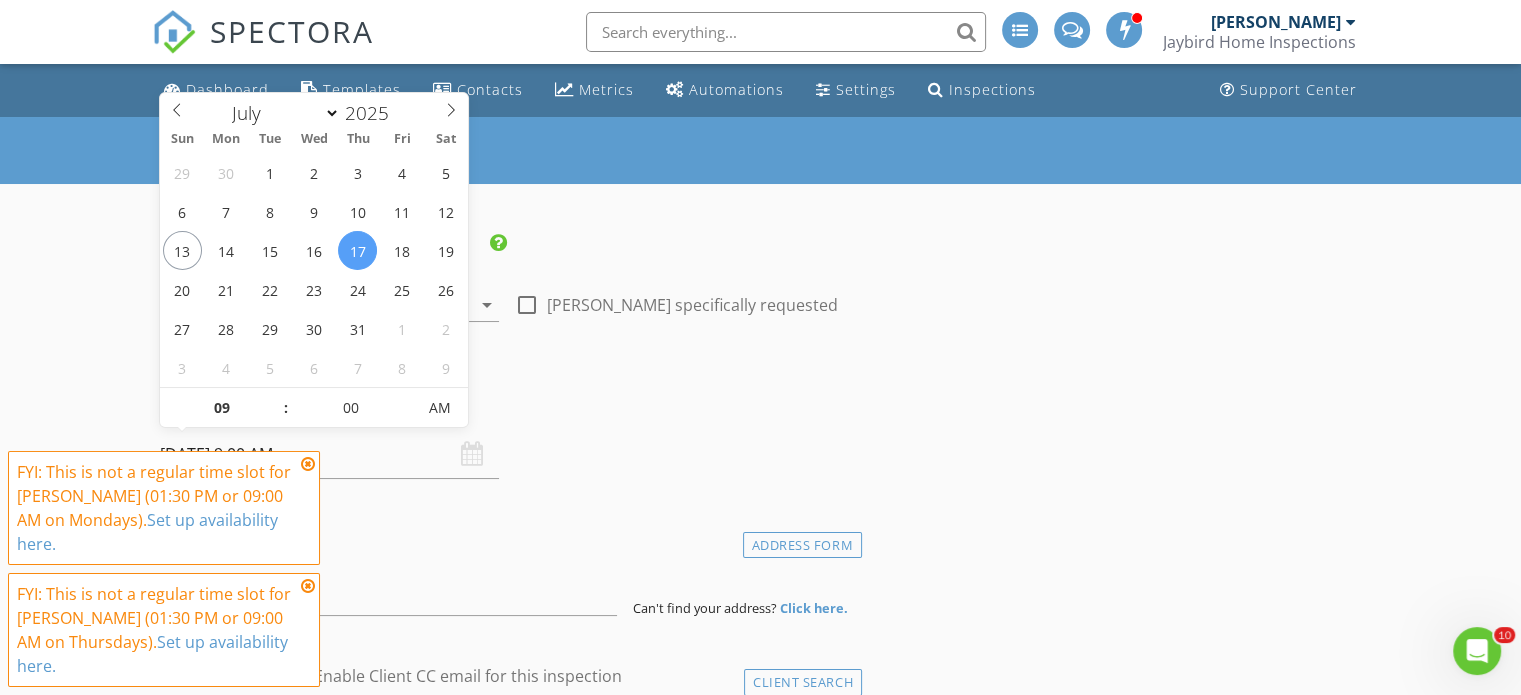 click at bounding box center [308, 464] 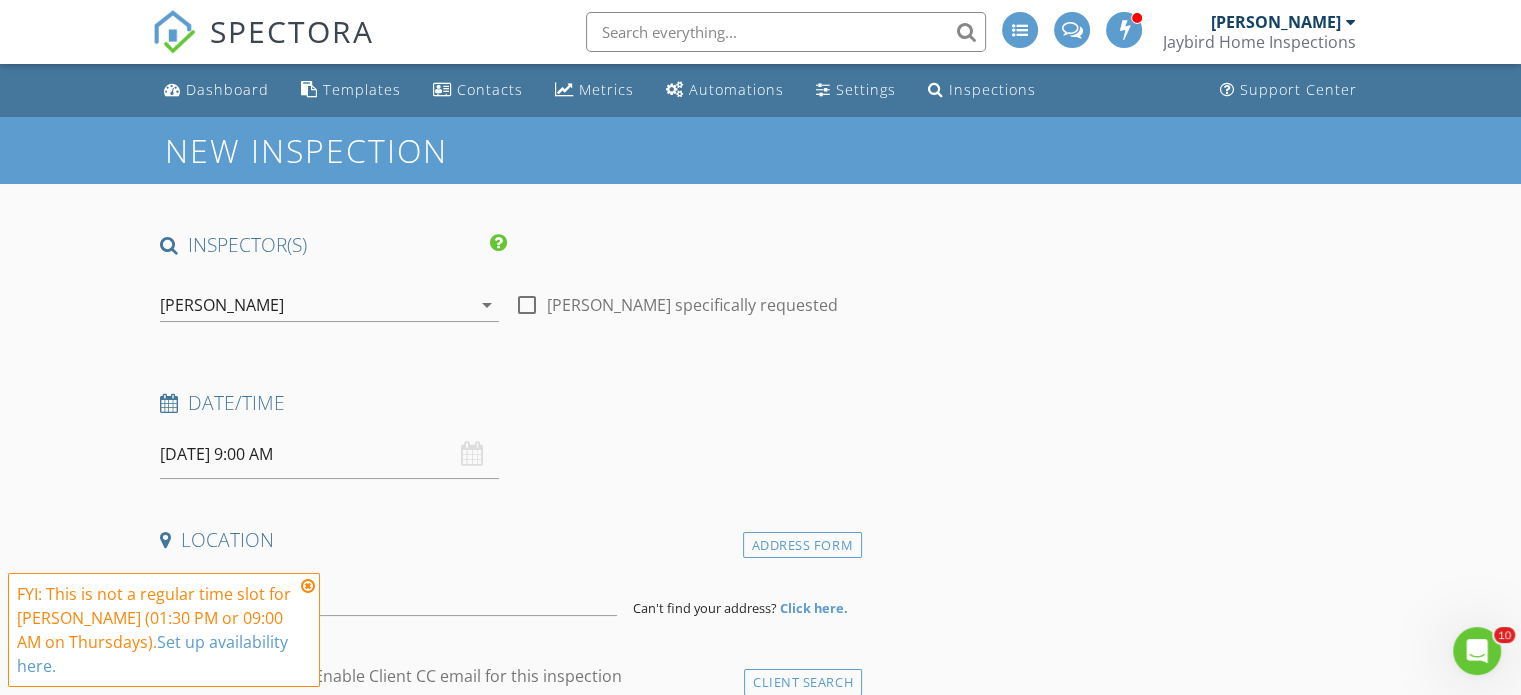 click at bounding box center (308, 586) 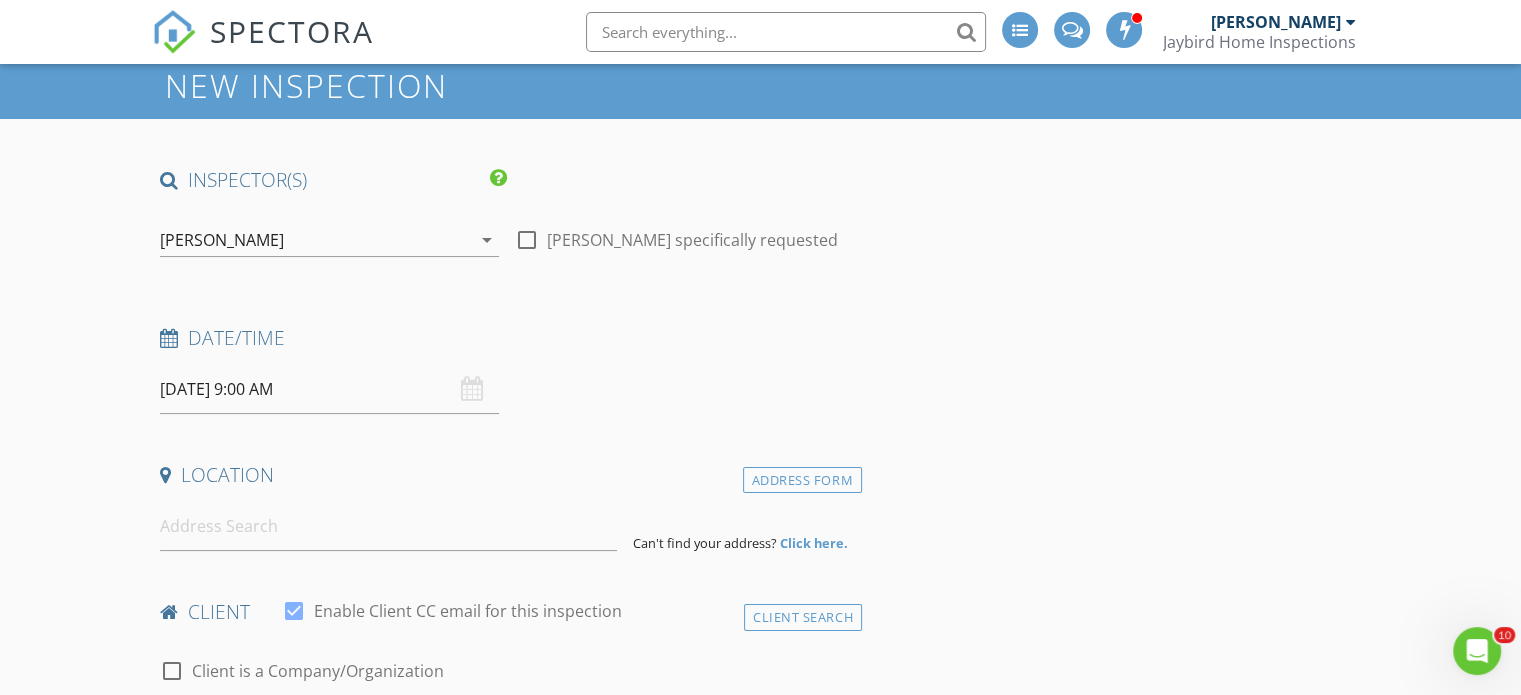scroll, scrollTop: 100, scrollLeft: 0, axis: vertical 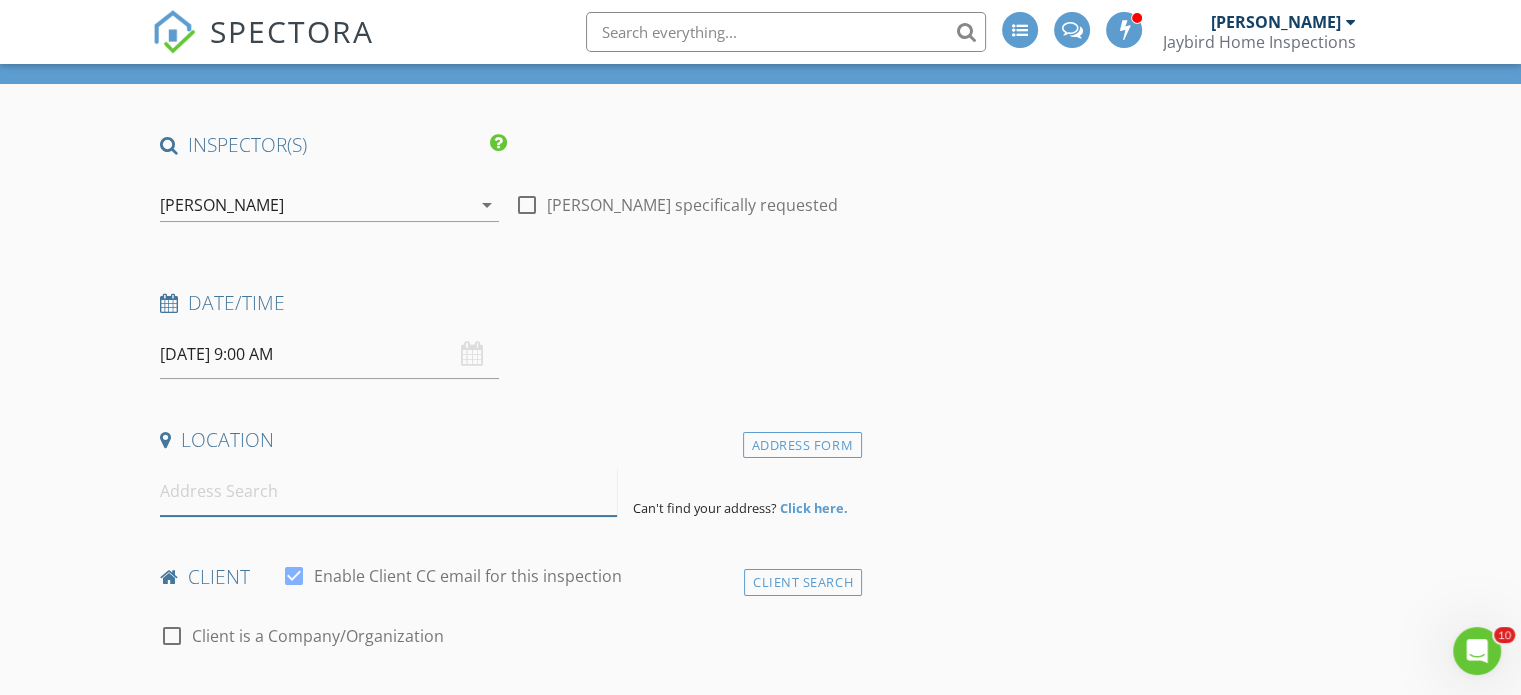 click at bounding box center [388, 491] 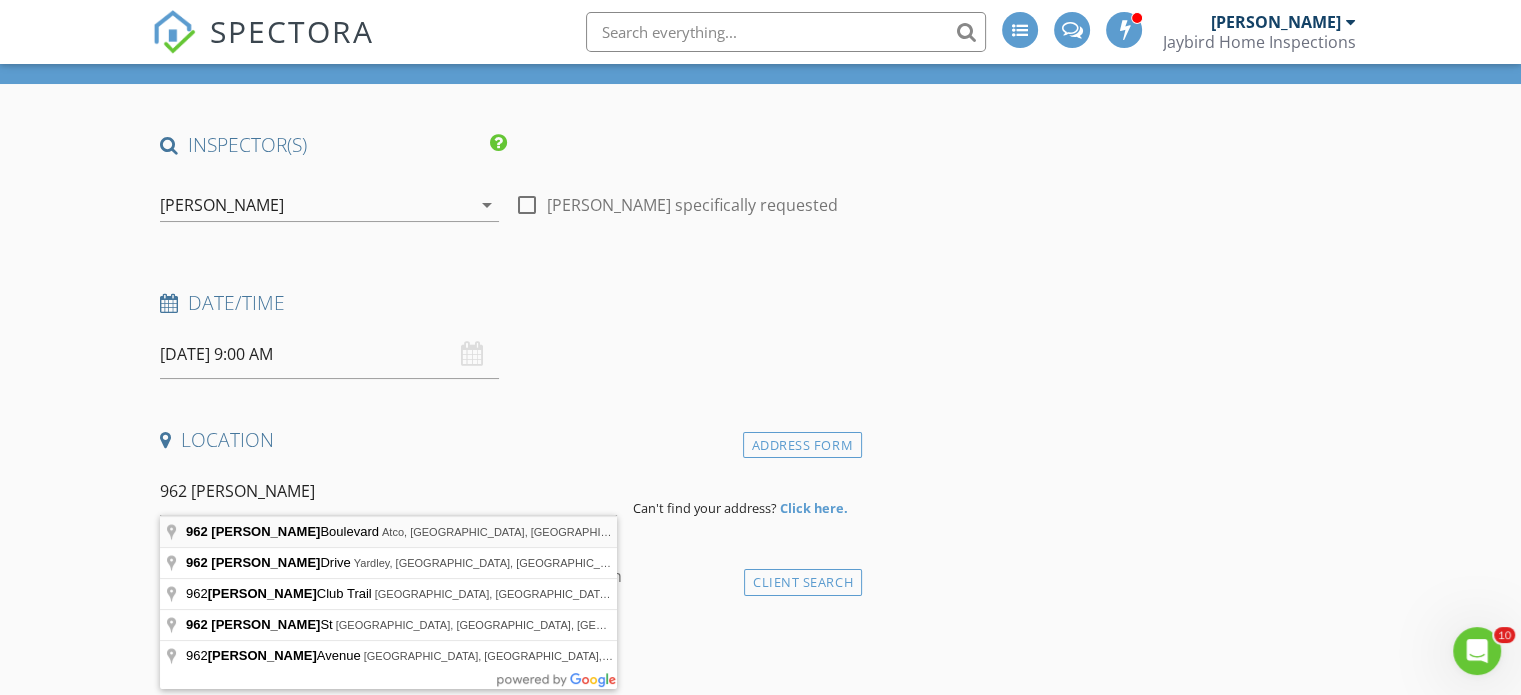 type on "962 Hunt Boulevard, Atco, NJ, USA" 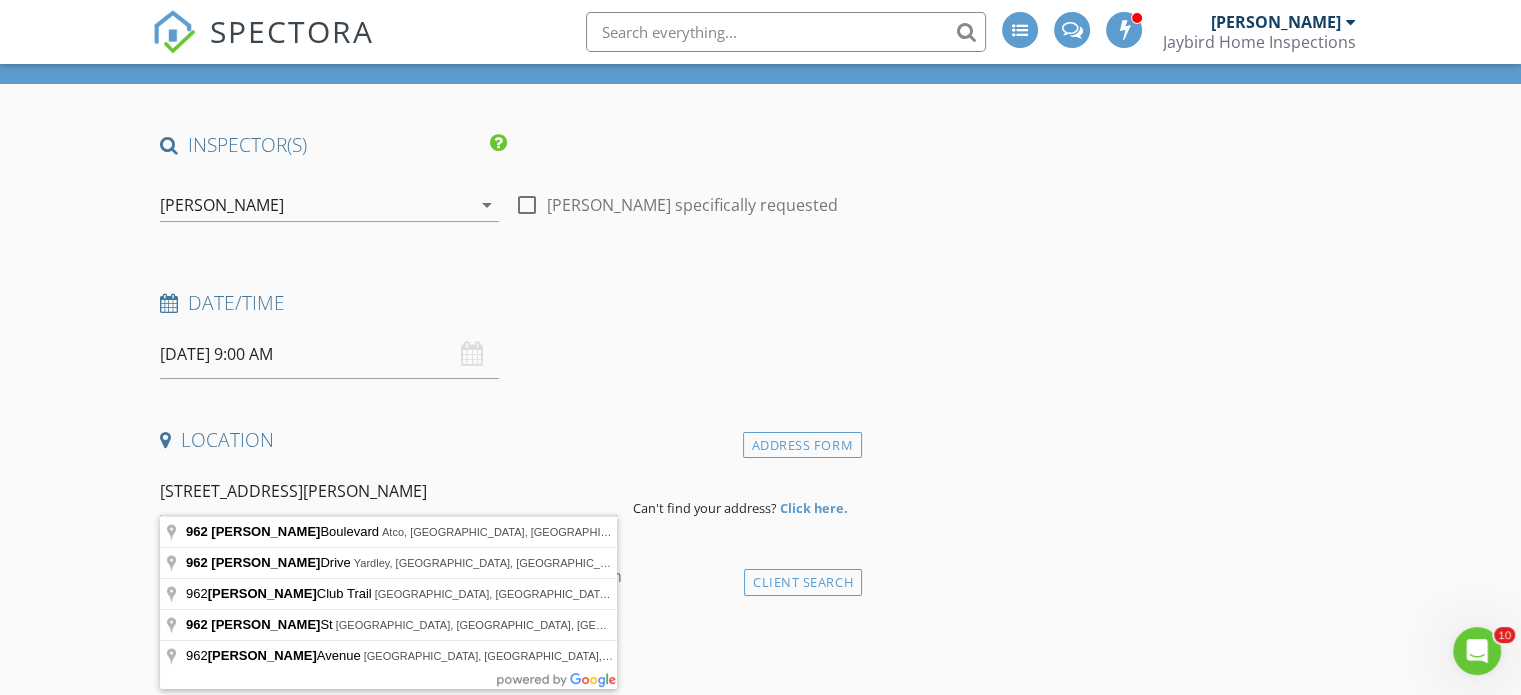drag, startPoint x: 281, startPoint y: 523, endPoint x: 292, endPoint y: 521, distance: 11.18034 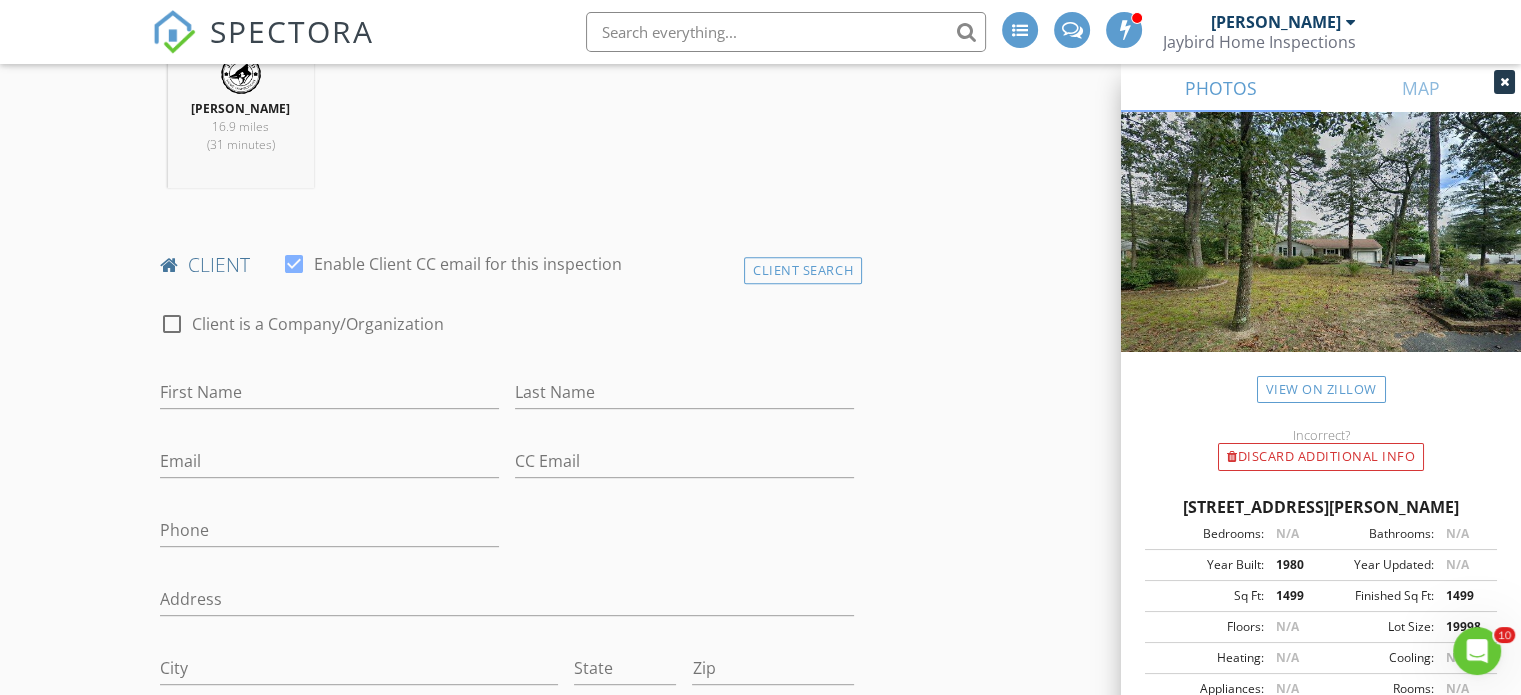 scroll, scrollTop: 947, scrollLeft: 0, axis: vertical 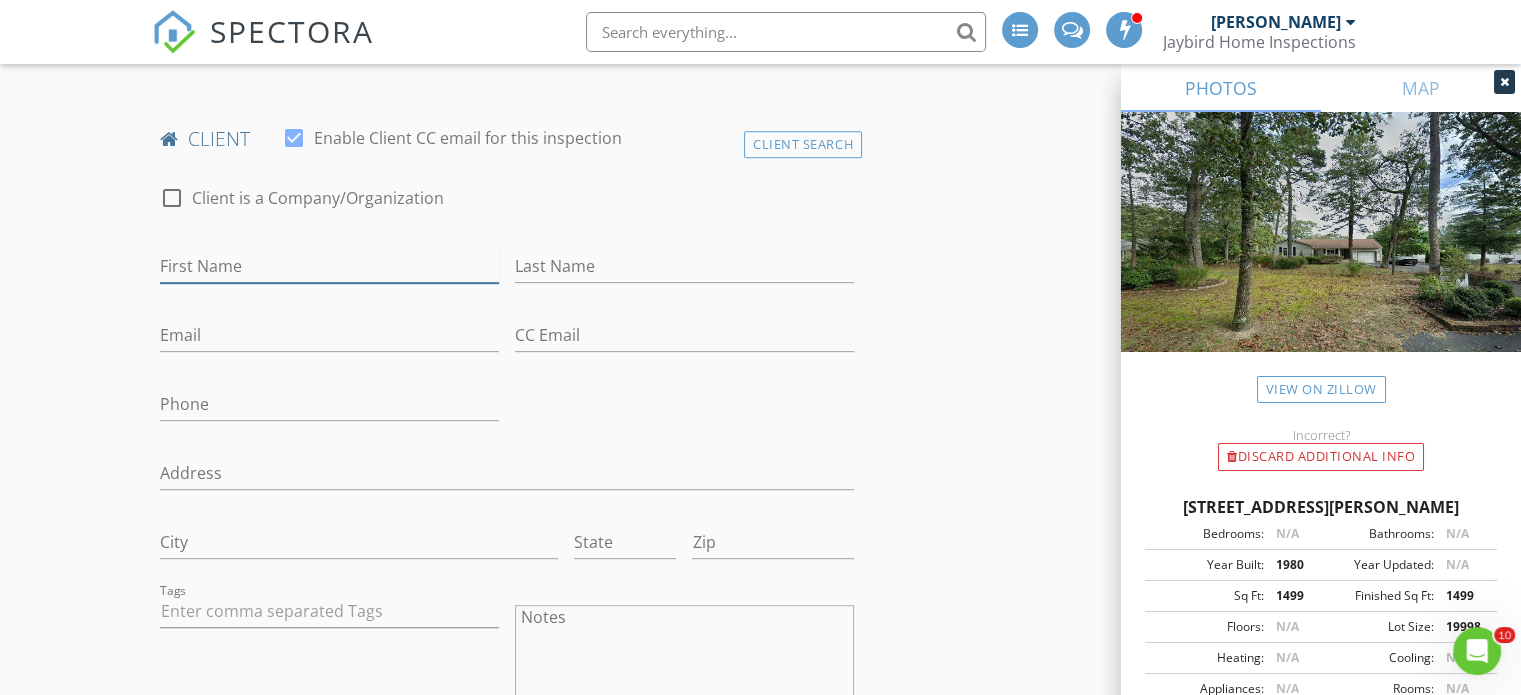 click on "First Name" at bounding box center (329, 266) 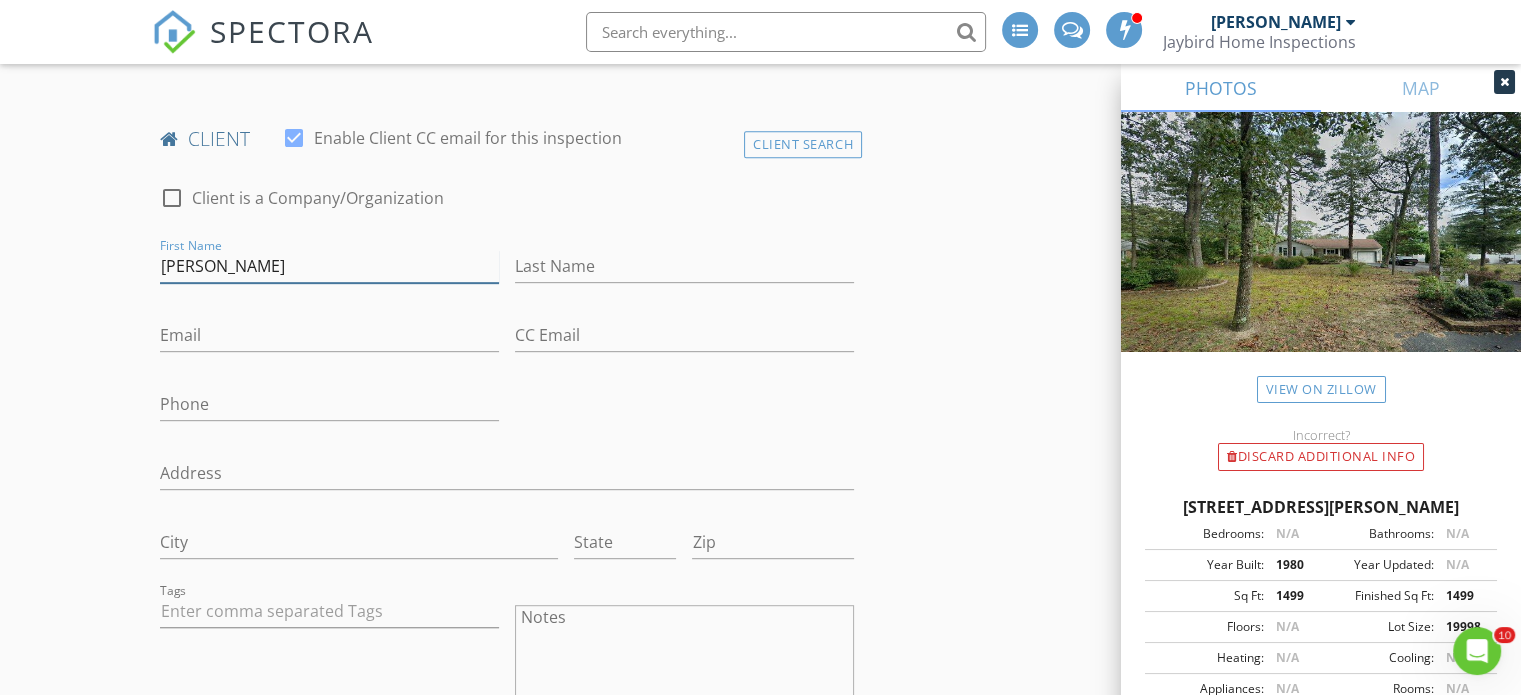 type on "Kellie" 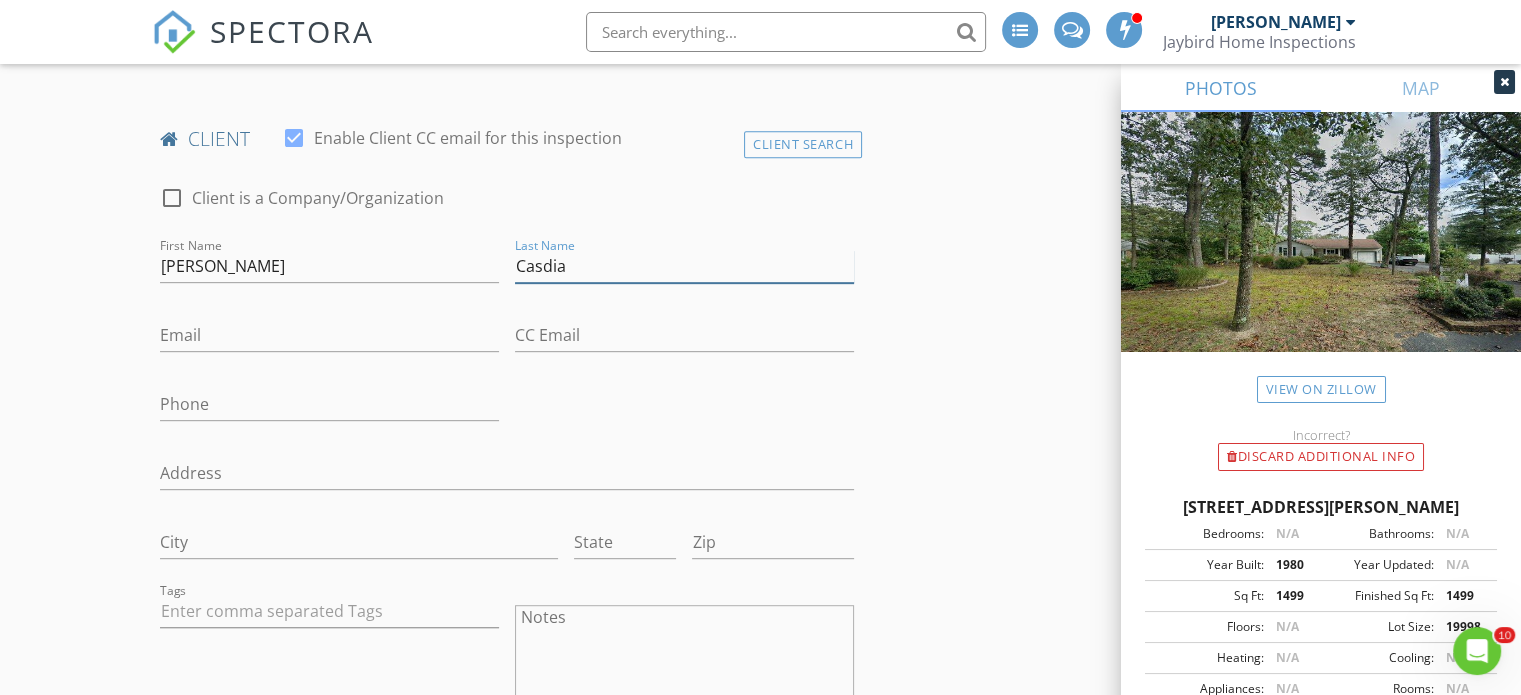 type on "Casdia" 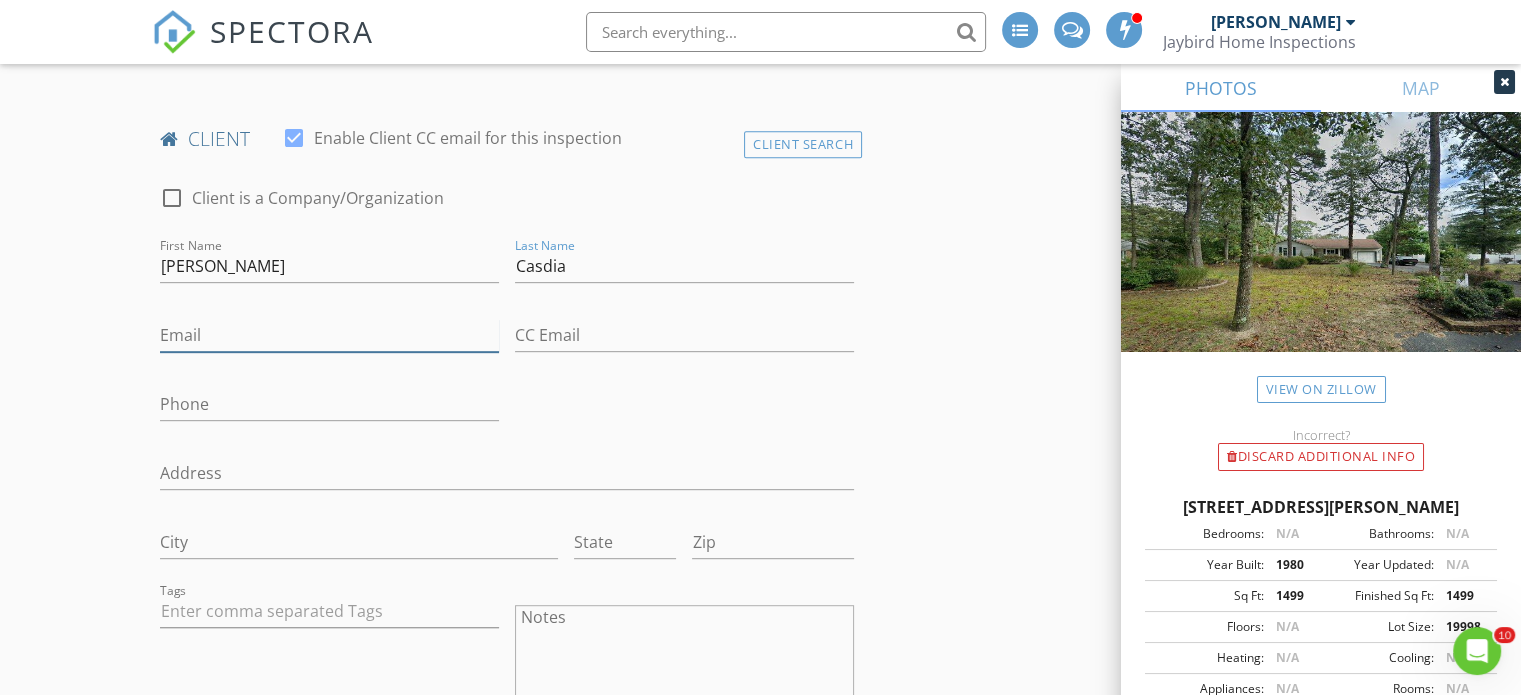 click on "Email" at bounding box center (329, 335) 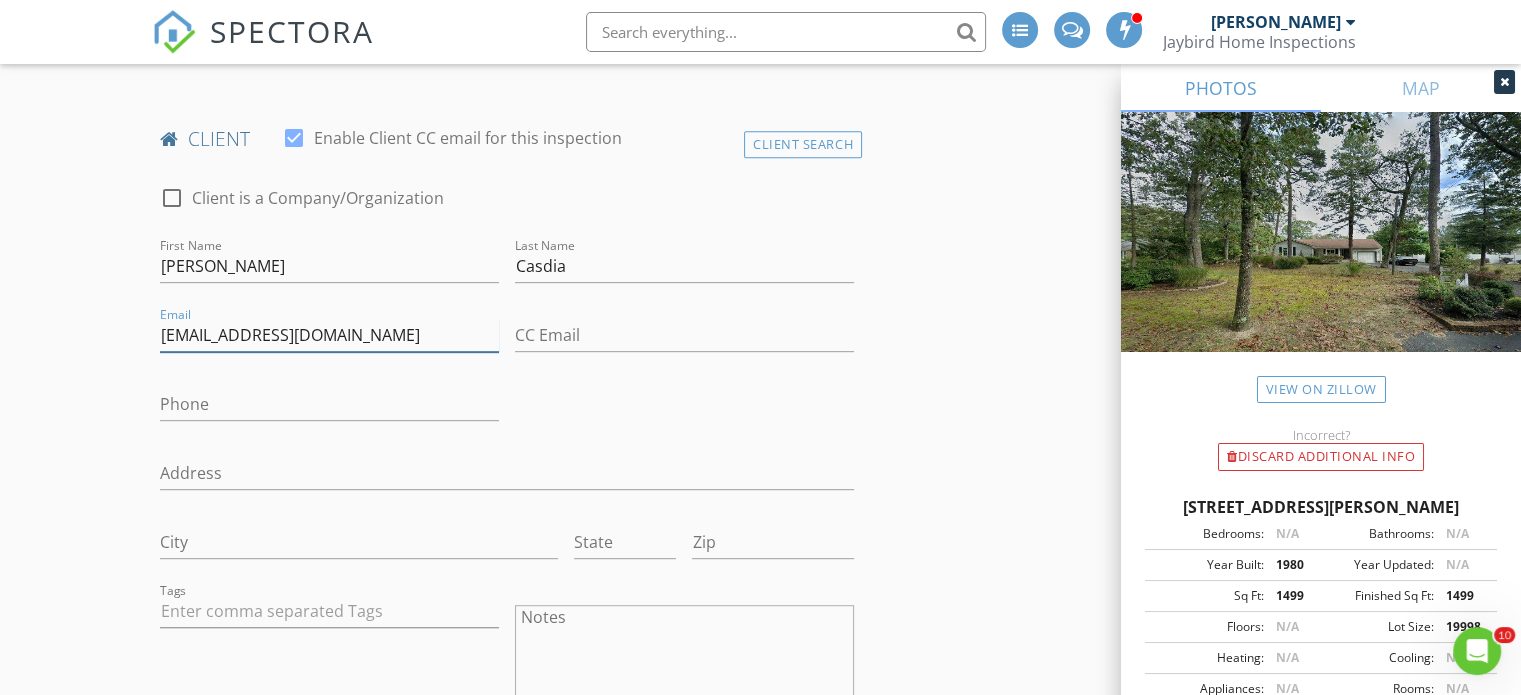type on "kmon64@aol.com" 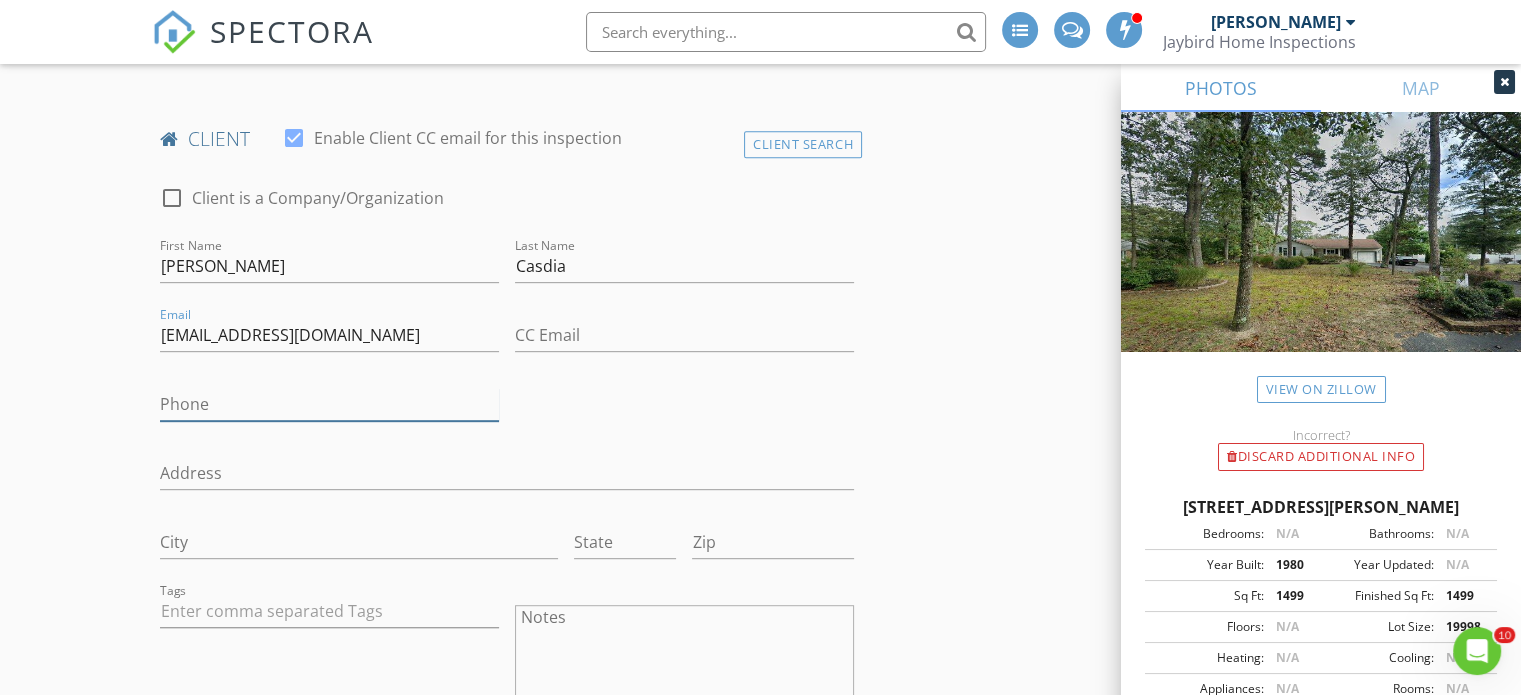 click on "Phone" at bounding box center (329, 404) 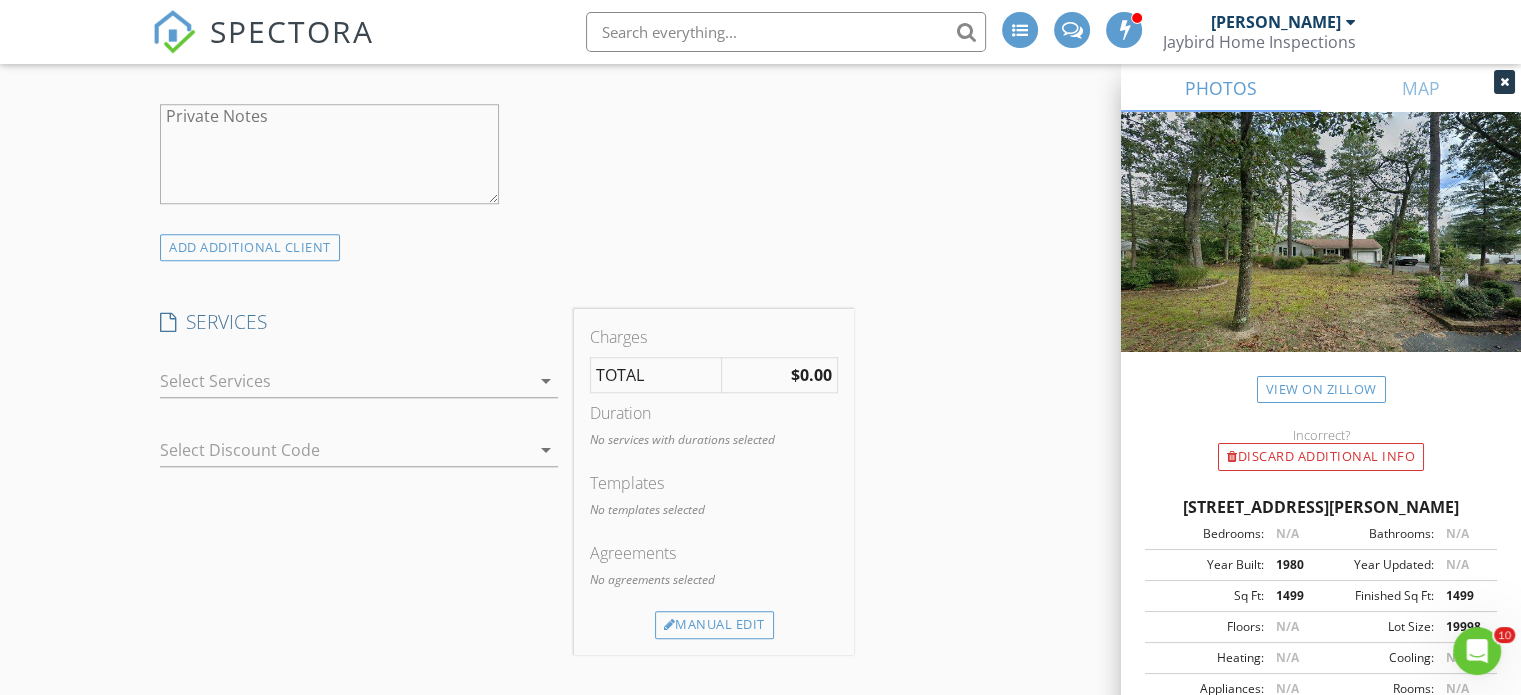 scroll, scrollTop: 1608, scrollLeft: 0, axis: vertical 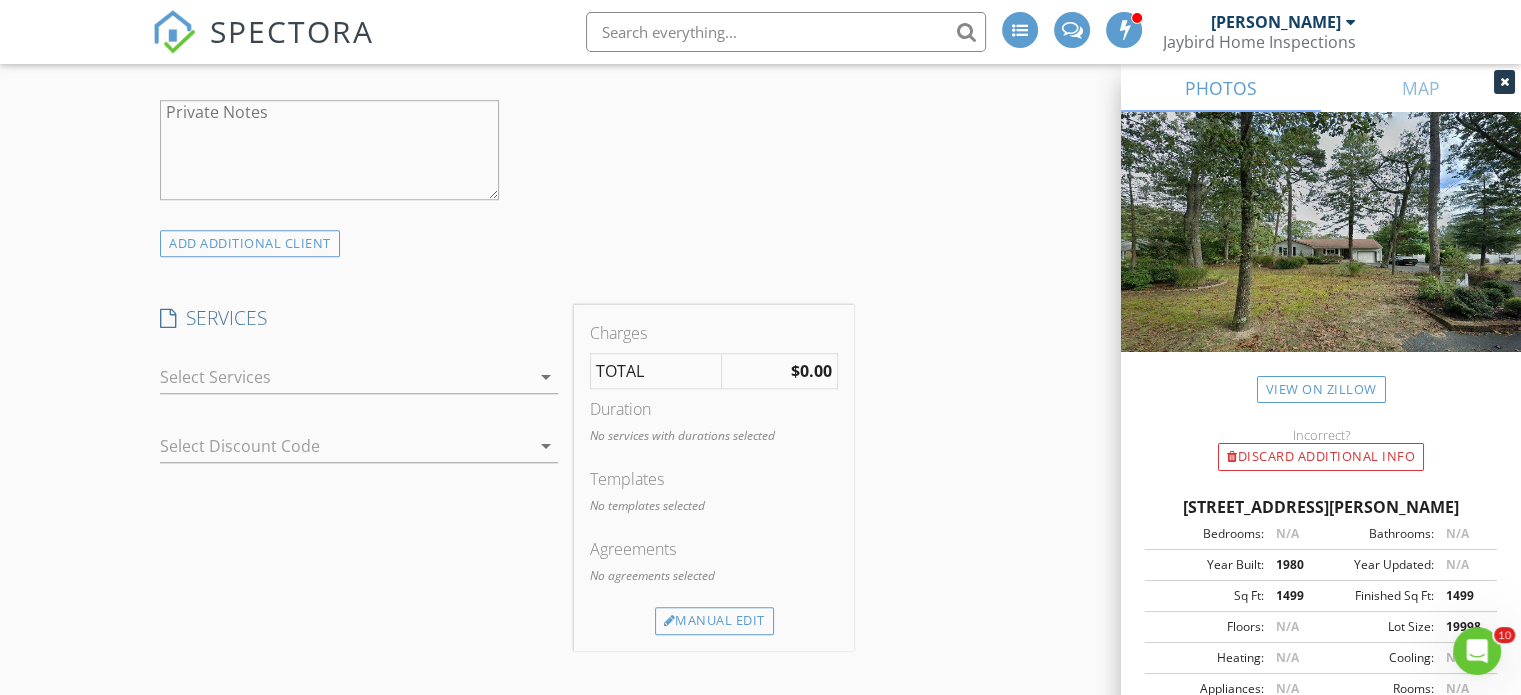 type on "609-471-1458" 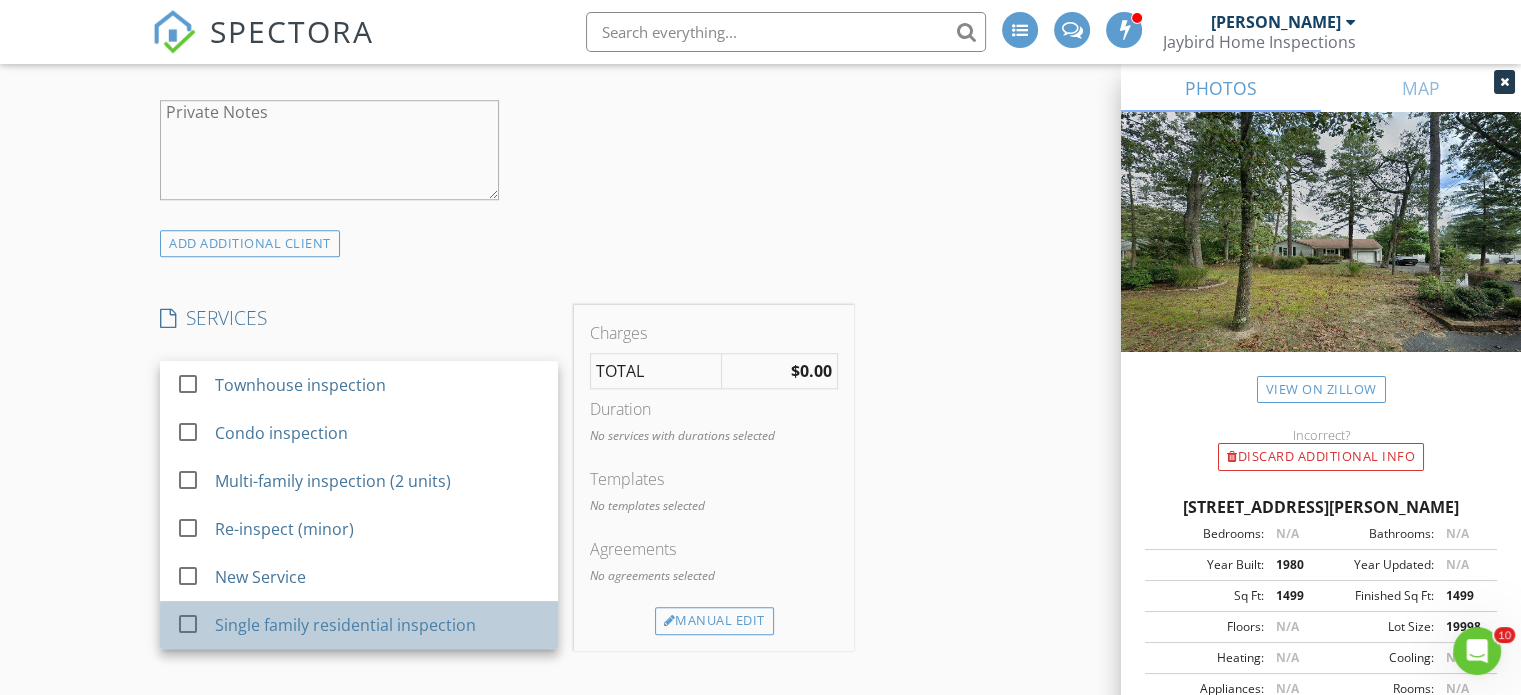 click on "Single family residential inspection" at bounding box center (345, 625) 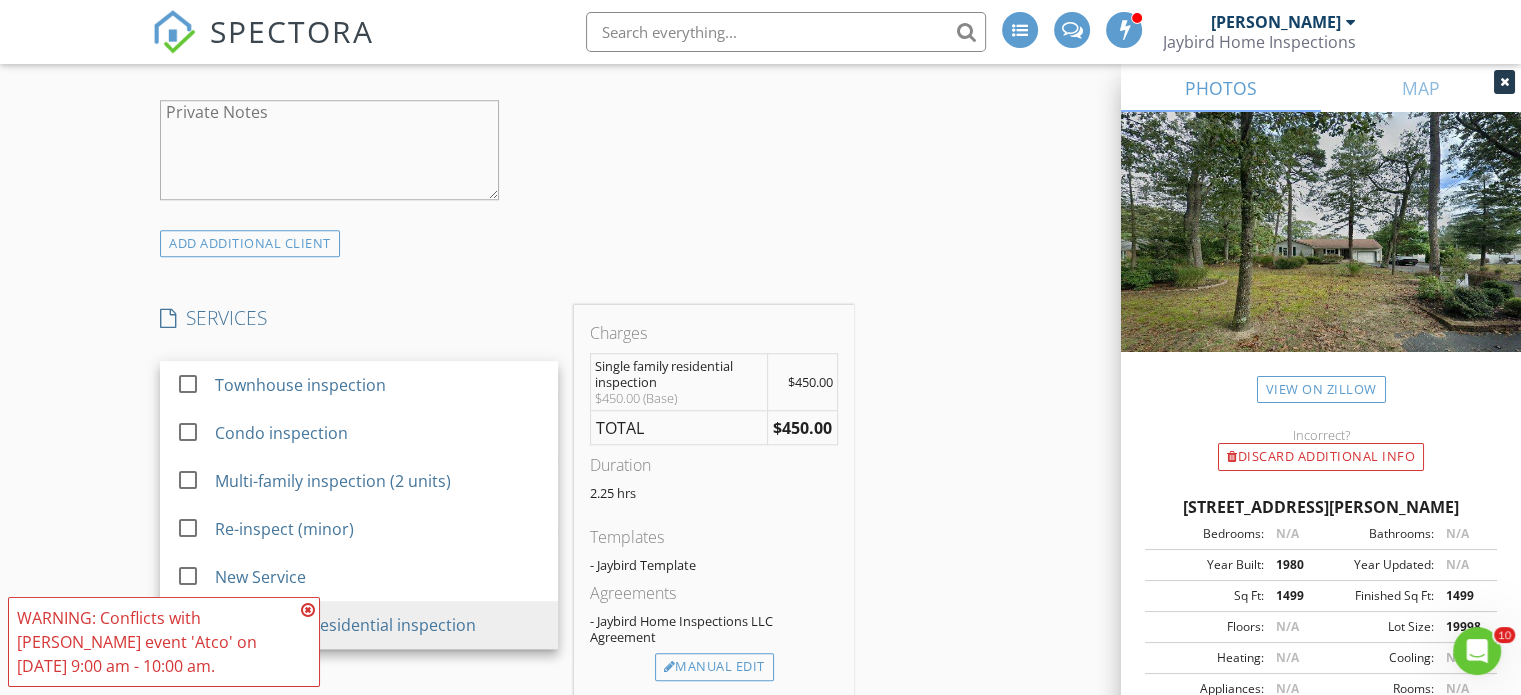 drag, startPoint x: 100, startPoint y: 473, endPoint x: 164, endPoint y: 469, distance: 64.12488 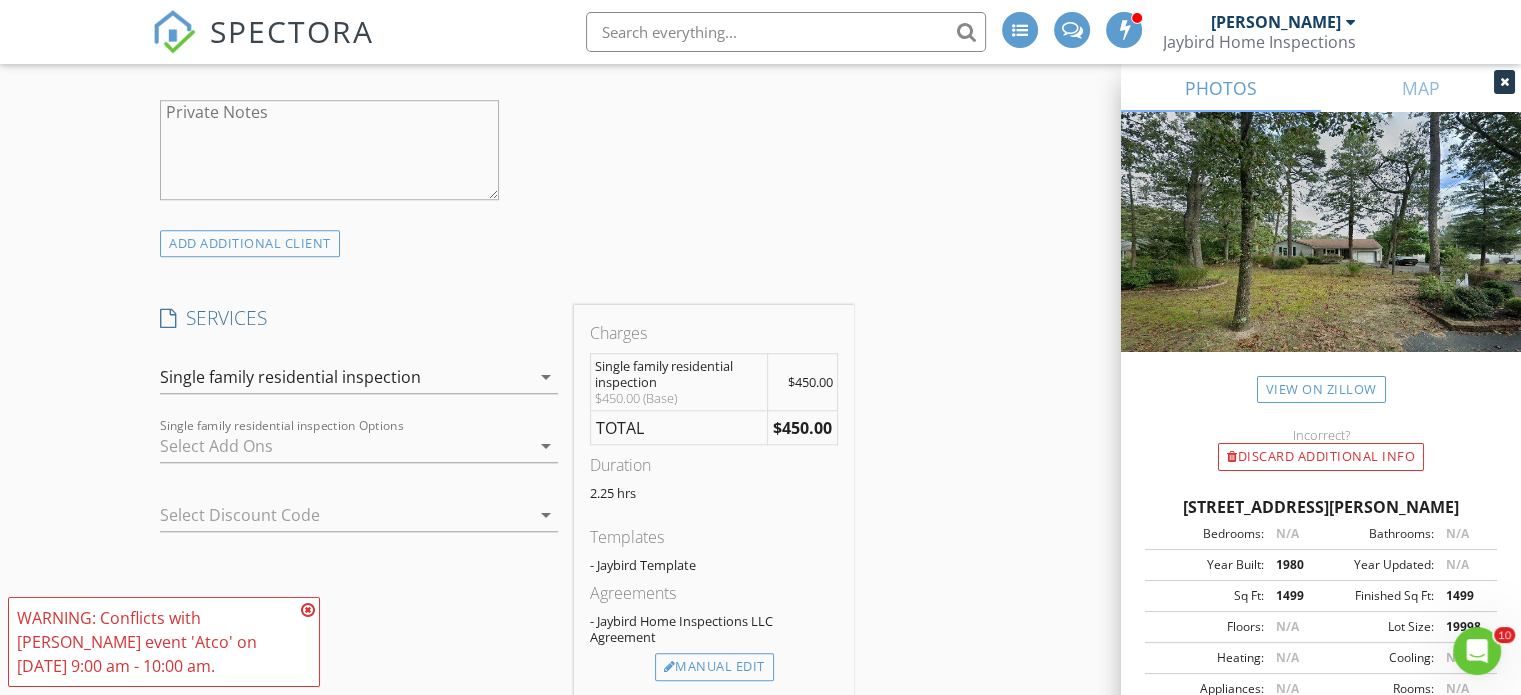 click at bounding box center [345, 446] 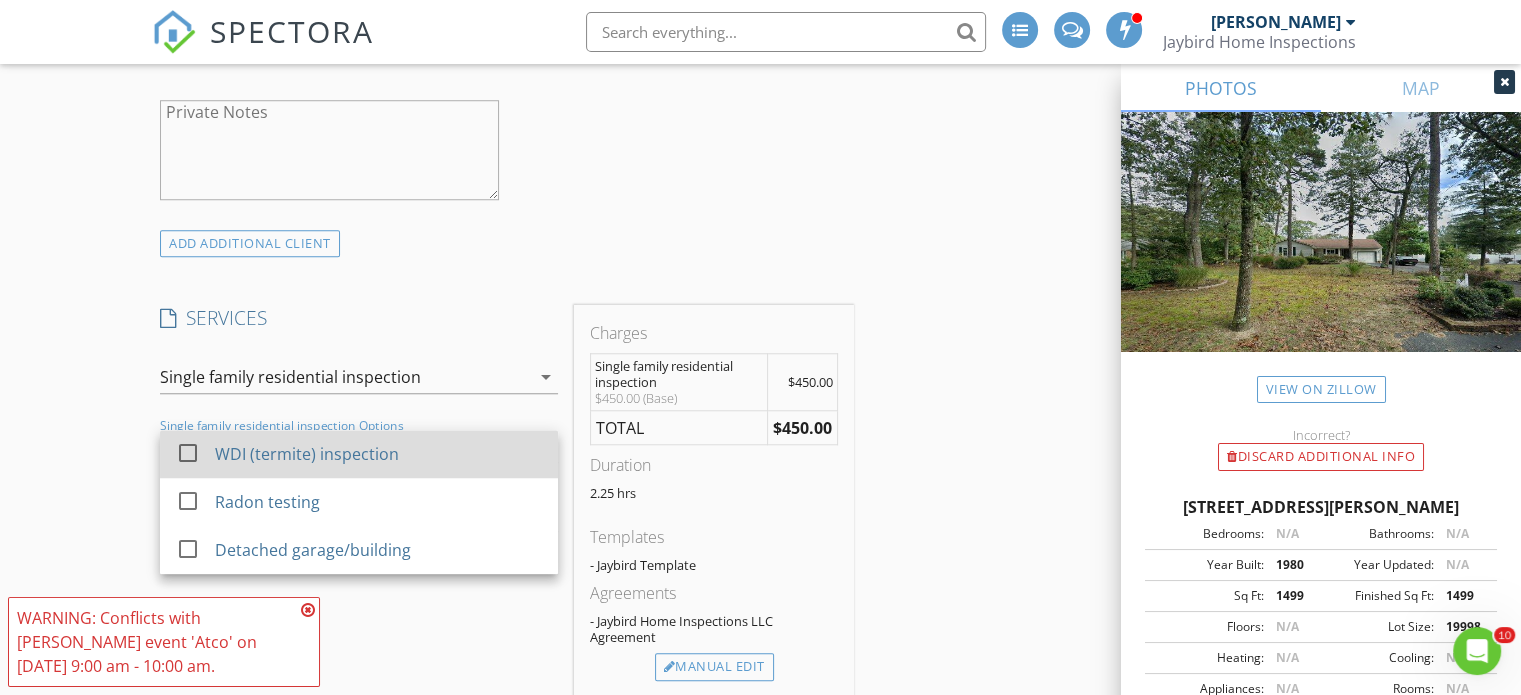 click on "WDI (termite) inspection" at bounding box center (307, 454) 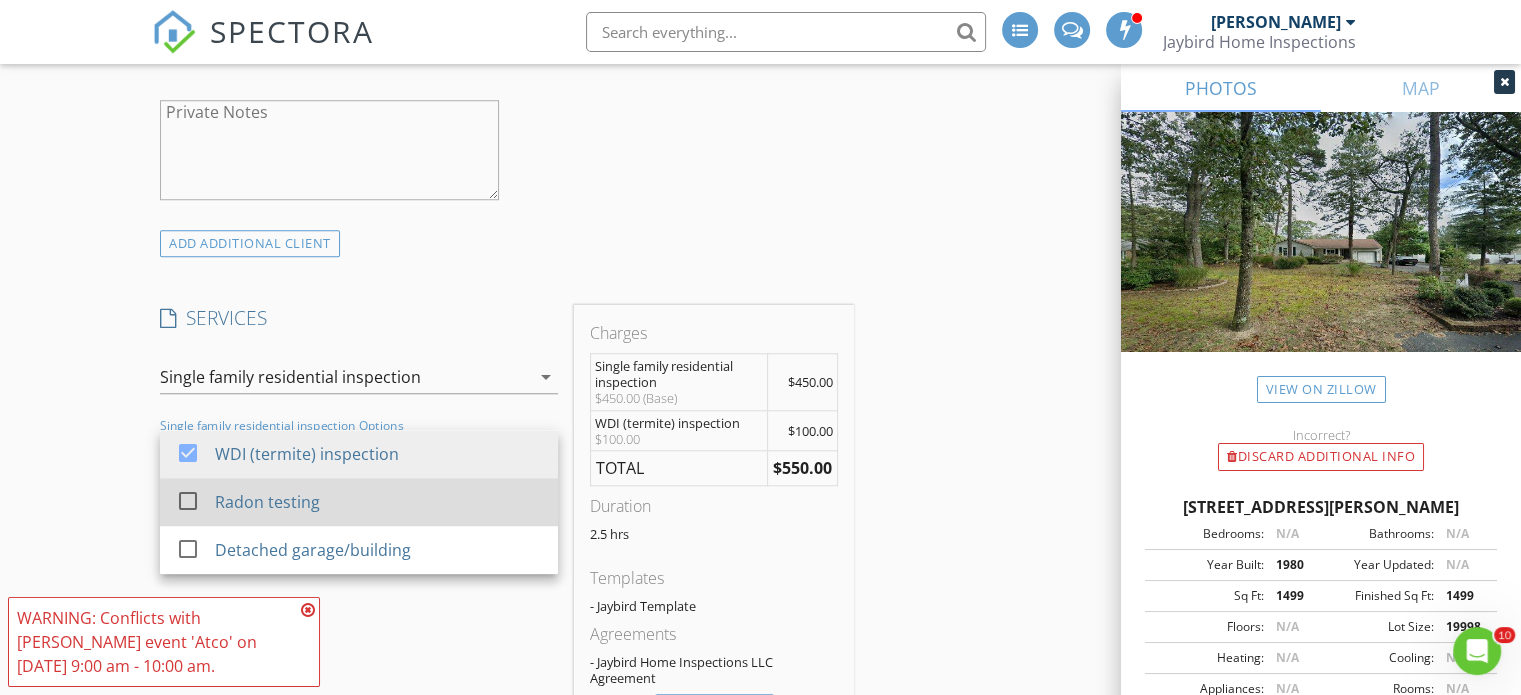 click on "Radon testing" at bounding box center [267, 502] 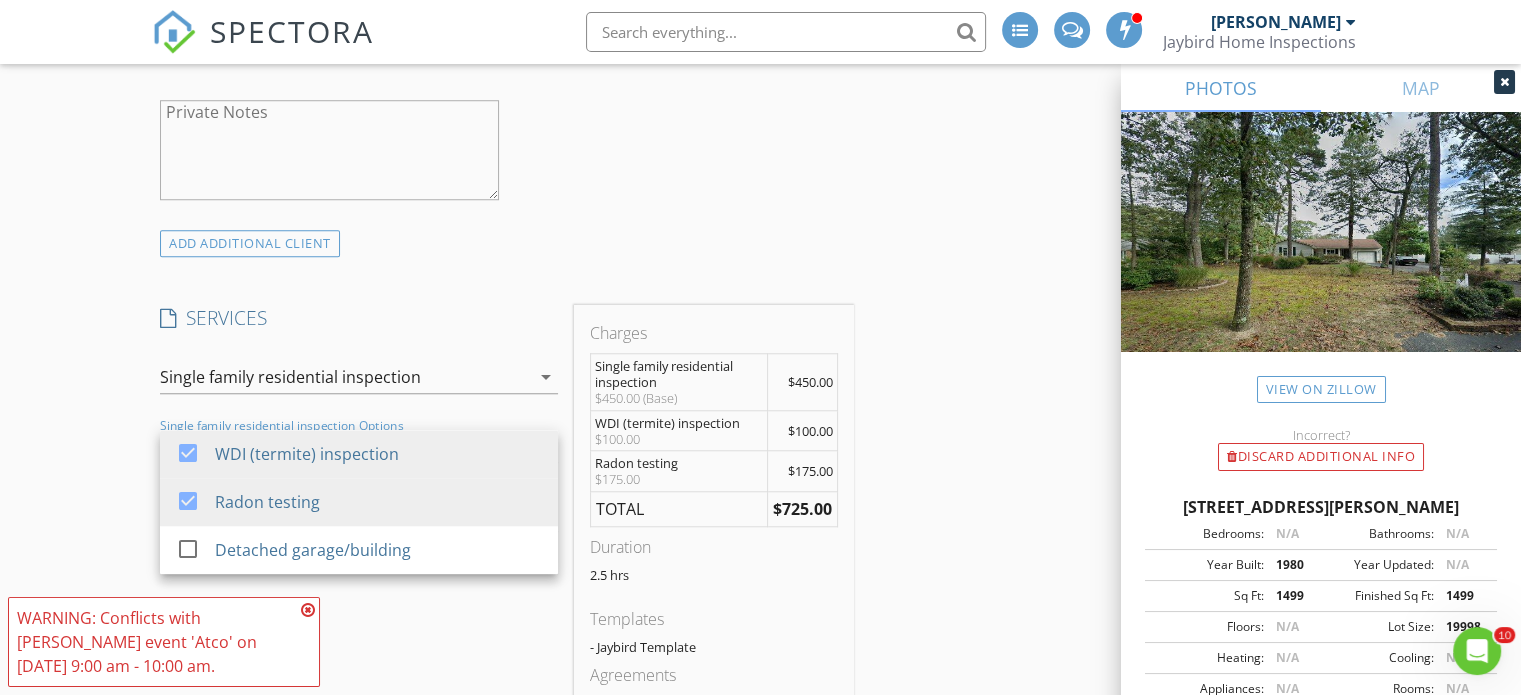 click on "New Inspection
INSPECTOR(S)
check_box   Jason Pertuit   PRIMARY   Jason Pertuit arrow_drop_down   check_box_outline_blank Jason Pertuit specifically requested
Date/Time
07/17/2025 9:00 AM
Location
Address Search       Address 962 Hunt Blvd   Unit   City Waterford   State NJ   Zip 08004   County Camden     Square Feet 1499   Year Built 1980   Foundation arrow_drop_down     Jason Pertuit     16.9 miles     (31 minutes)
client
check_box Enable Client CC email for this inspection   Client Search     check_box_outline_blank Client is a Company/Organization     First Name Kellie   Last Name Casdia   Email kmon64@aol.com   CC Email   Phone 609-471-1458   Address   City   State   Zip     Tags         Notes   Private Notes
ADD ADDITIONAL client
SERVICES
check_box_outline_blank" at bounding box center [760, 686] 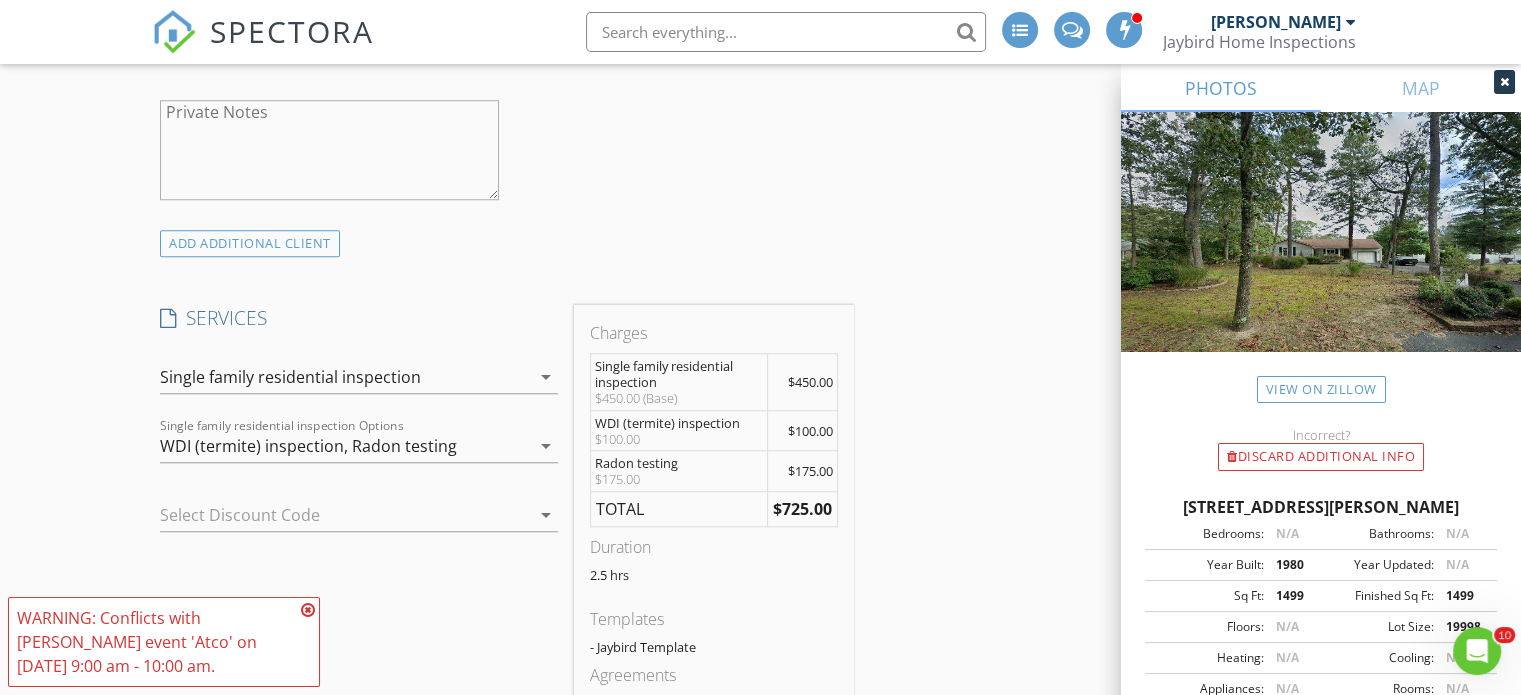 click at bounding box center (308, 610) 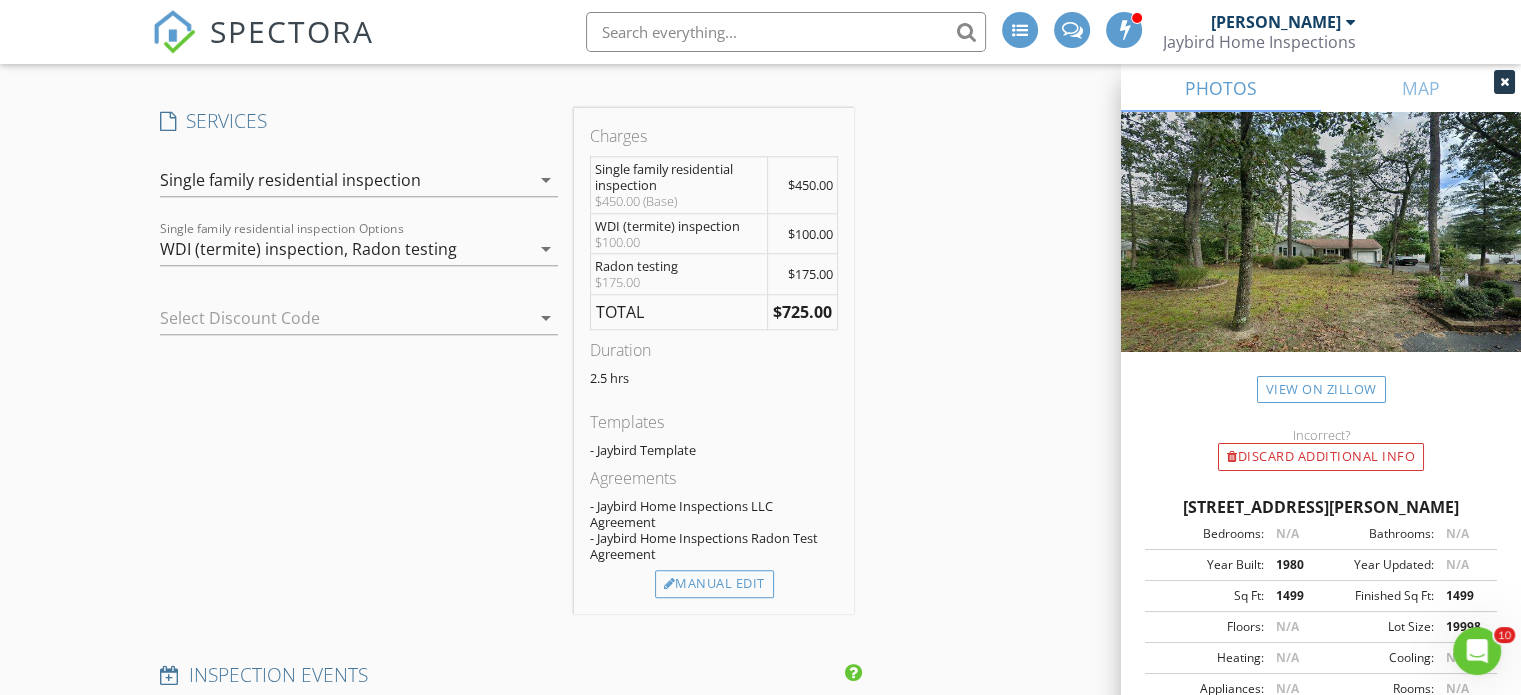 scroll, scrollTop: 1810, scrollLeft: 0, axis: vertical 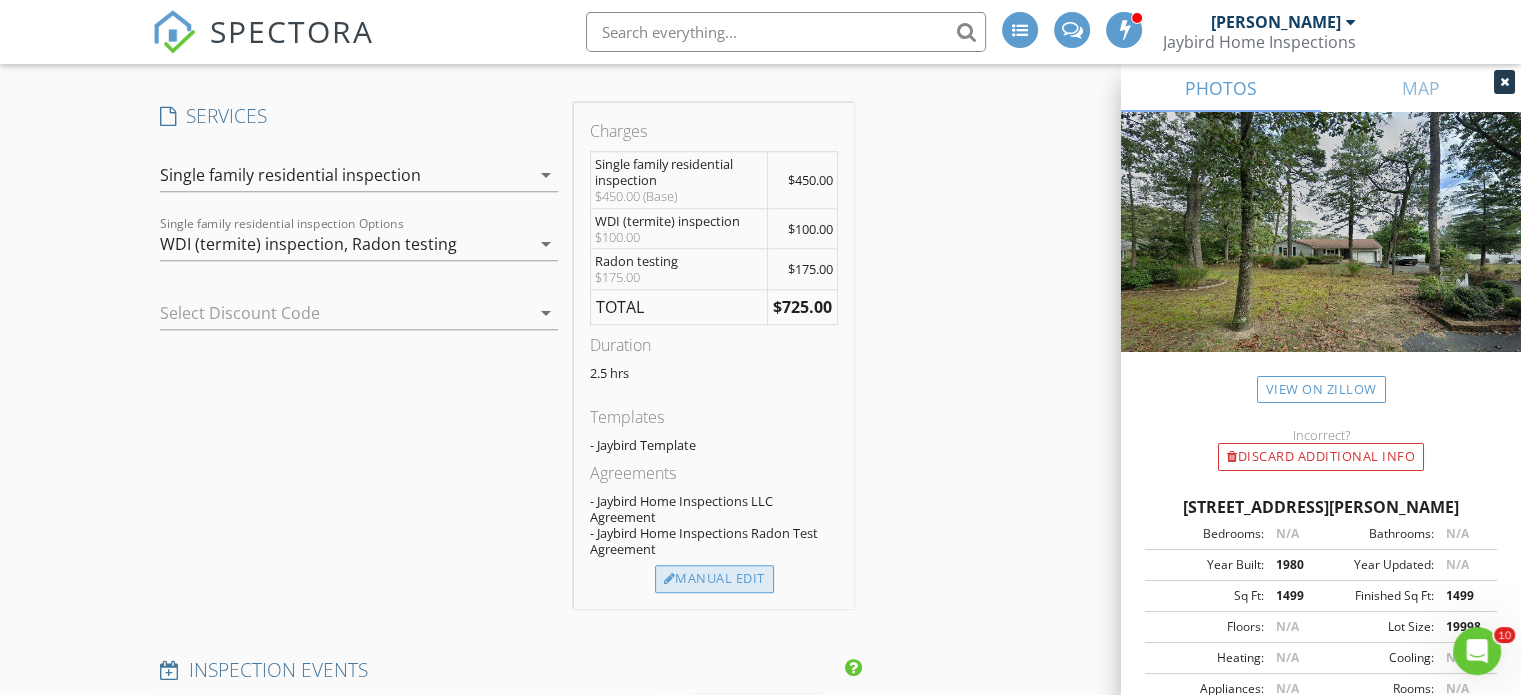 click on "Manual Edit" at bounding box center (714, 579) 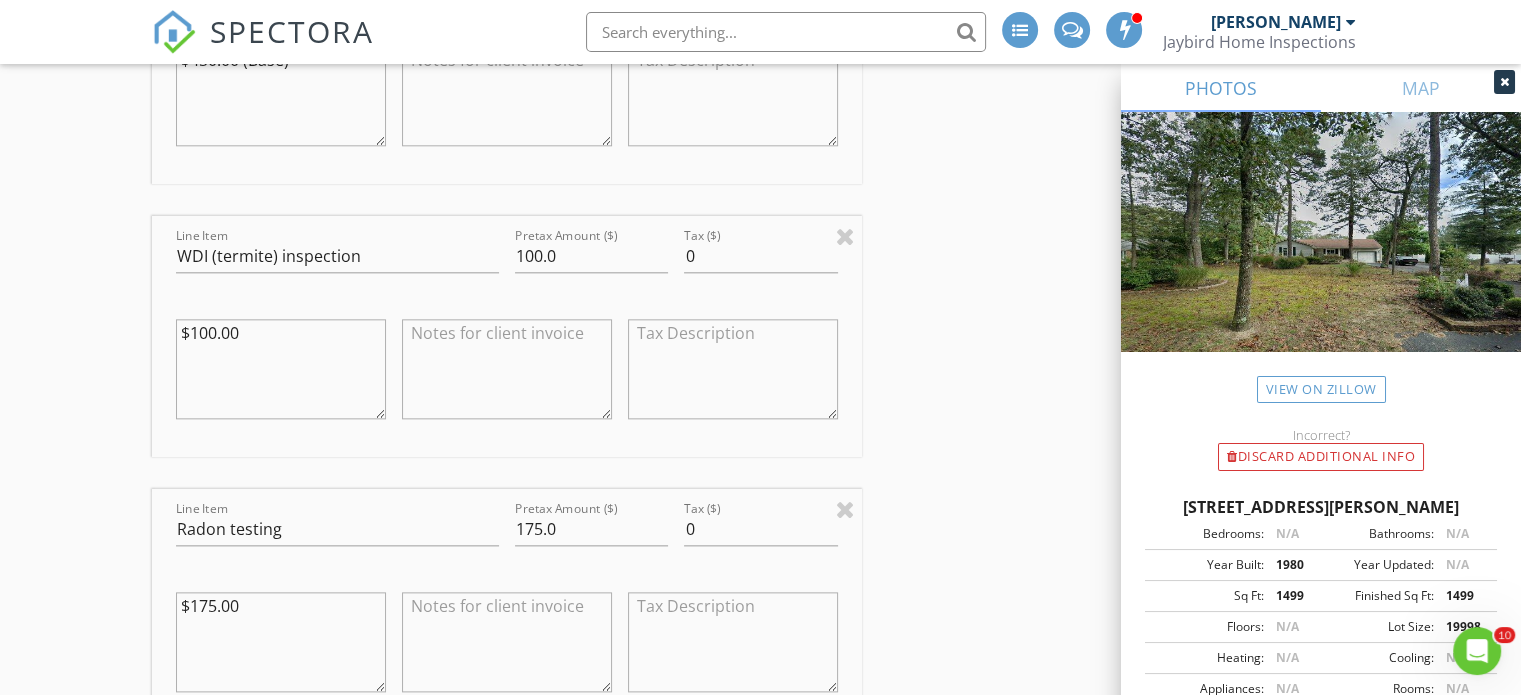 scroll, scrollTop: 2255, scrollLeft: 0, axis: vertical 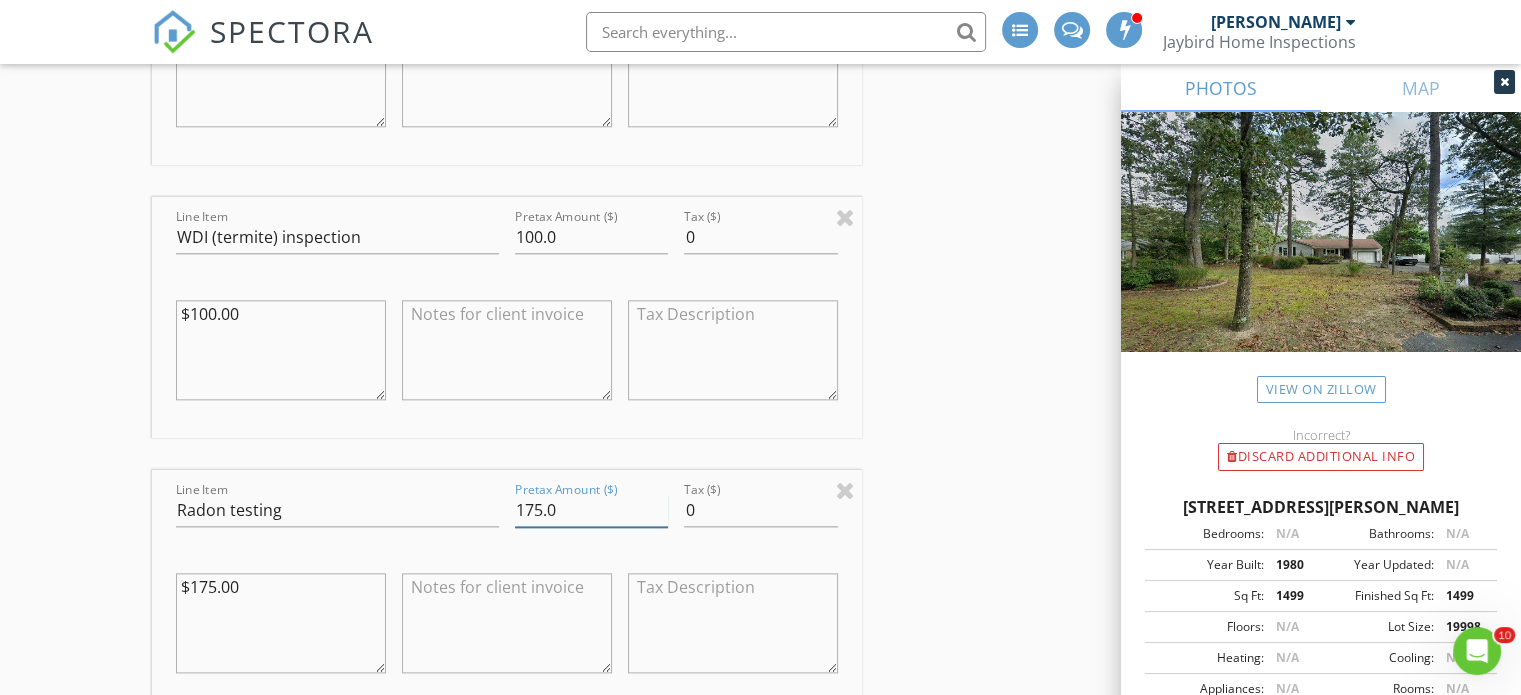 click on "175.0" at bounding box center [591, 510] 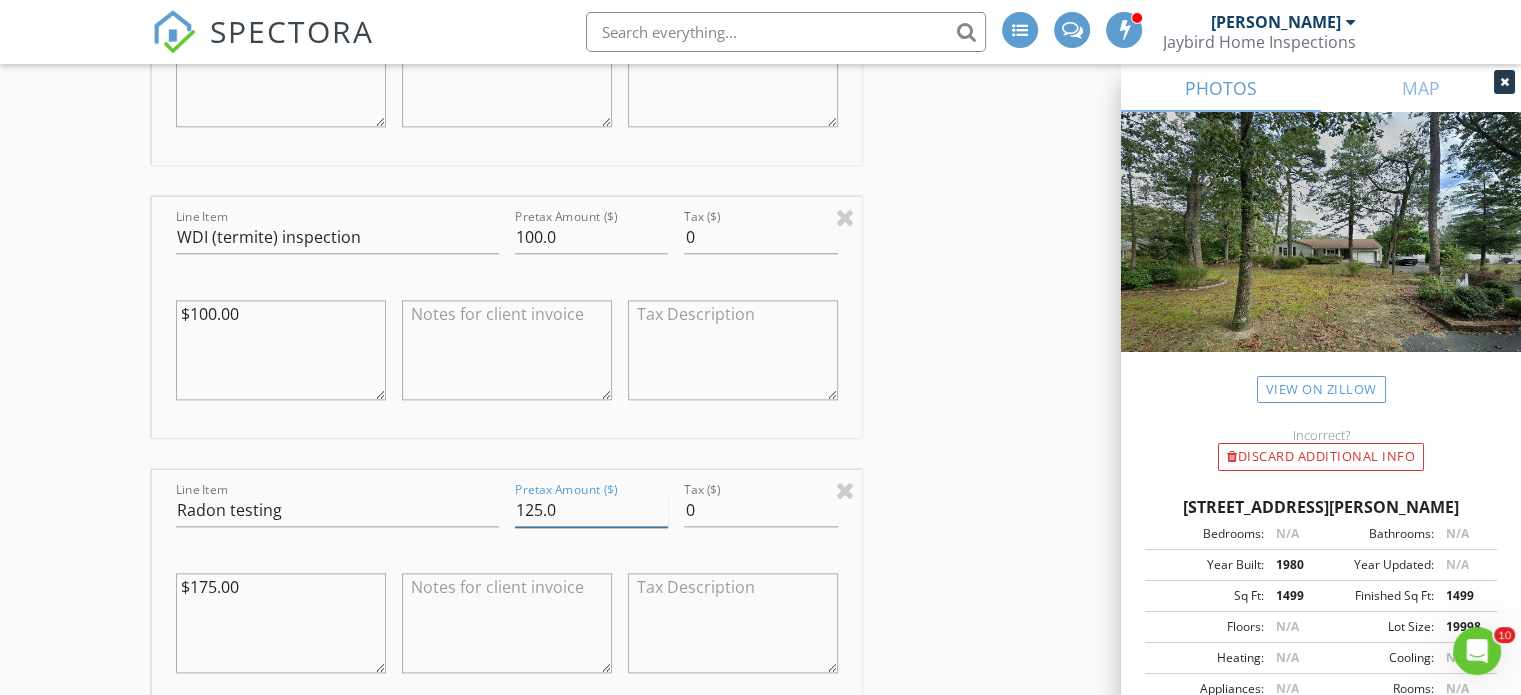 type on "125.0" 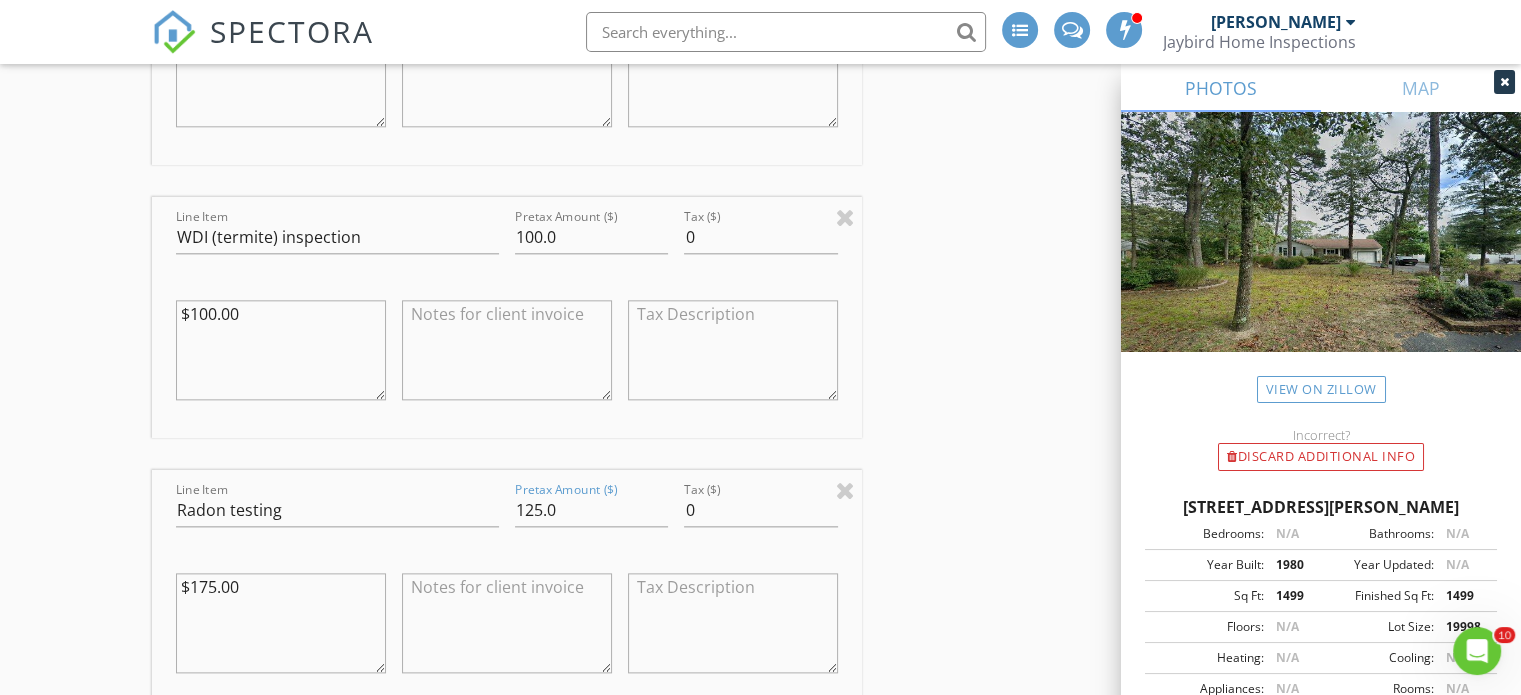 click at bounding box center (507, 623) 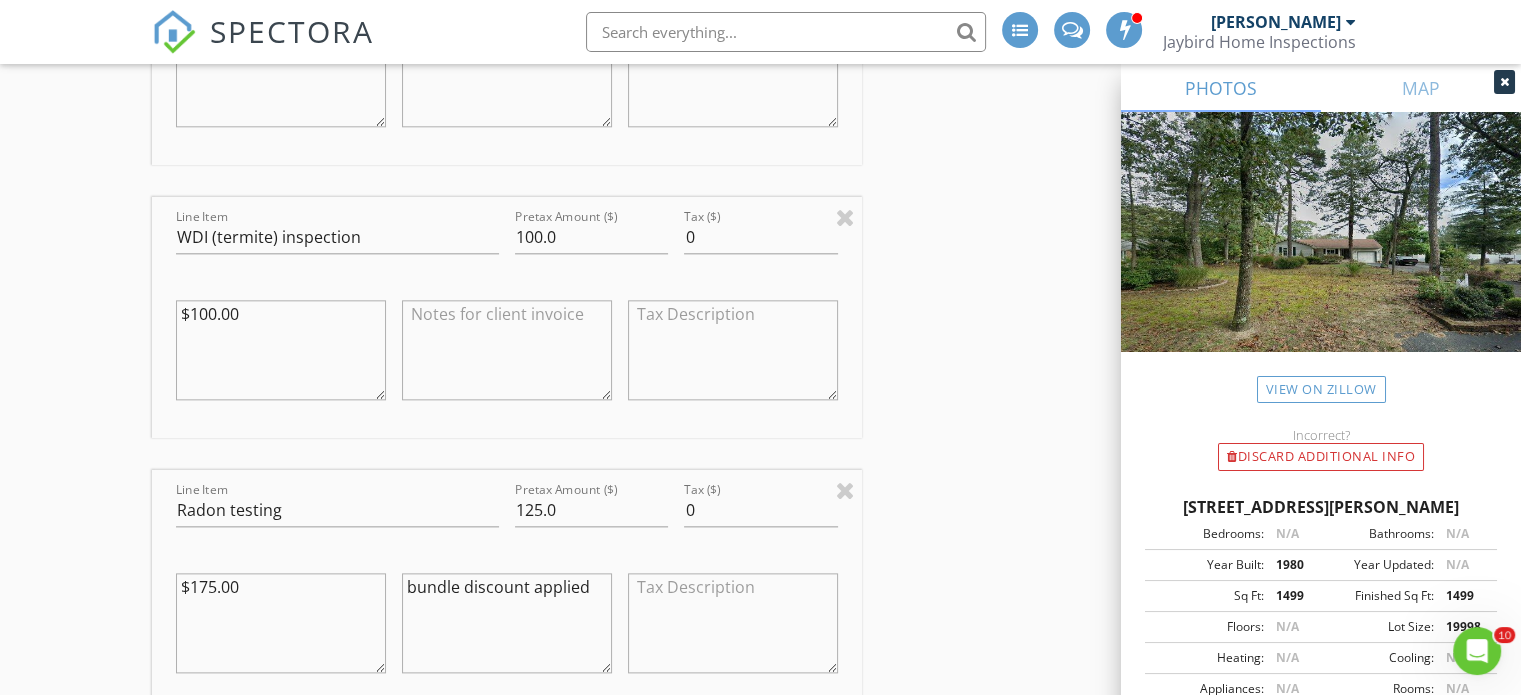 type on "bundle discount applied" 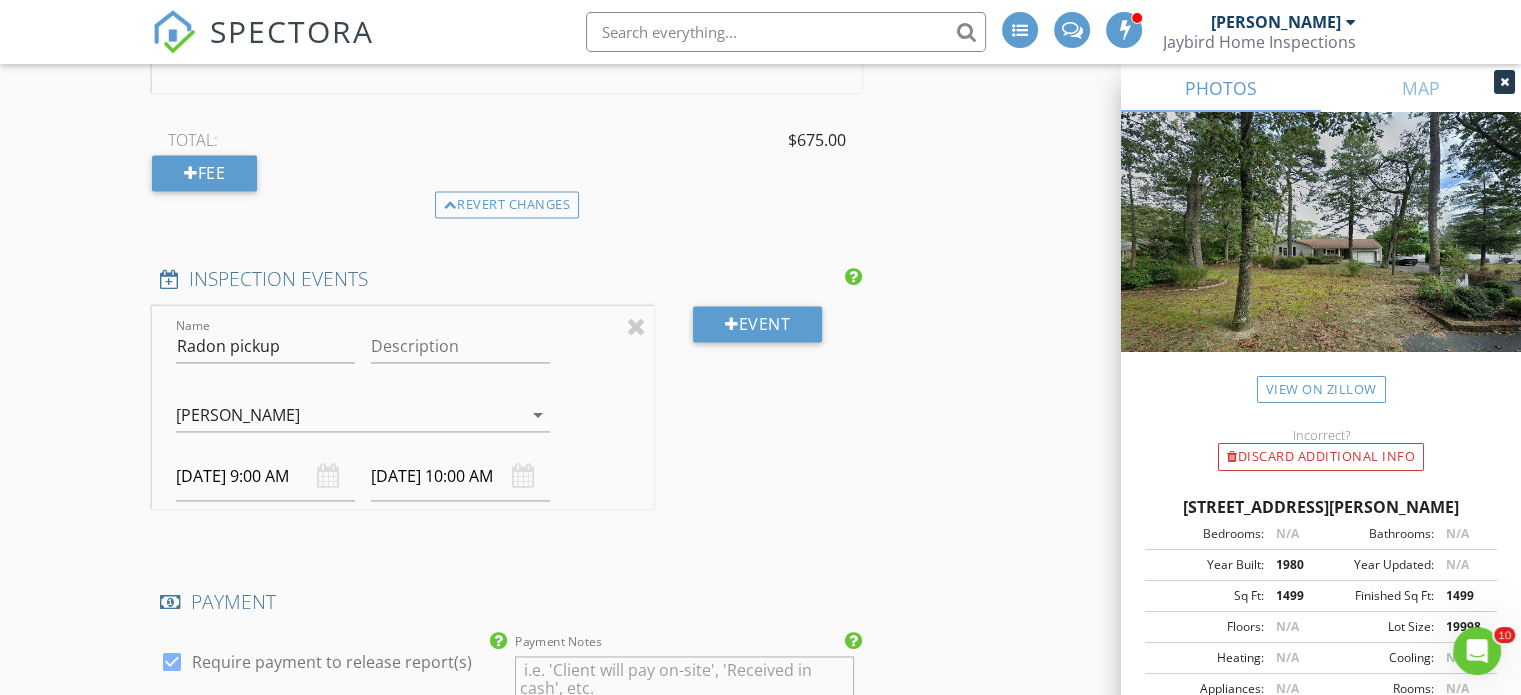 scroll, scrollTop: 2886, scrollLeft: 0, axis: vertical 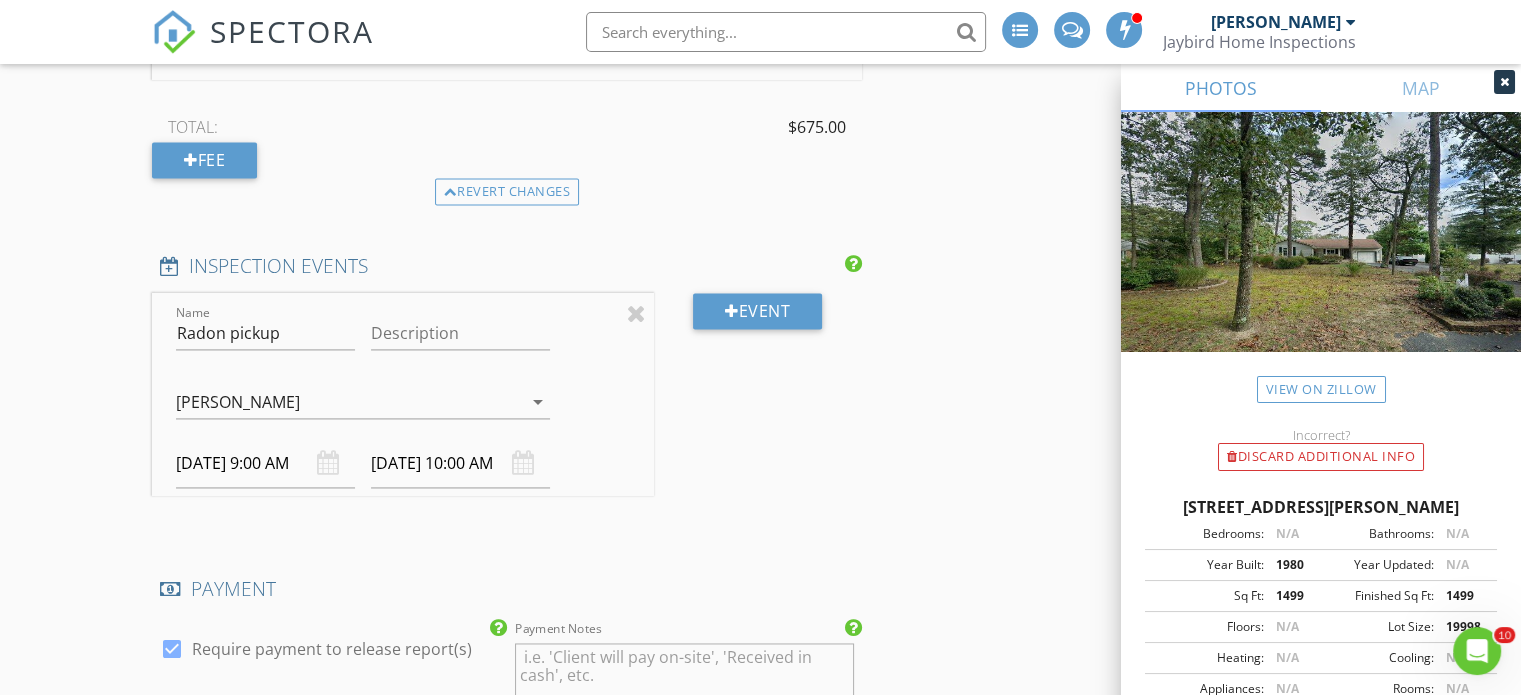 click on "07/17/2025 9:00 AM" at bounding box center (265, 463) 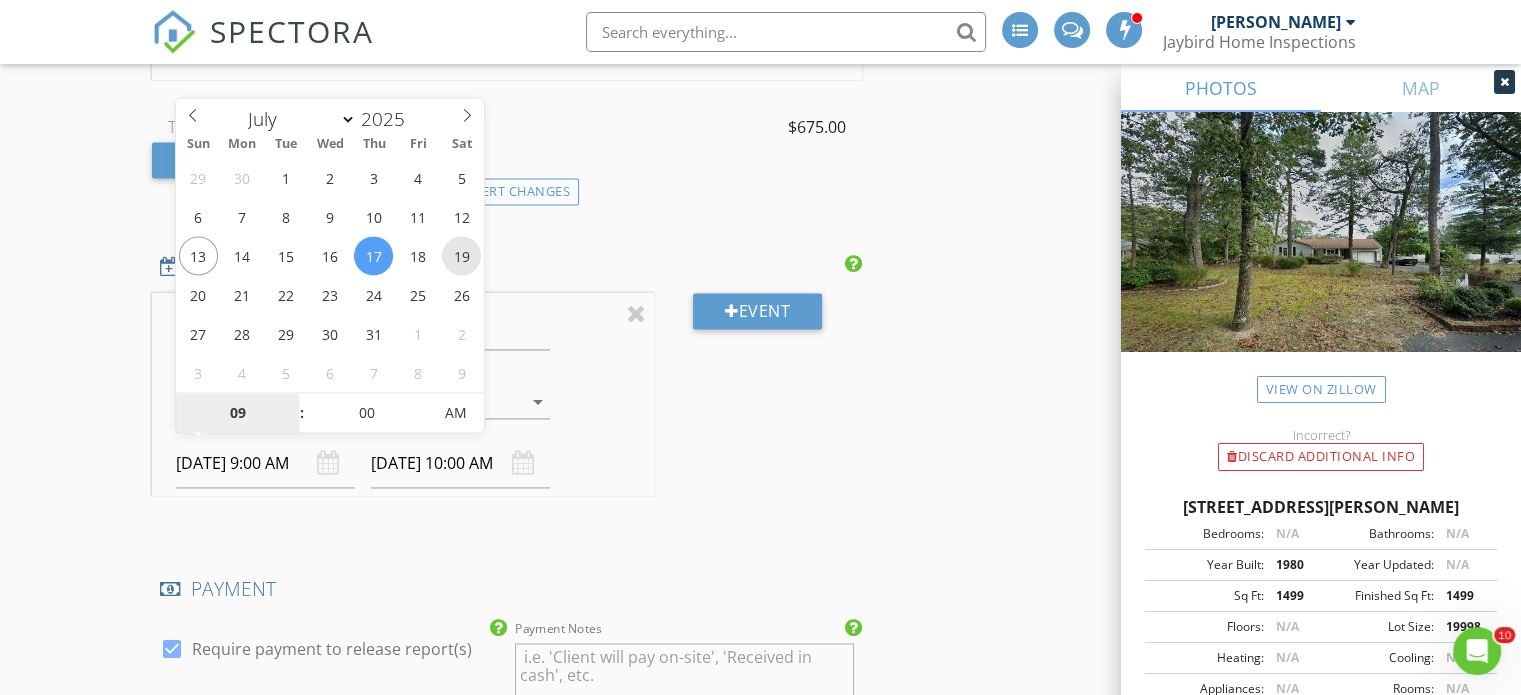 type on "07/19/2025 9:00 AM" 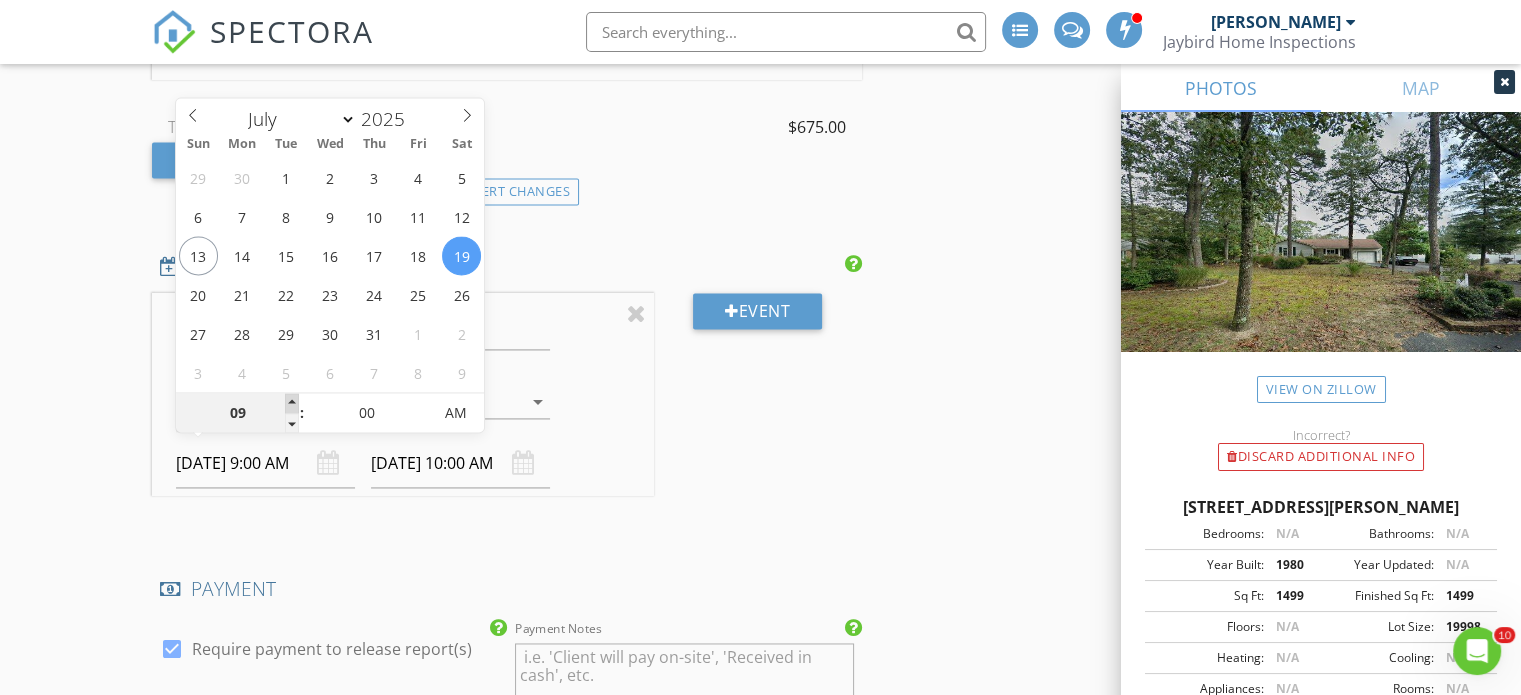 type on "10" 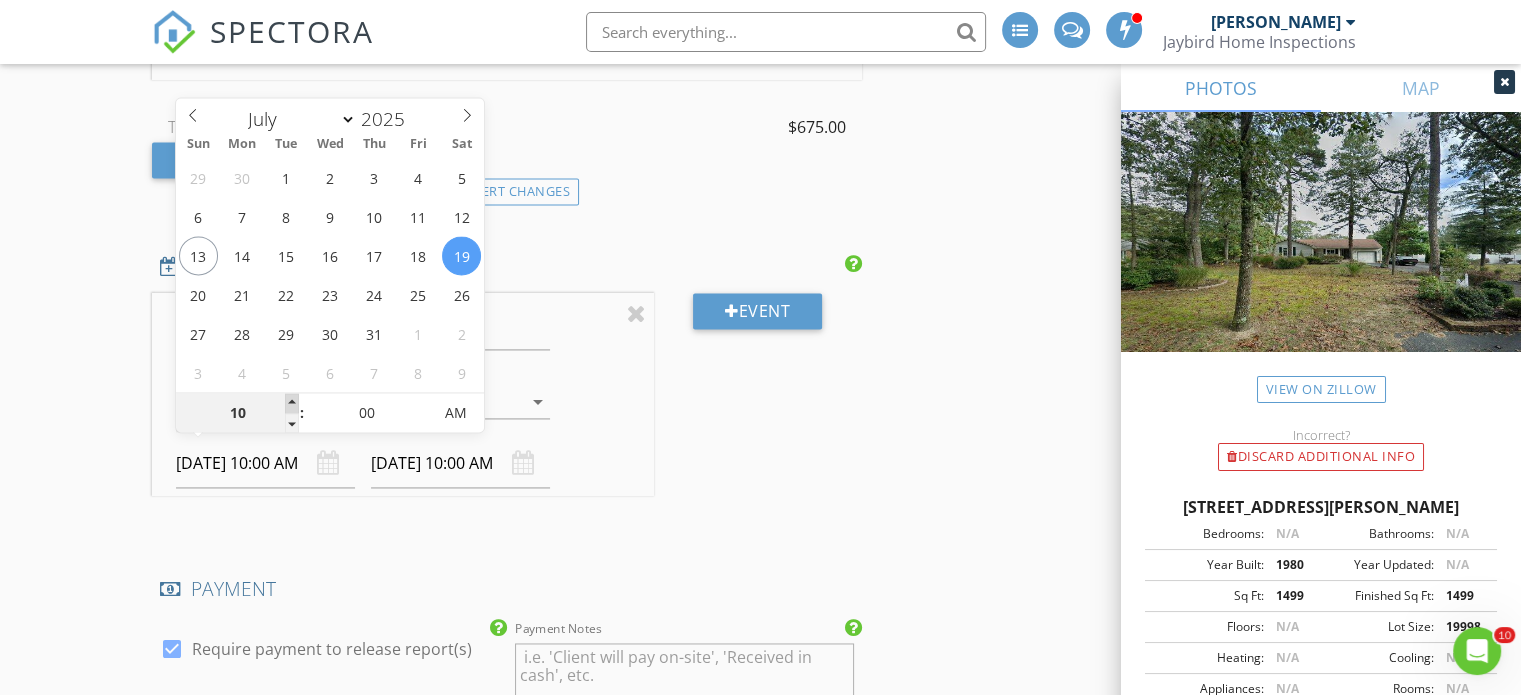 click at bounding box center [292, 403] 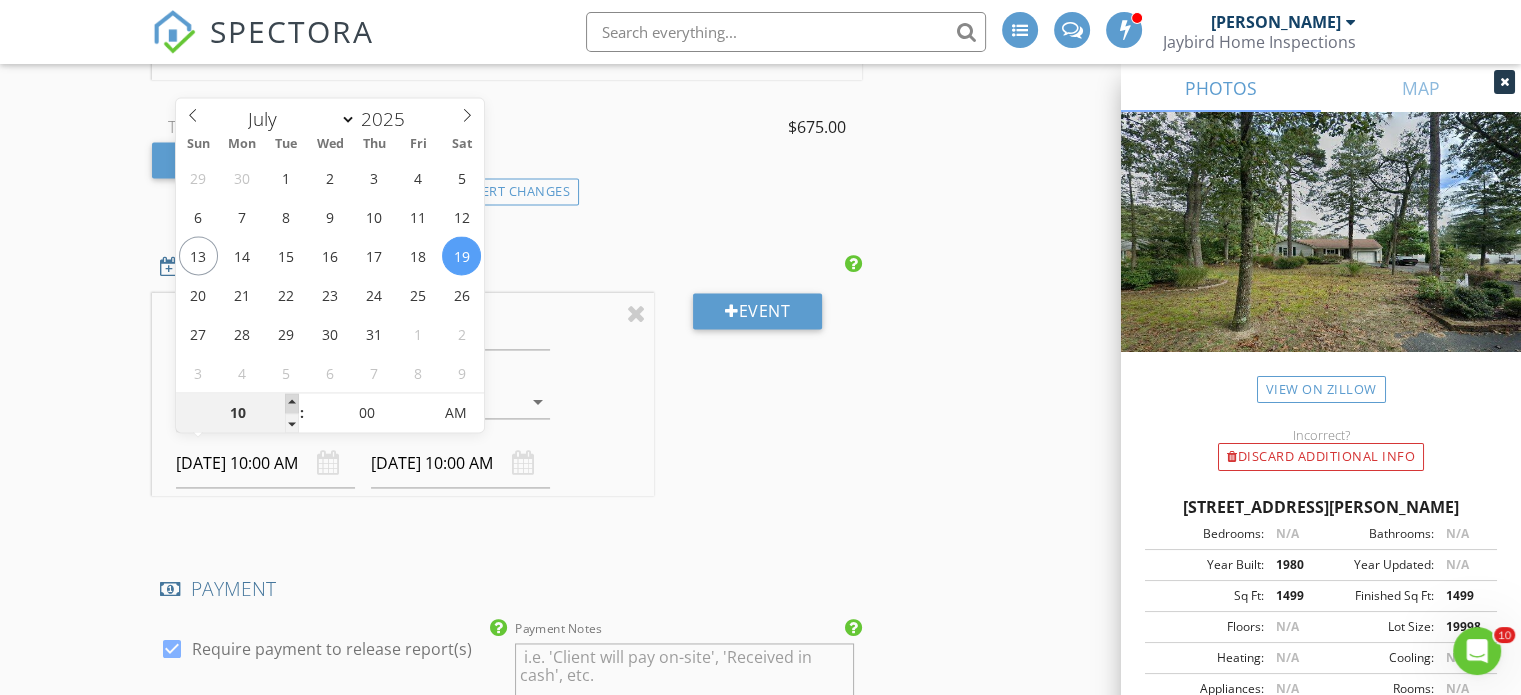 type on "11" 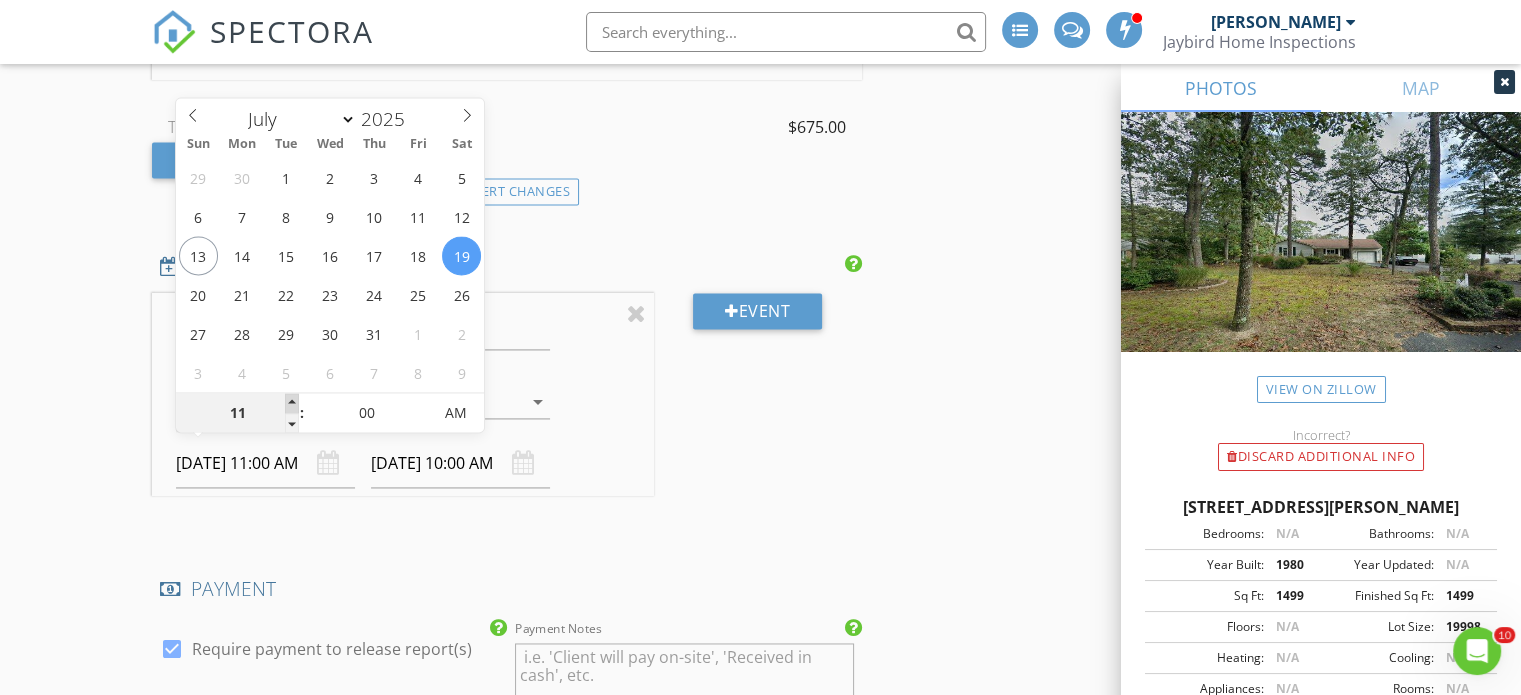 click at bounding box center [292, 403] 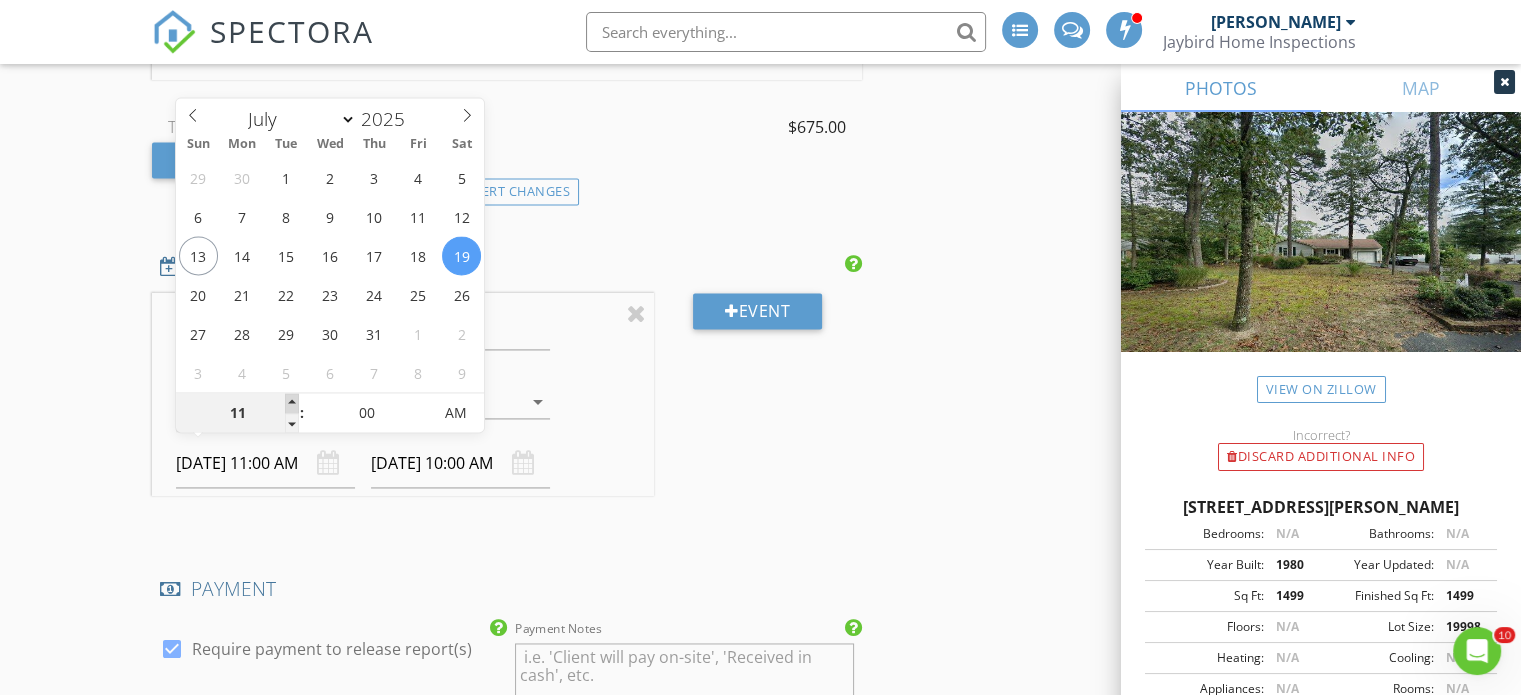 type on "12" 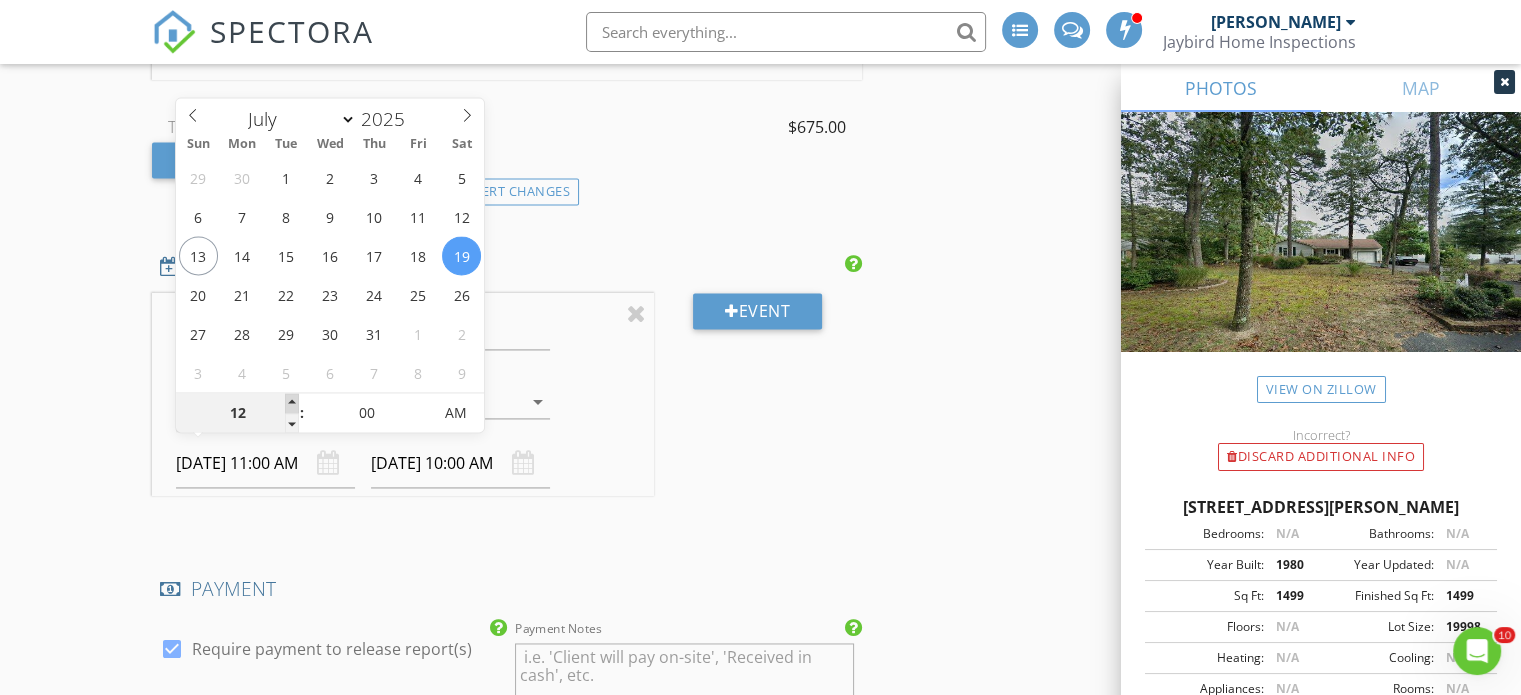 type on "07/19/2025 12:00 PM" 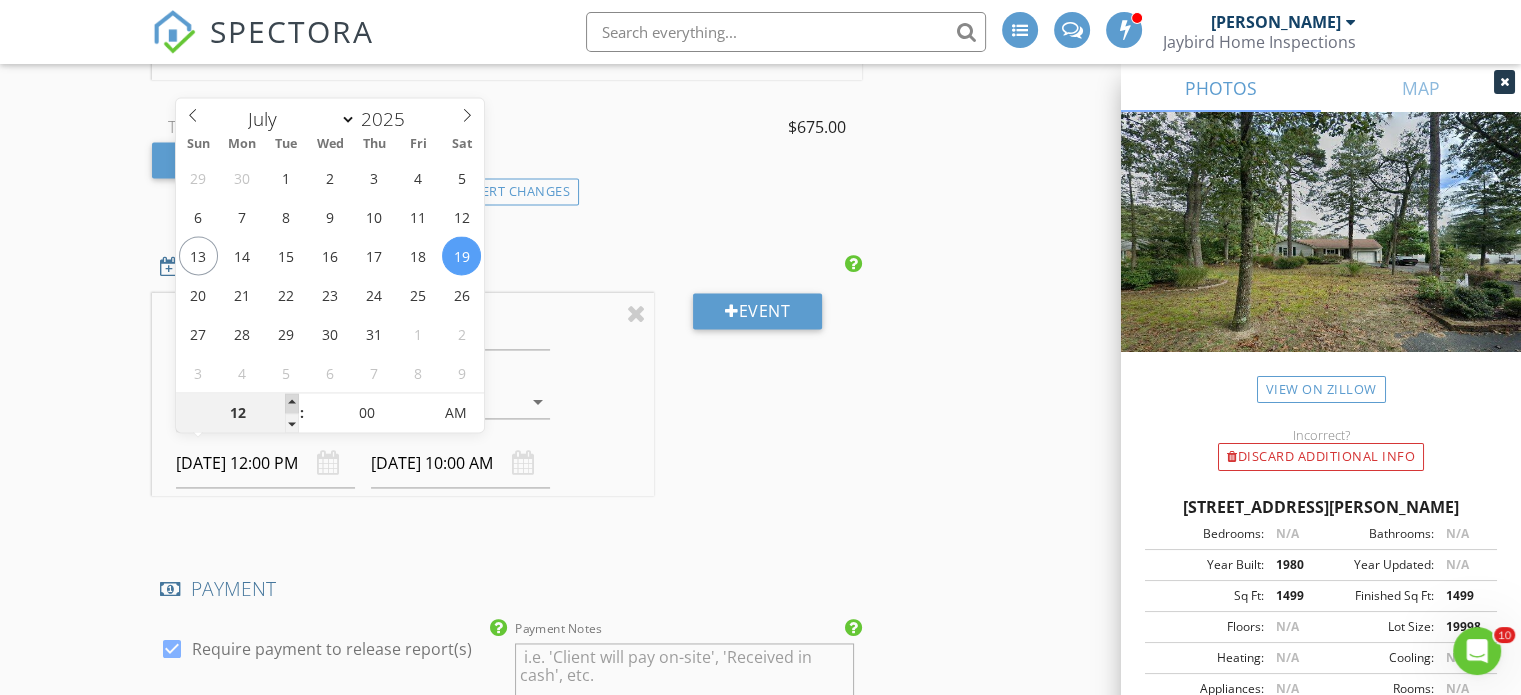 click at bounding box center [292, 403] 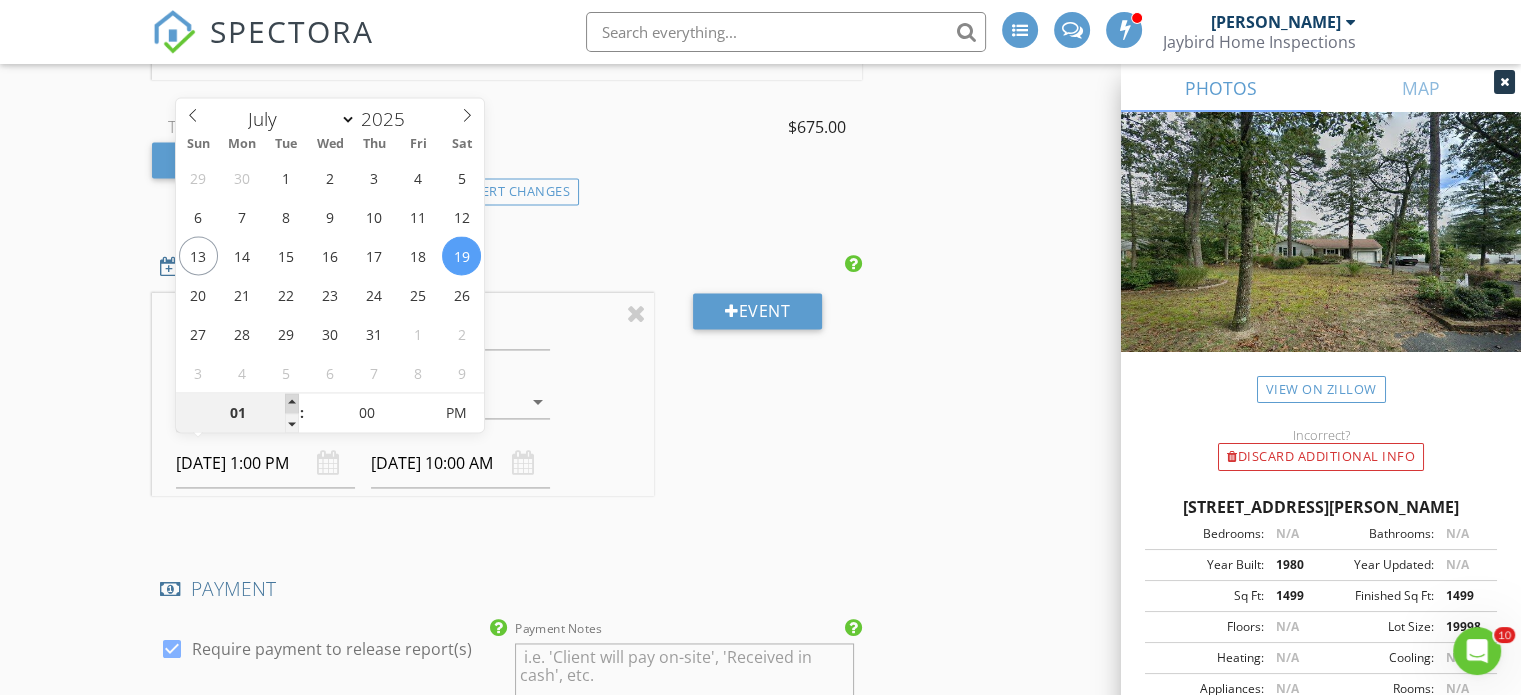 click at bounding box center [292, 403] 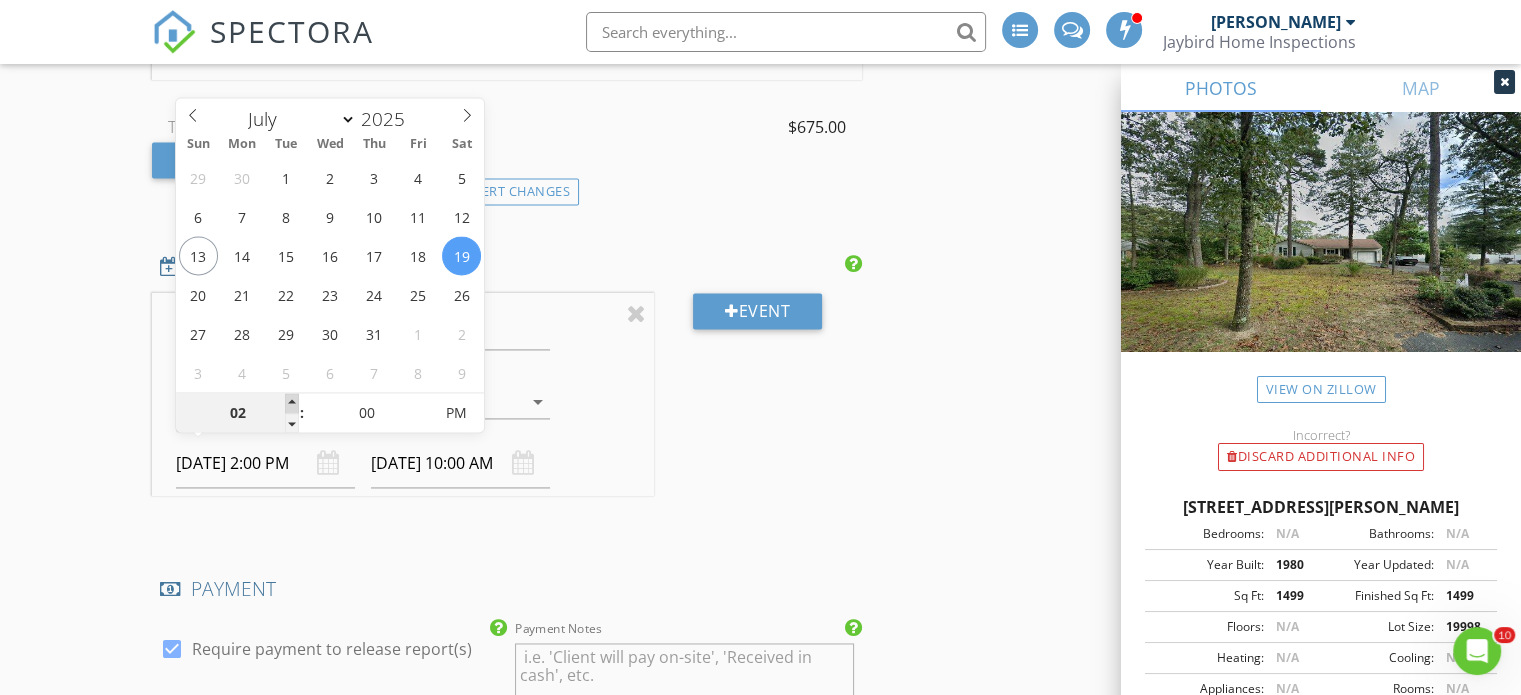 click at bounding box center (292, 403) 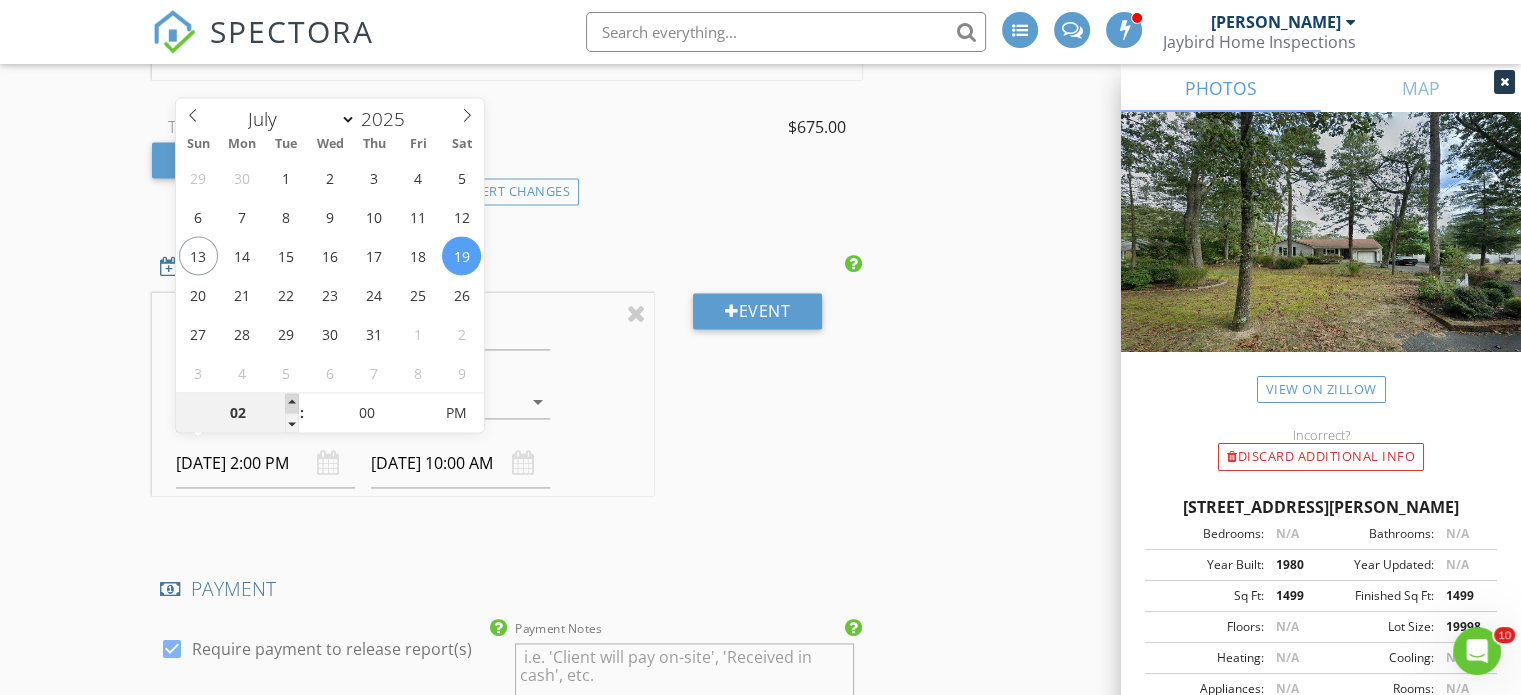 type on "03" 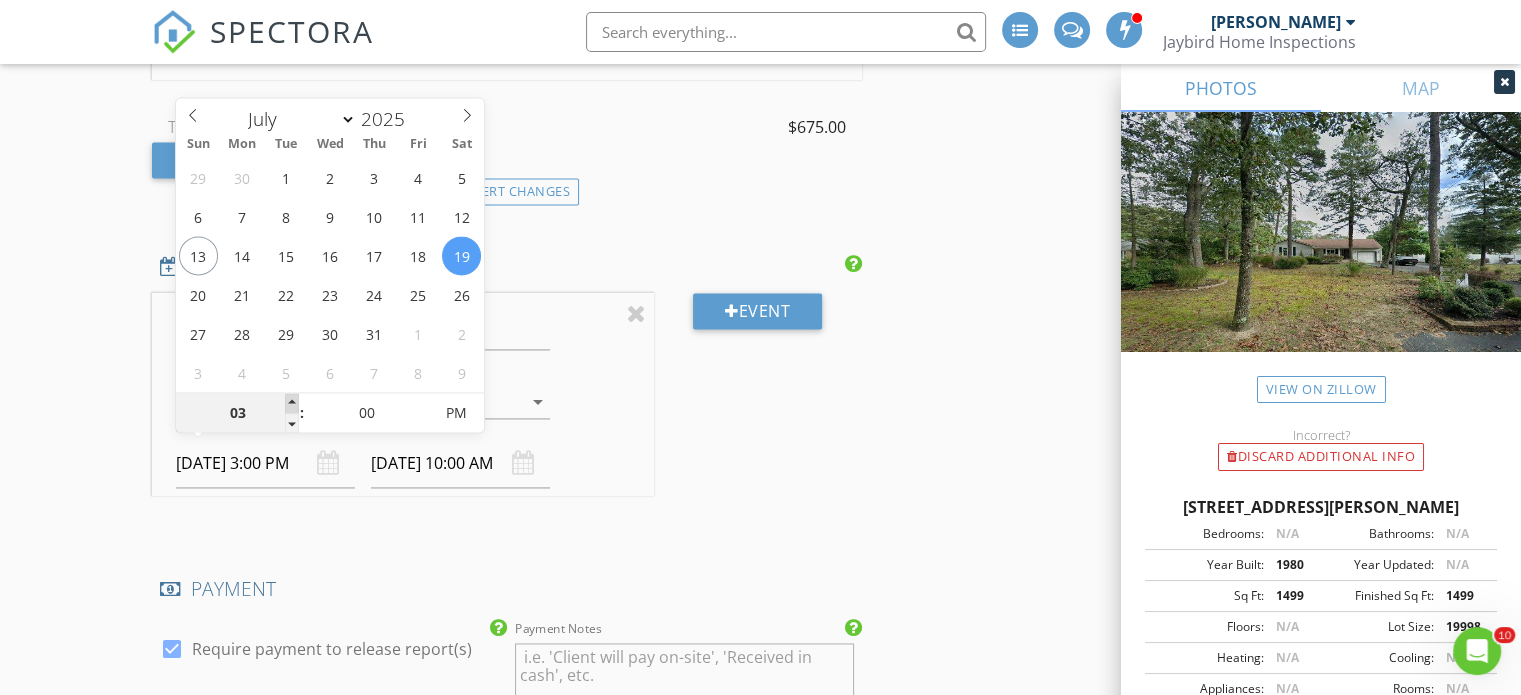 click at bounding box center [292, 403] 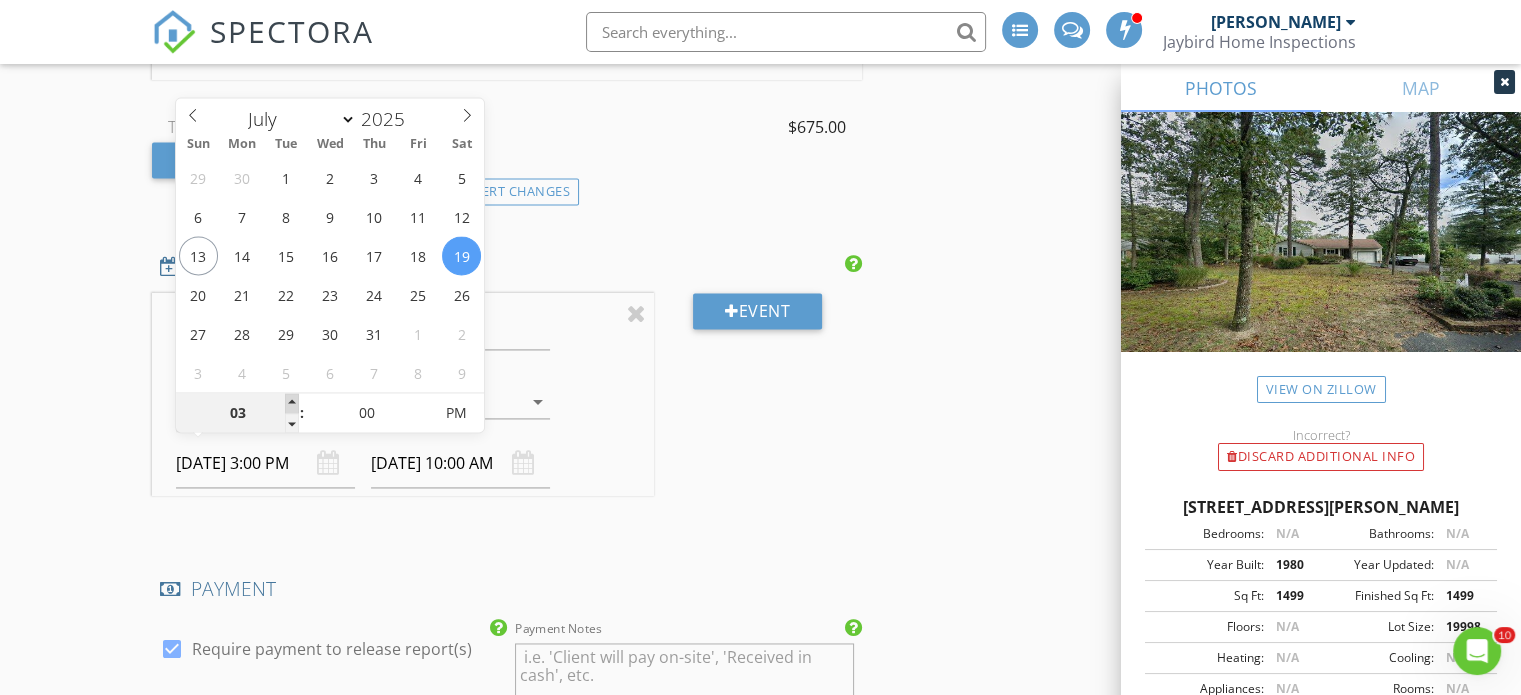 type on "07/19/2025 4:00 PM" 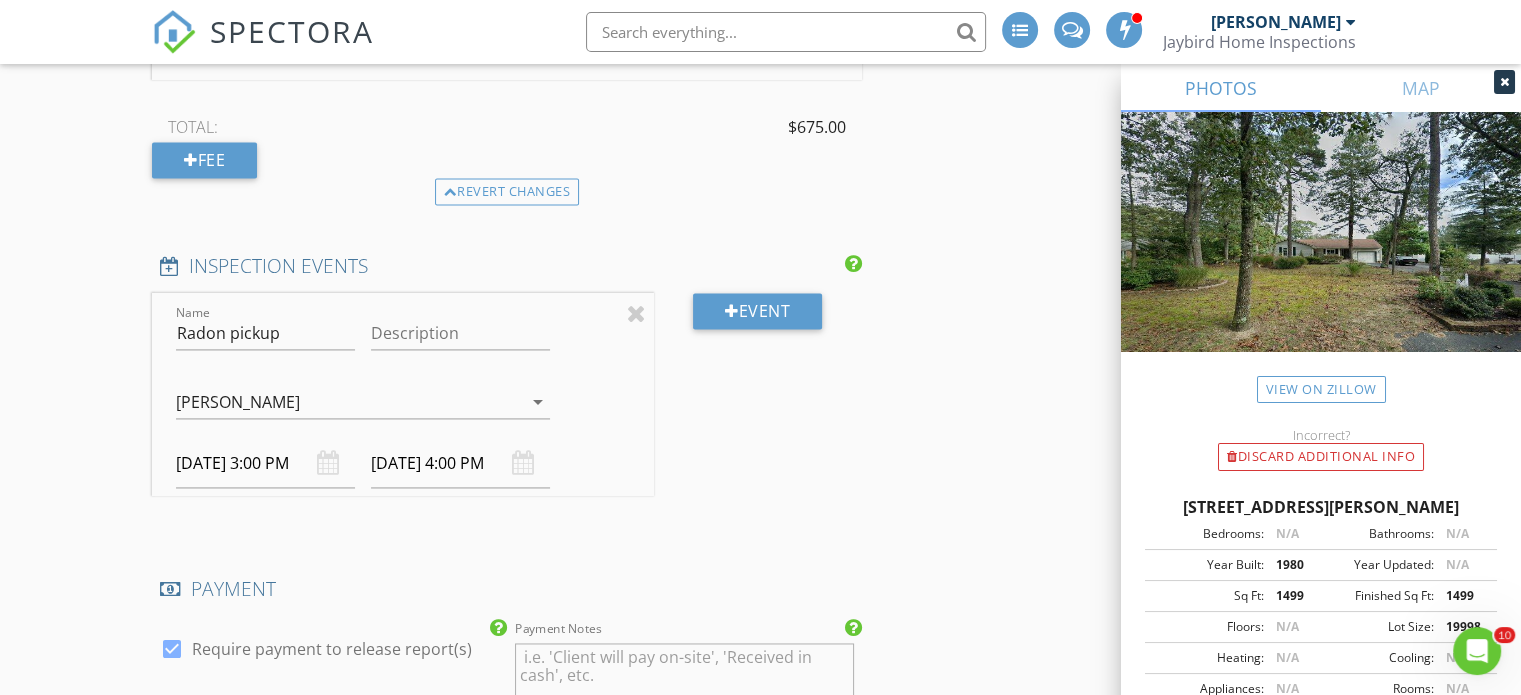 click on "Event" at bounding box center [758, 410] 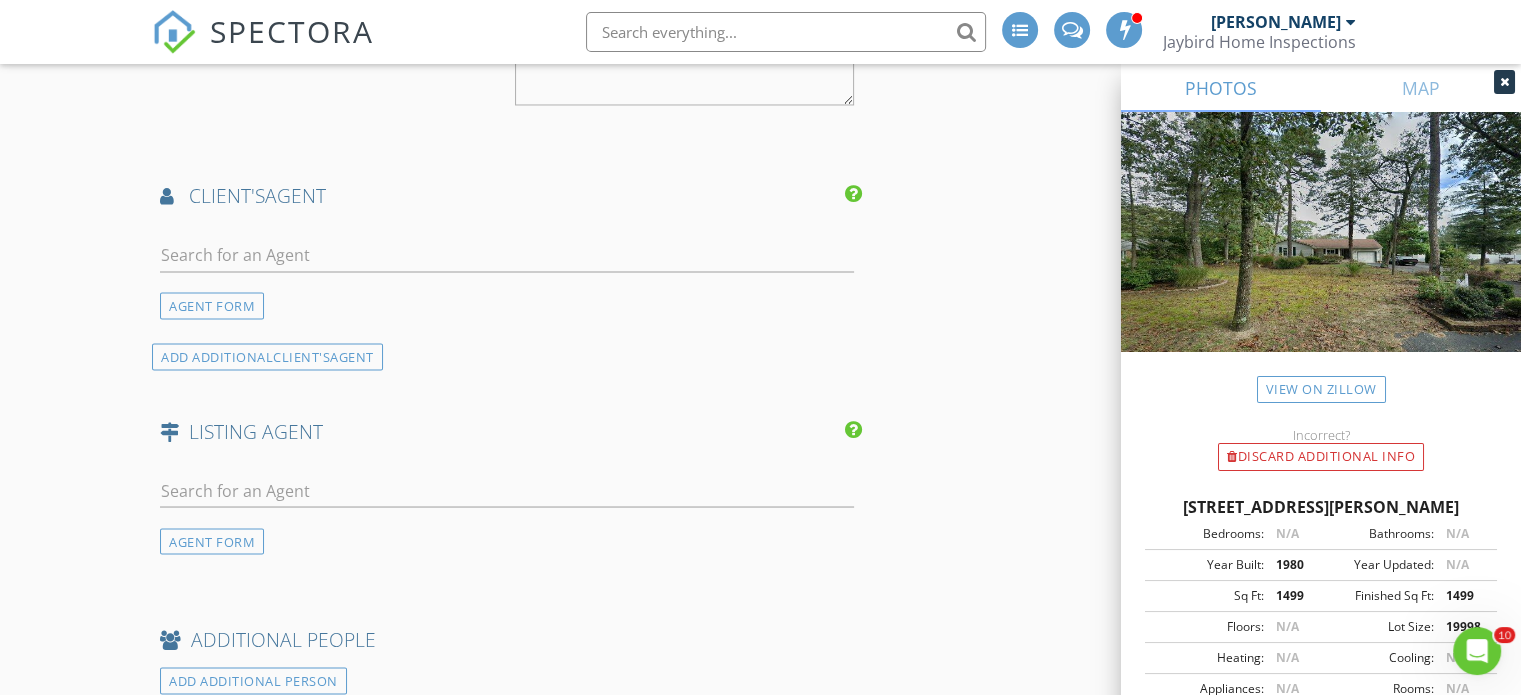scroll, scrollTop: 3542, scrollLeft: 0, axis: vertical 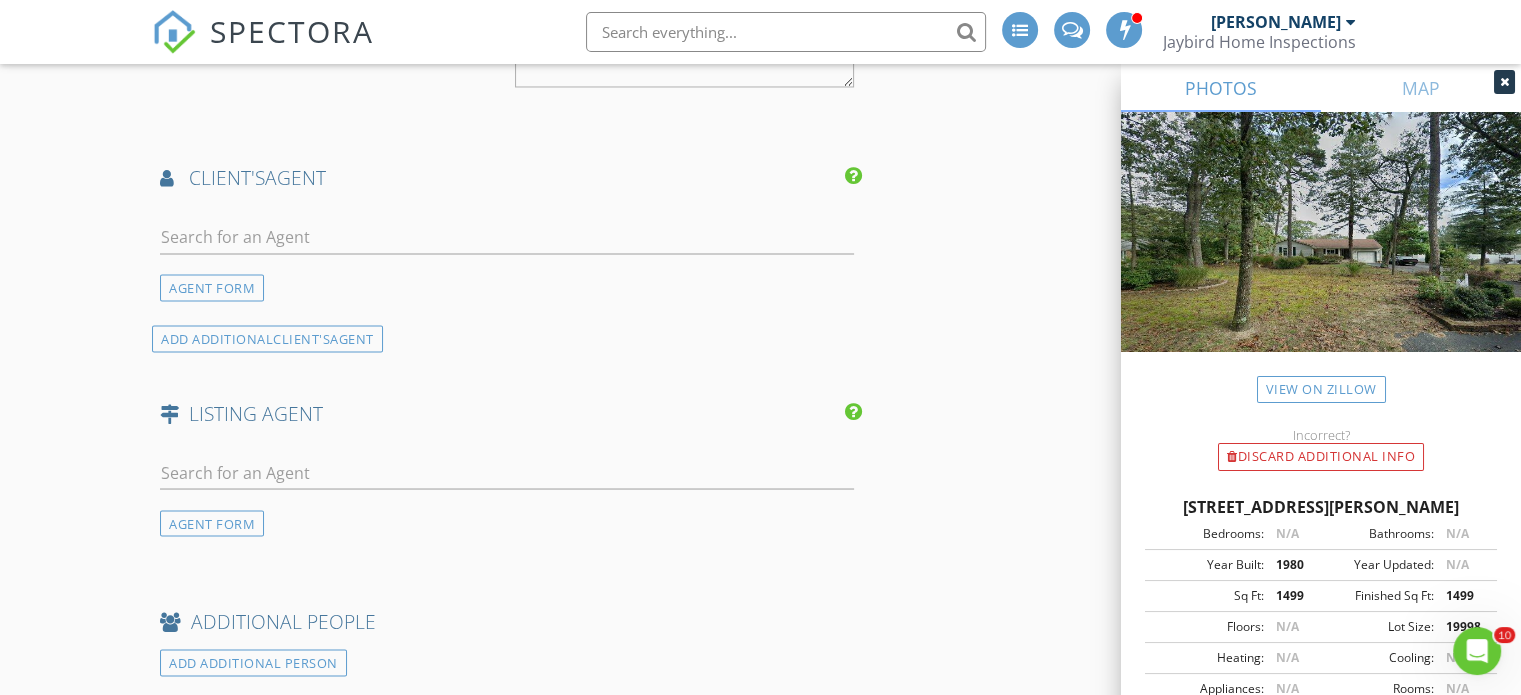 click on "AGENT FORM" at bounding box center [212, 287] 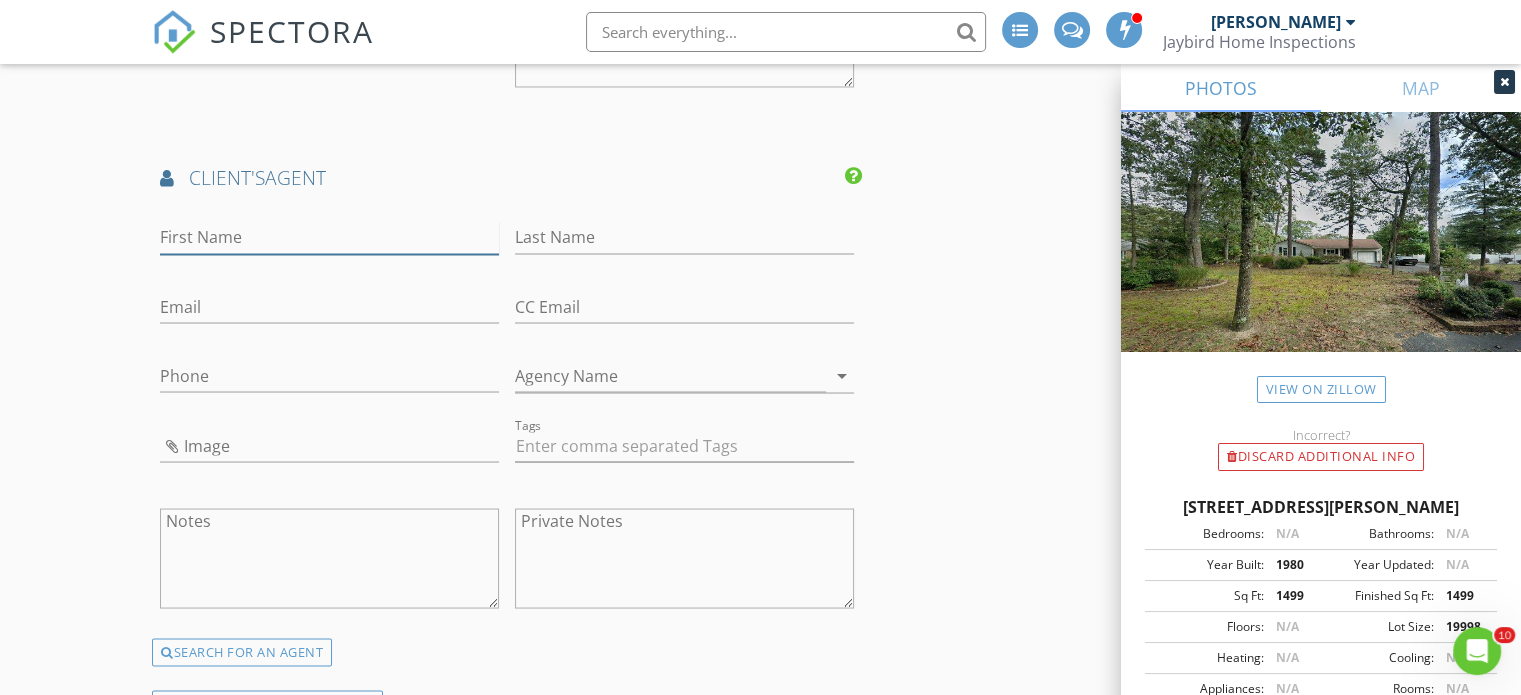 click on "First Name" at bounding box center (329, 237) 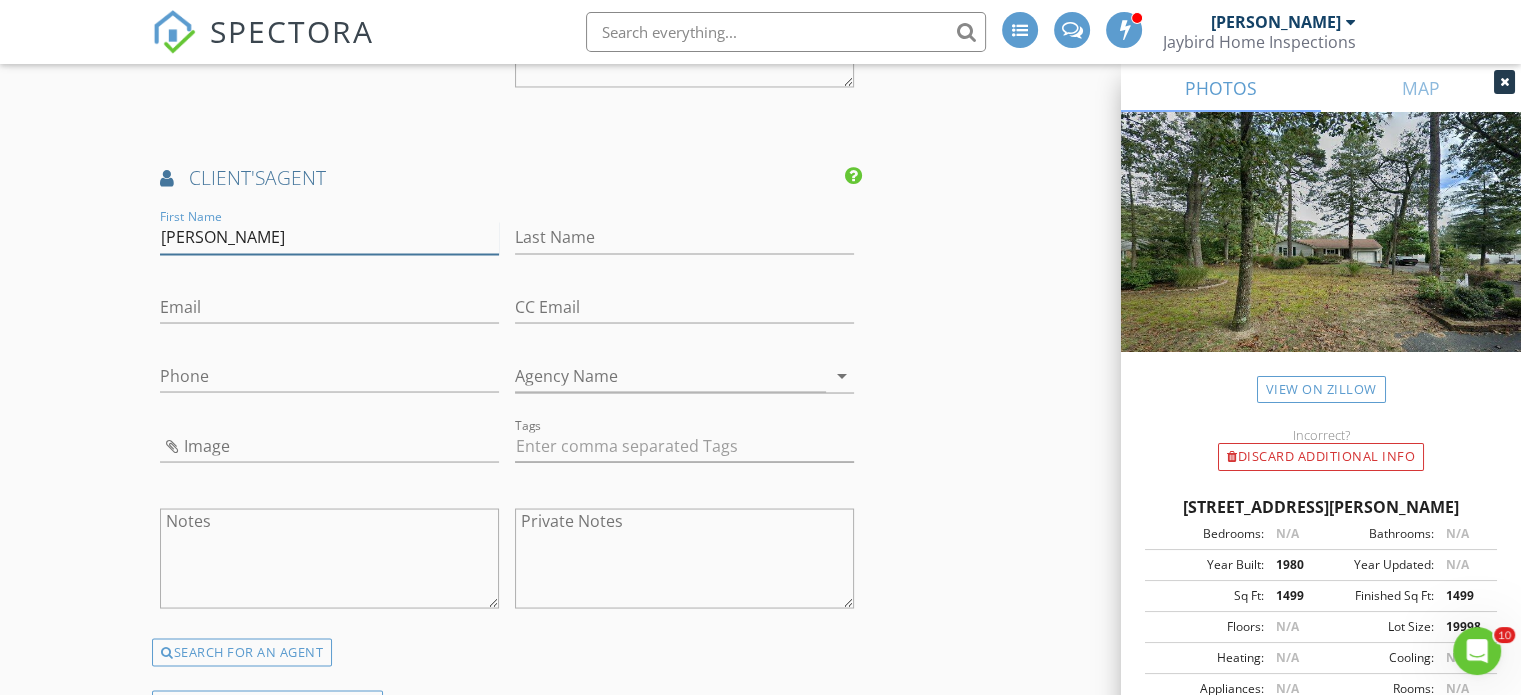 type on "Nikki" 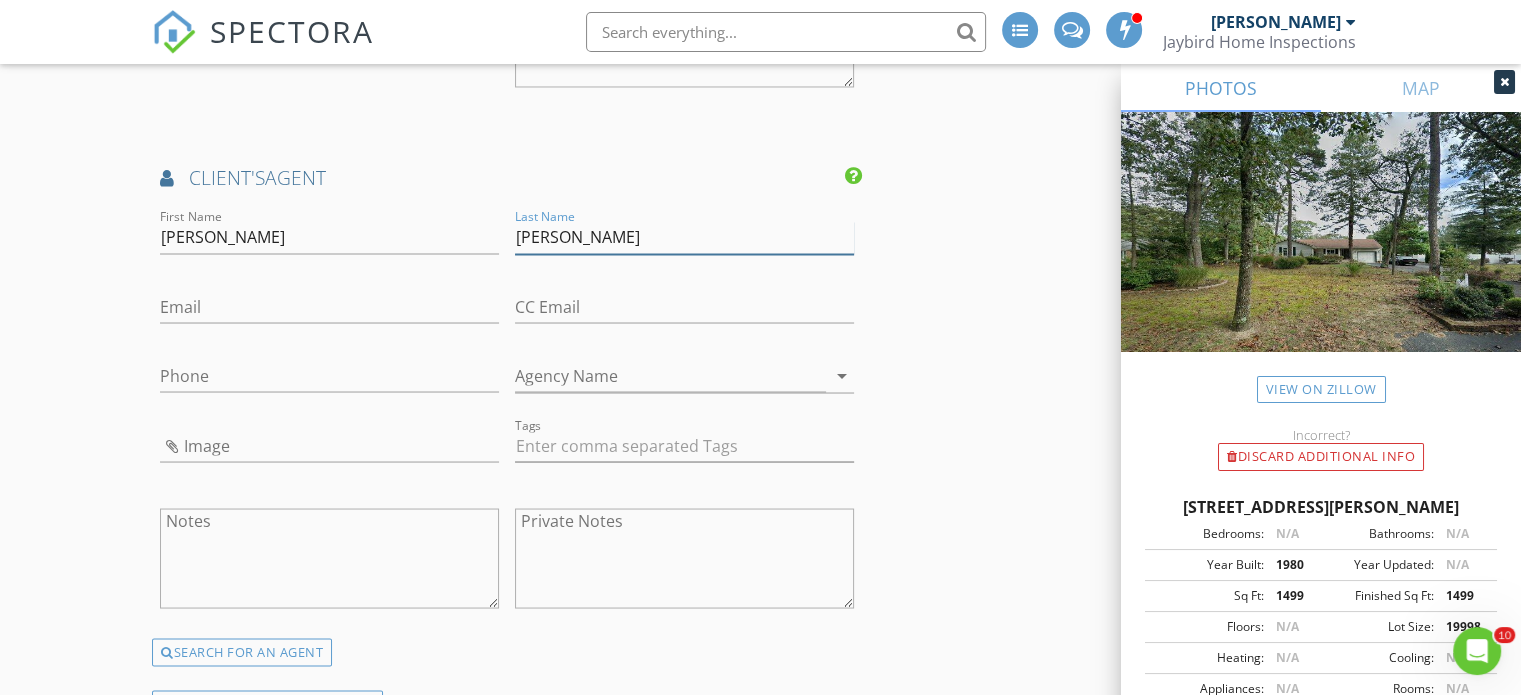 type on "McNally" 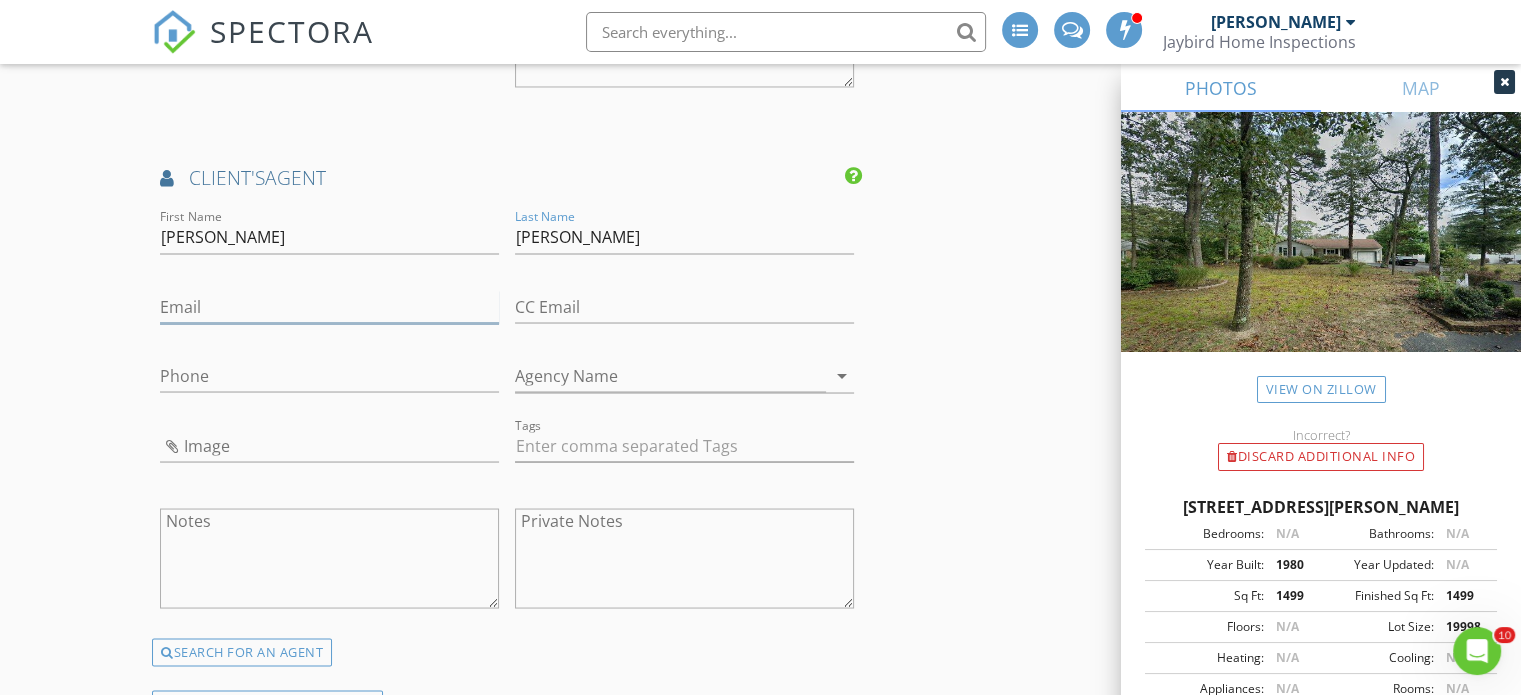 click on "Email" at bounding box center [329, 306] 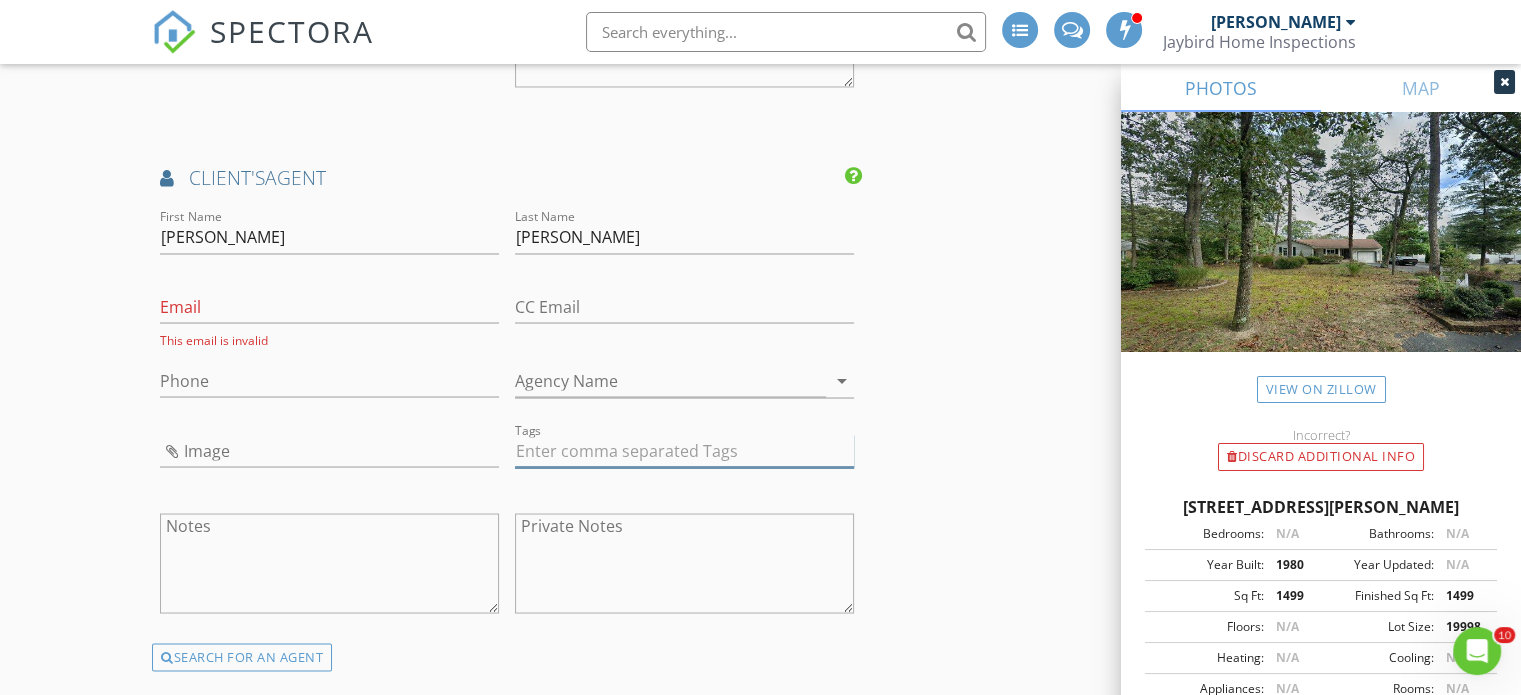 click at bounding box center [684, 450] 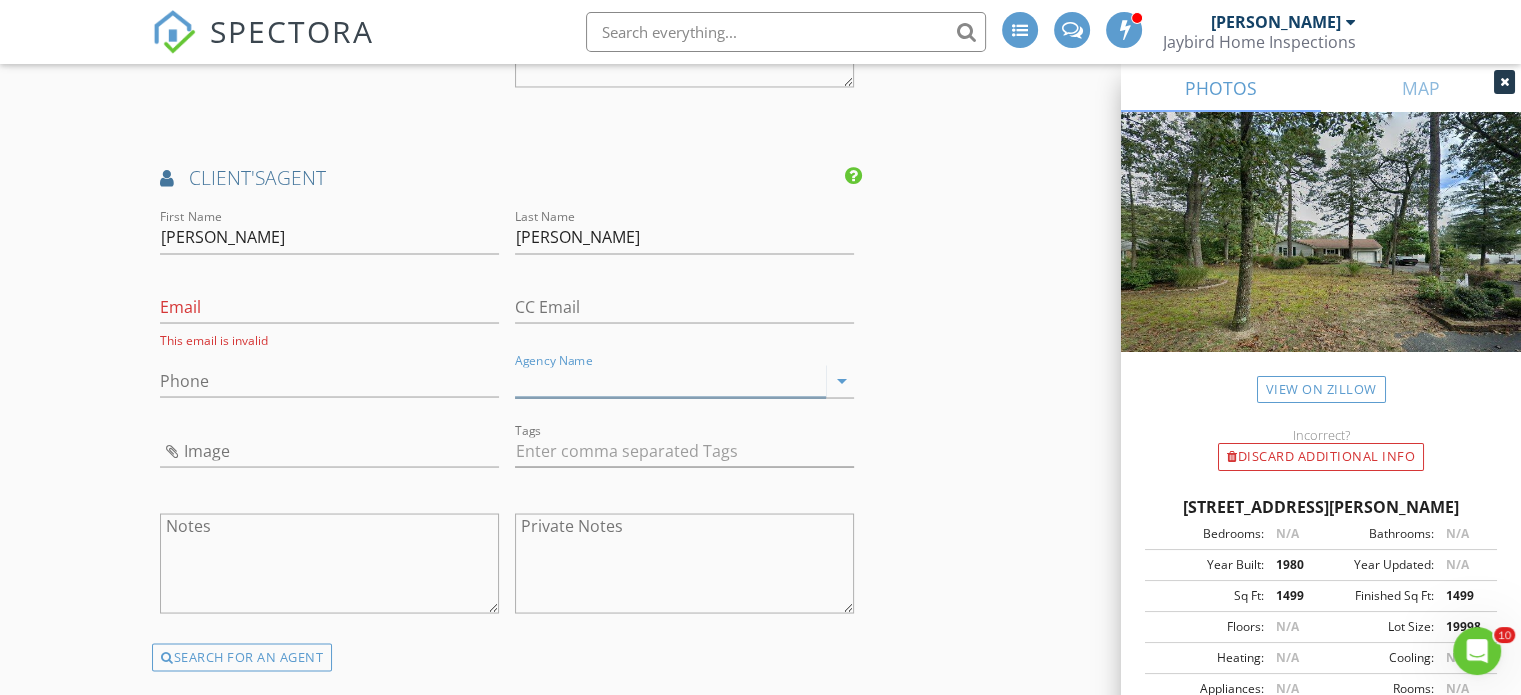 click on "Agency Name" at bounding box center (670, 380) 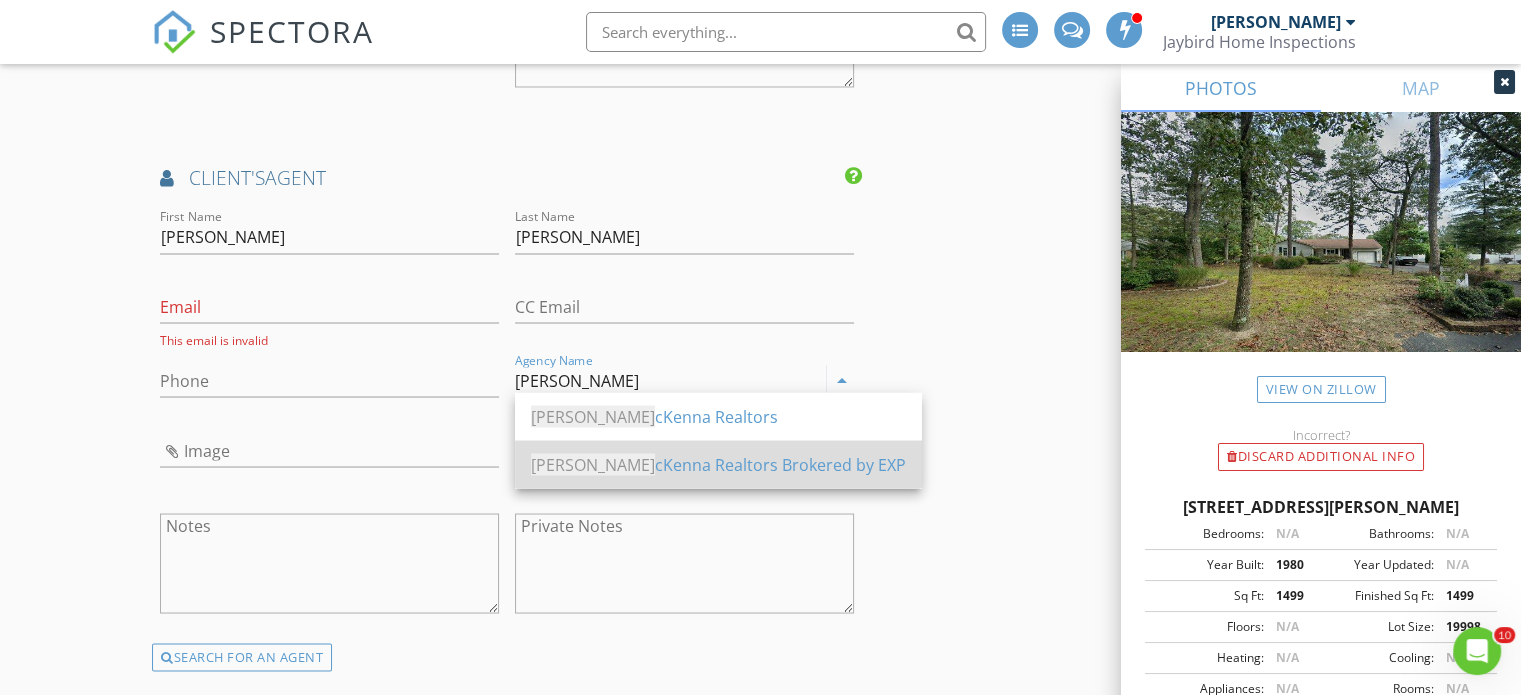click on "Pat M cKenna Realtors Brokered by EXP" at bounding box center (718, 464) 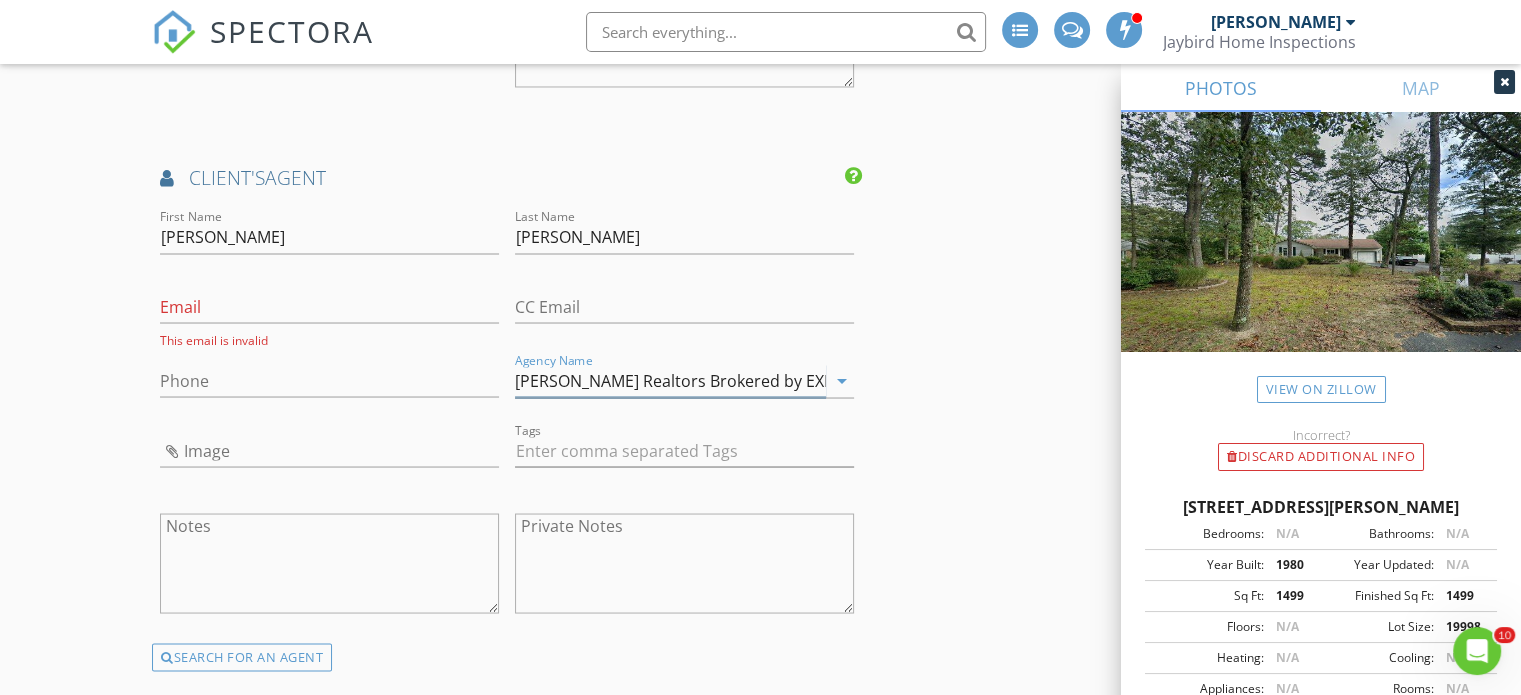 type on "Pat McKenna Realtors Brokered by EXP" 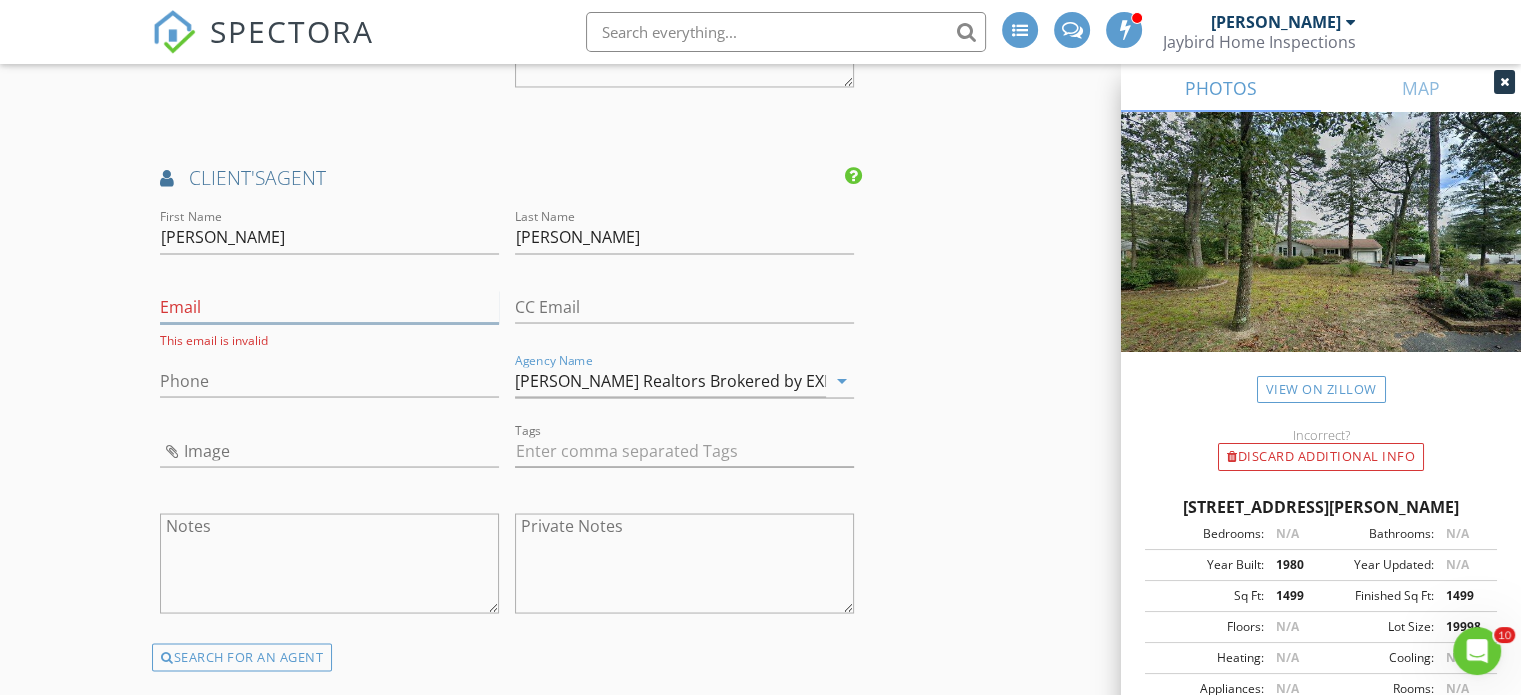 click on "Email" at bounding box center (329, 306) 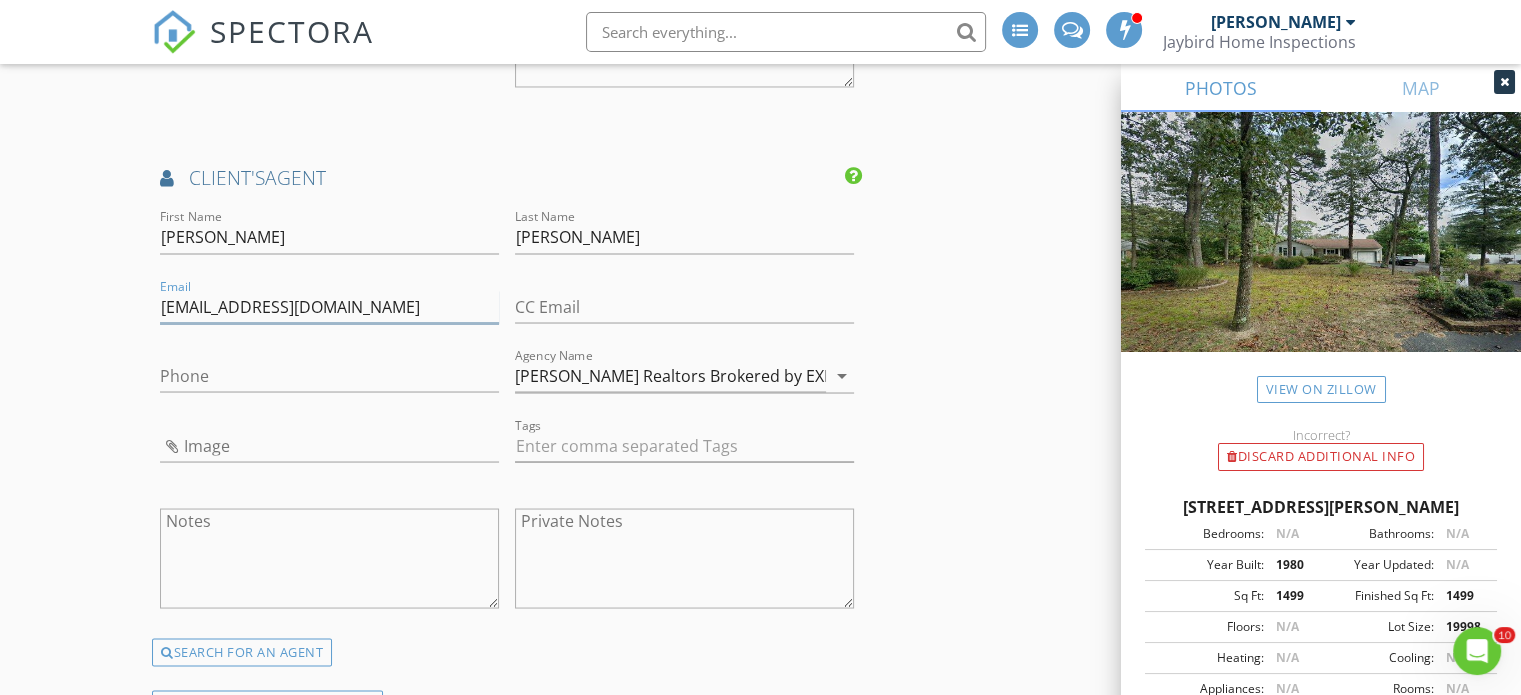 type on "nikki@patmckennarealtors.com" 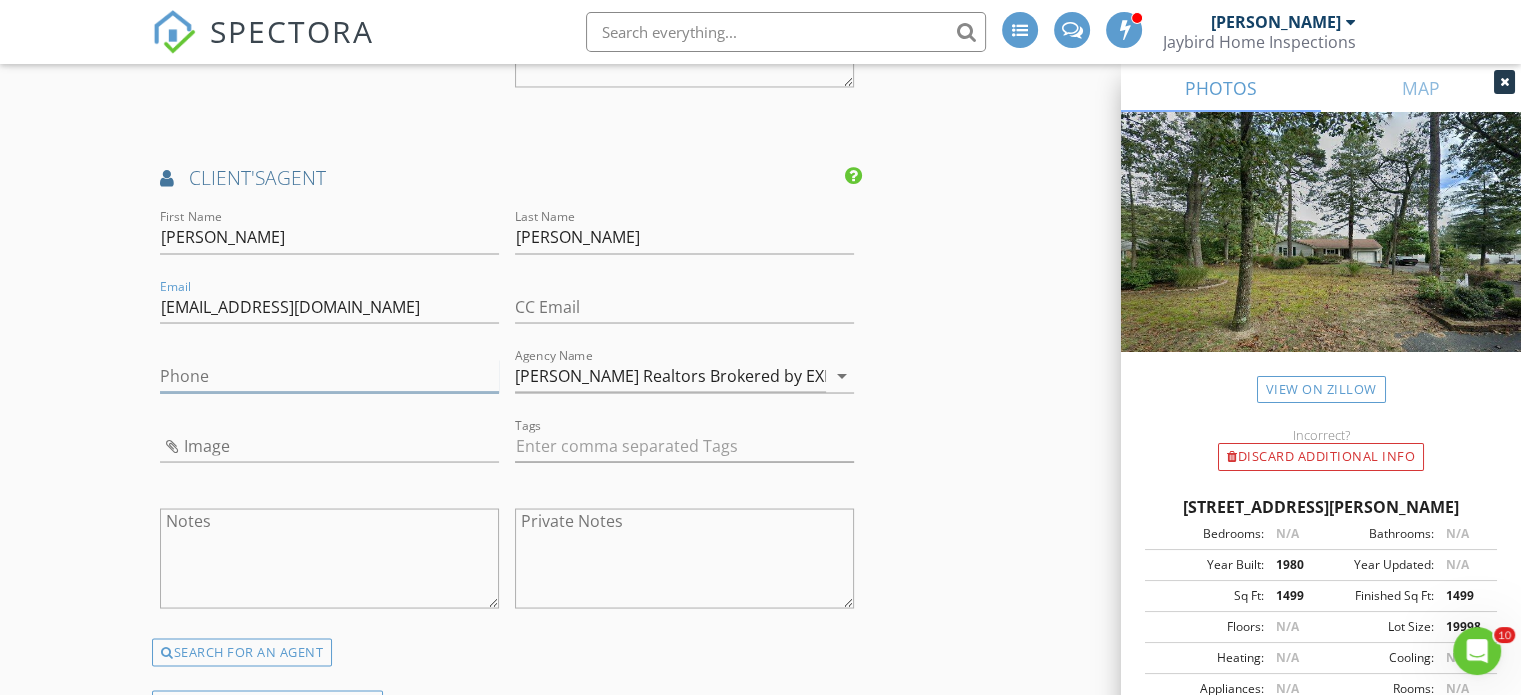 click on "Phone" at bounding box center [329, 375] 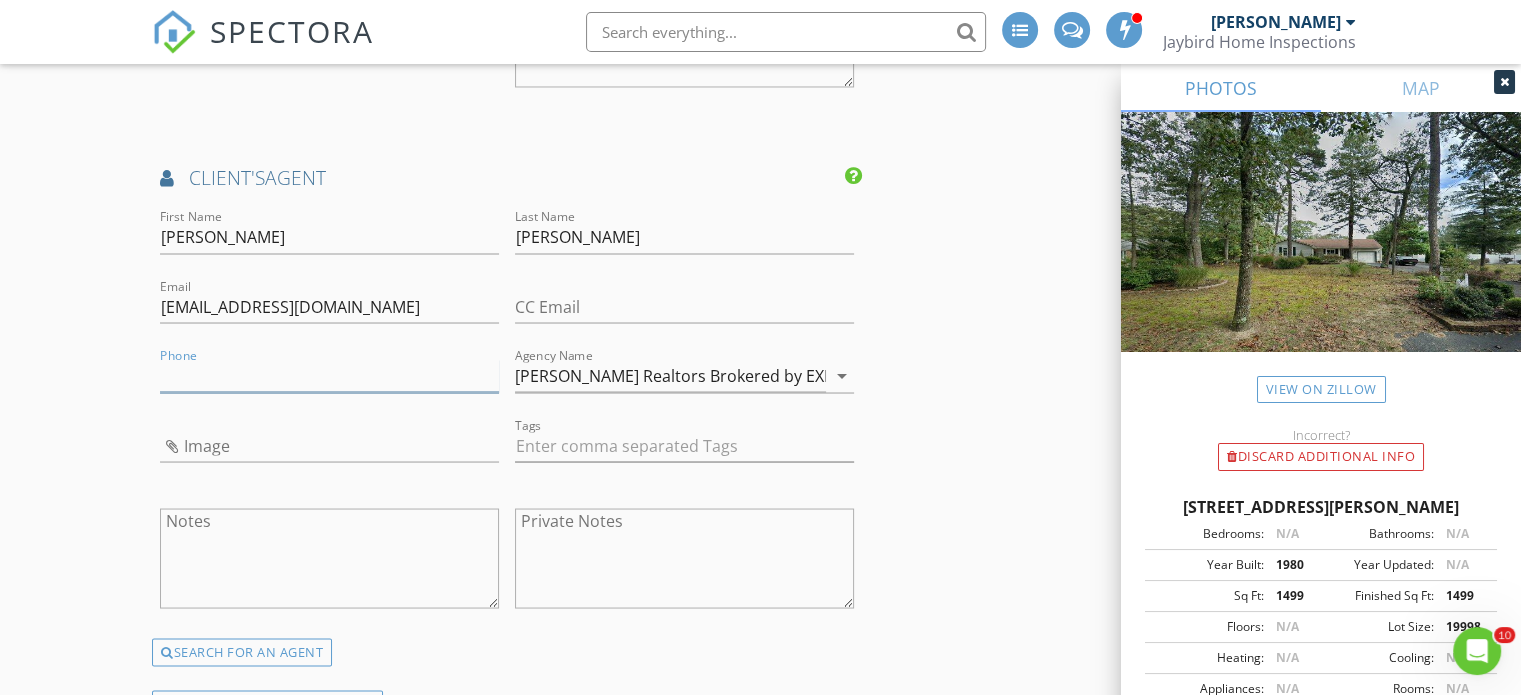 click on "Phone" at bounding box center (329, 375) 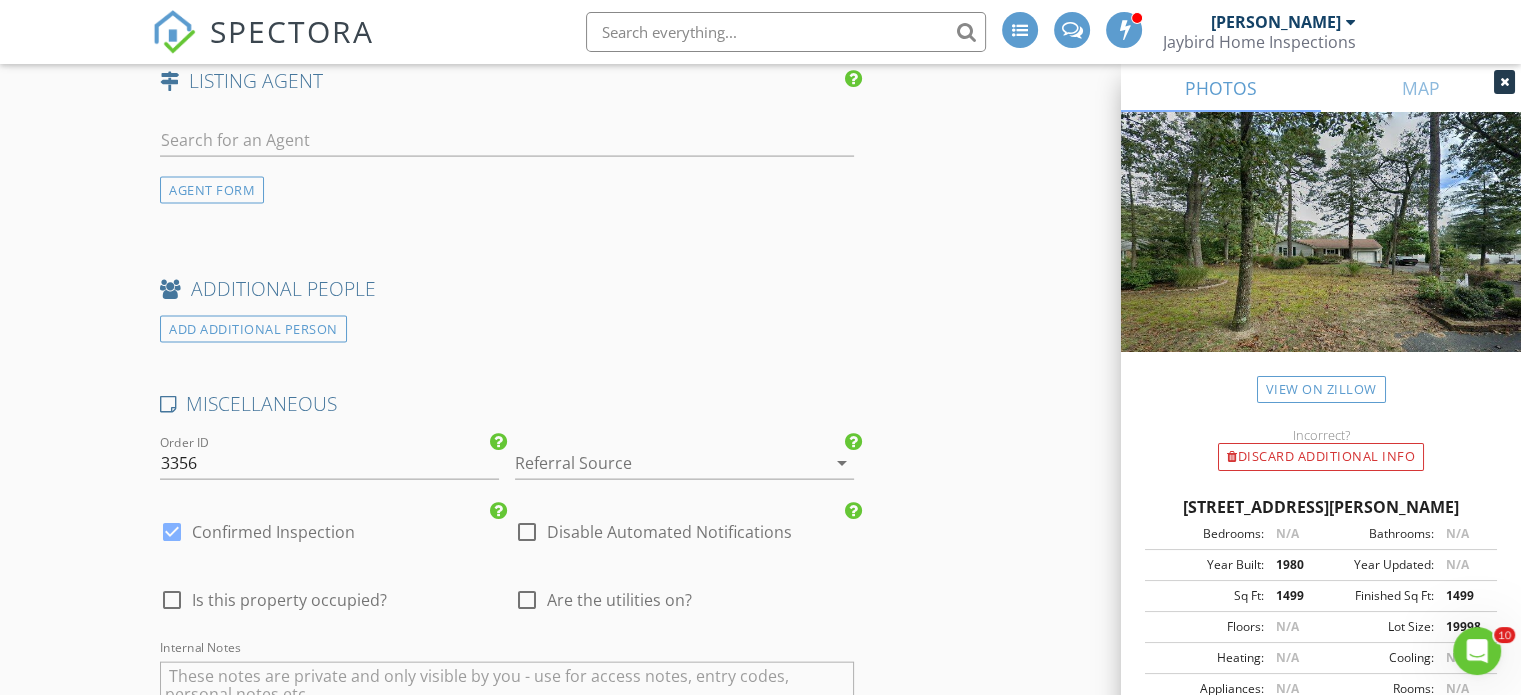 scroll, scrollTop: 4312, scrollLeft: 0, axis: vertical 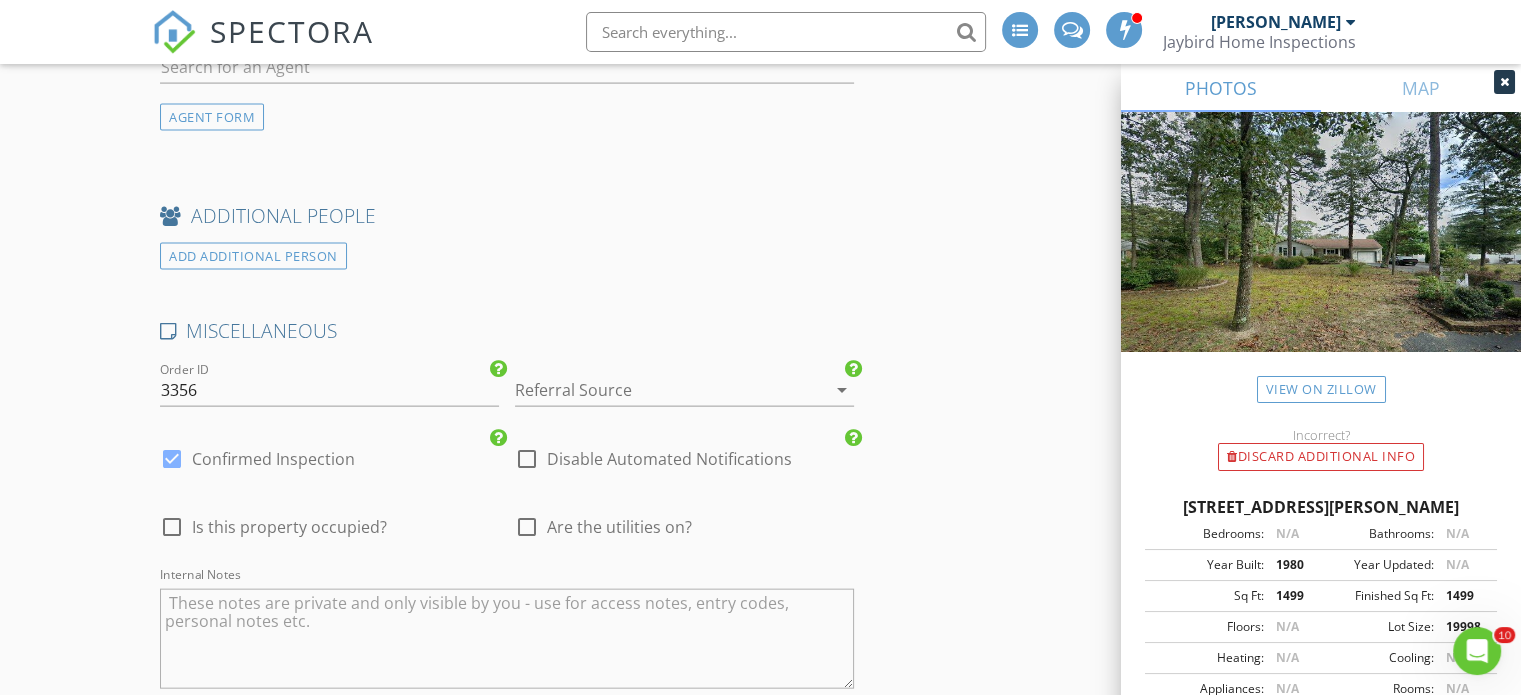 type on "856-343-7819" 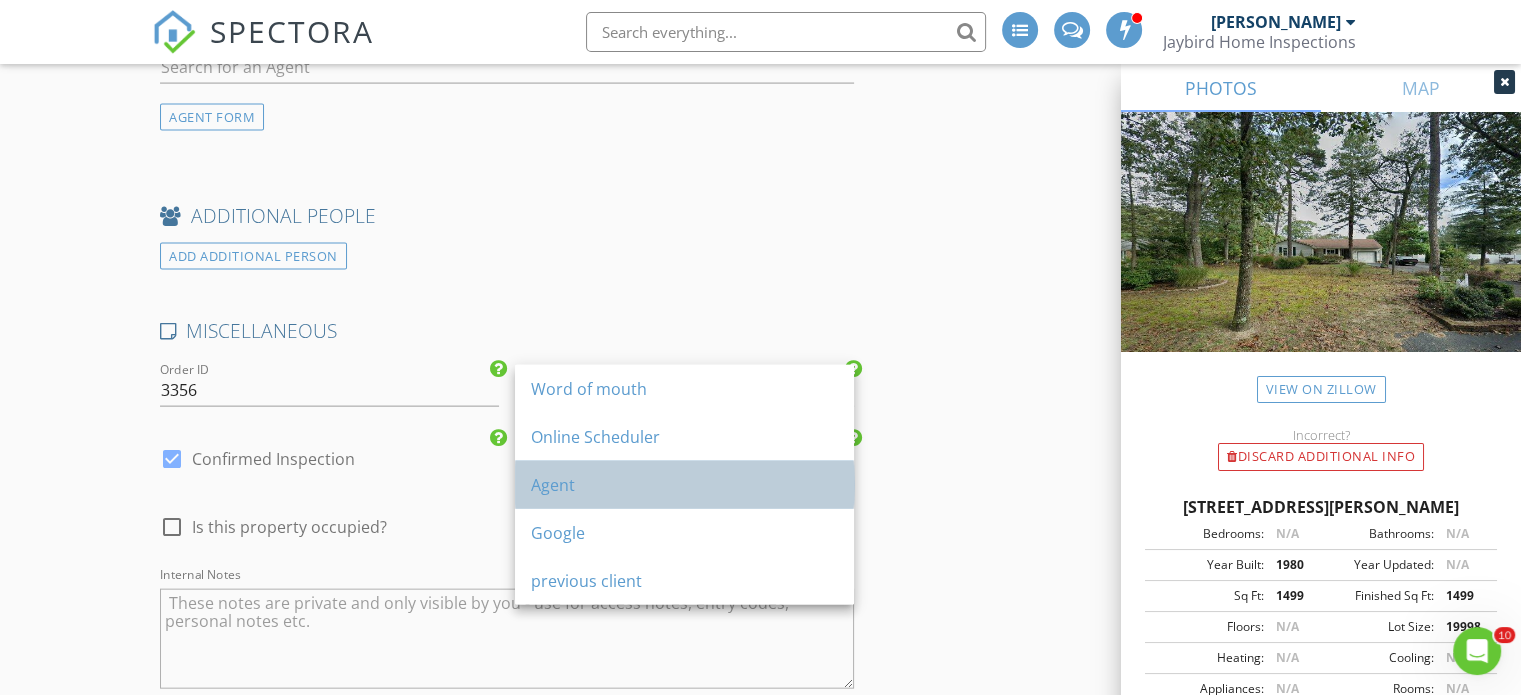 click on "Agent" at bounding box center [684, 485] 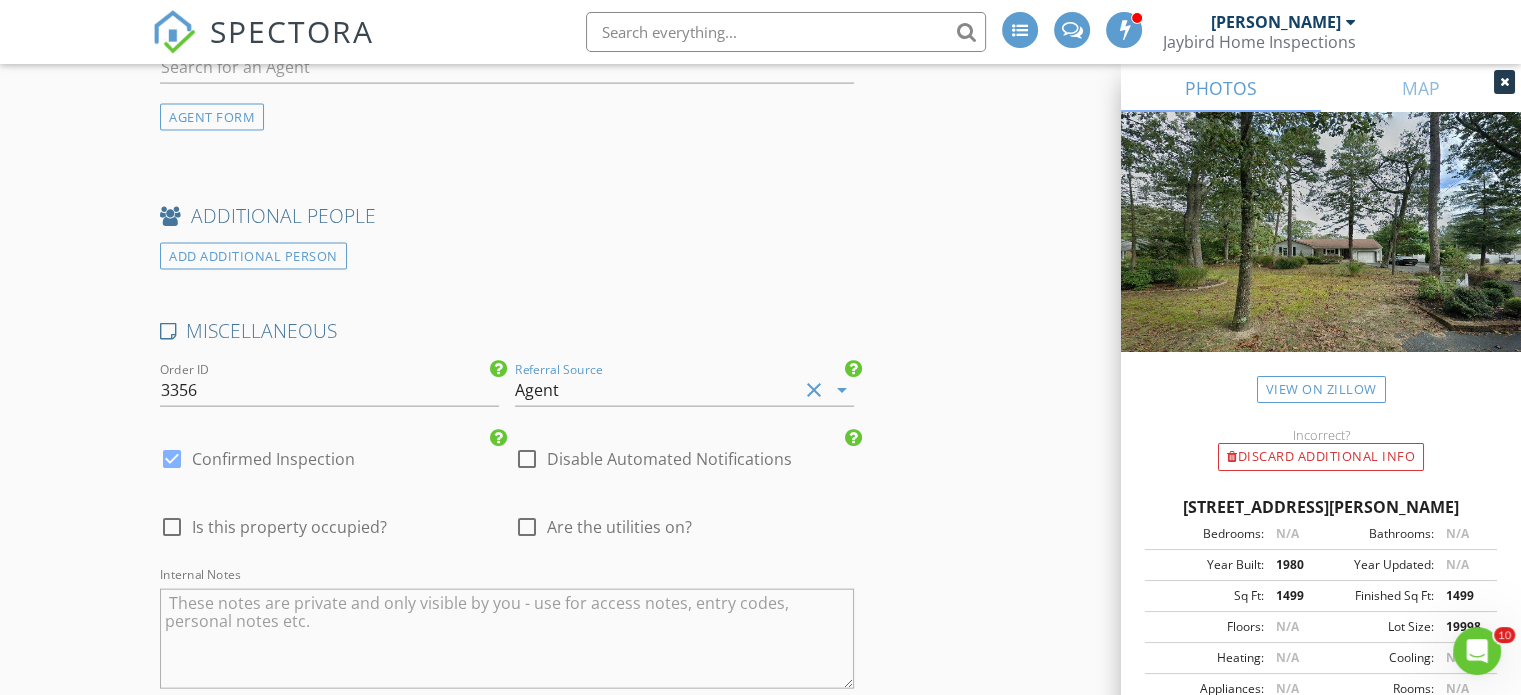 click on "Agent" at bounding box center [656, 390] 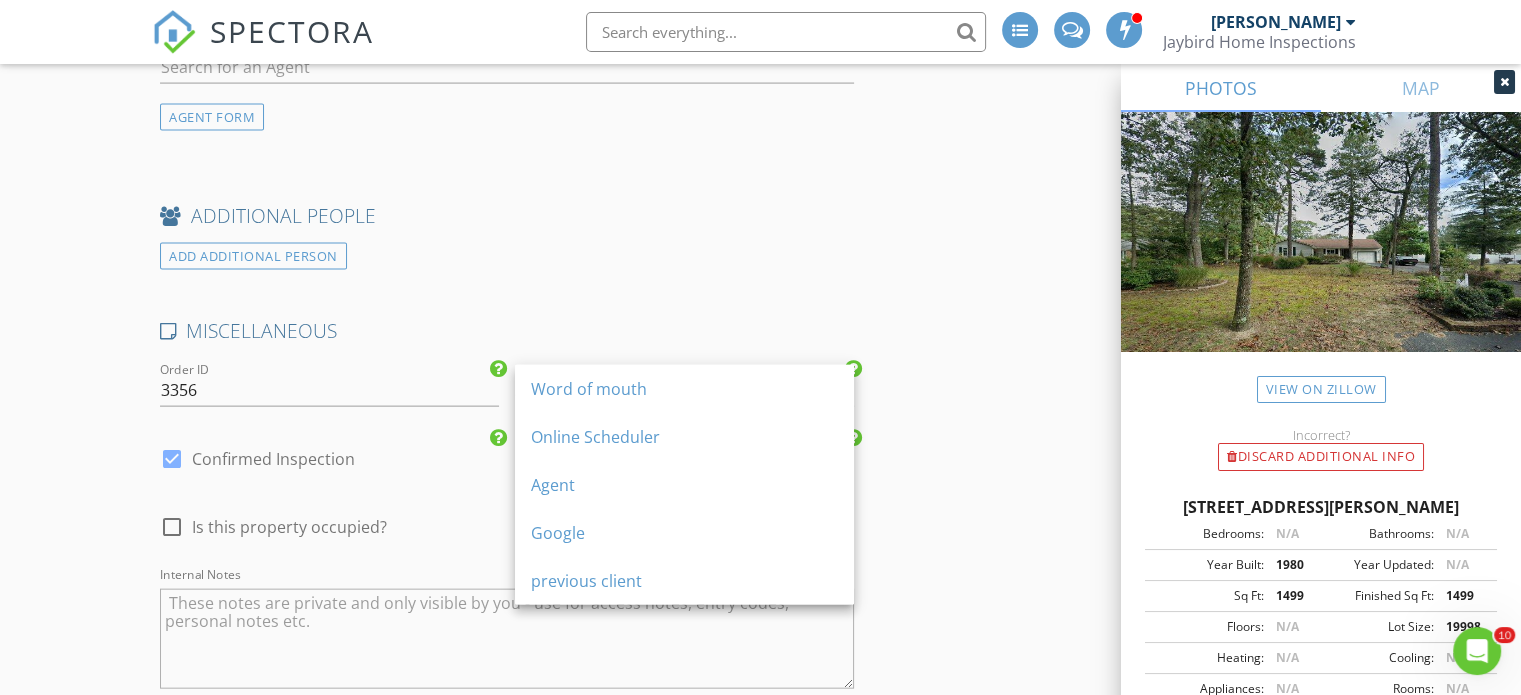 click on "Word of mouth" at bounding box center [684, 389] 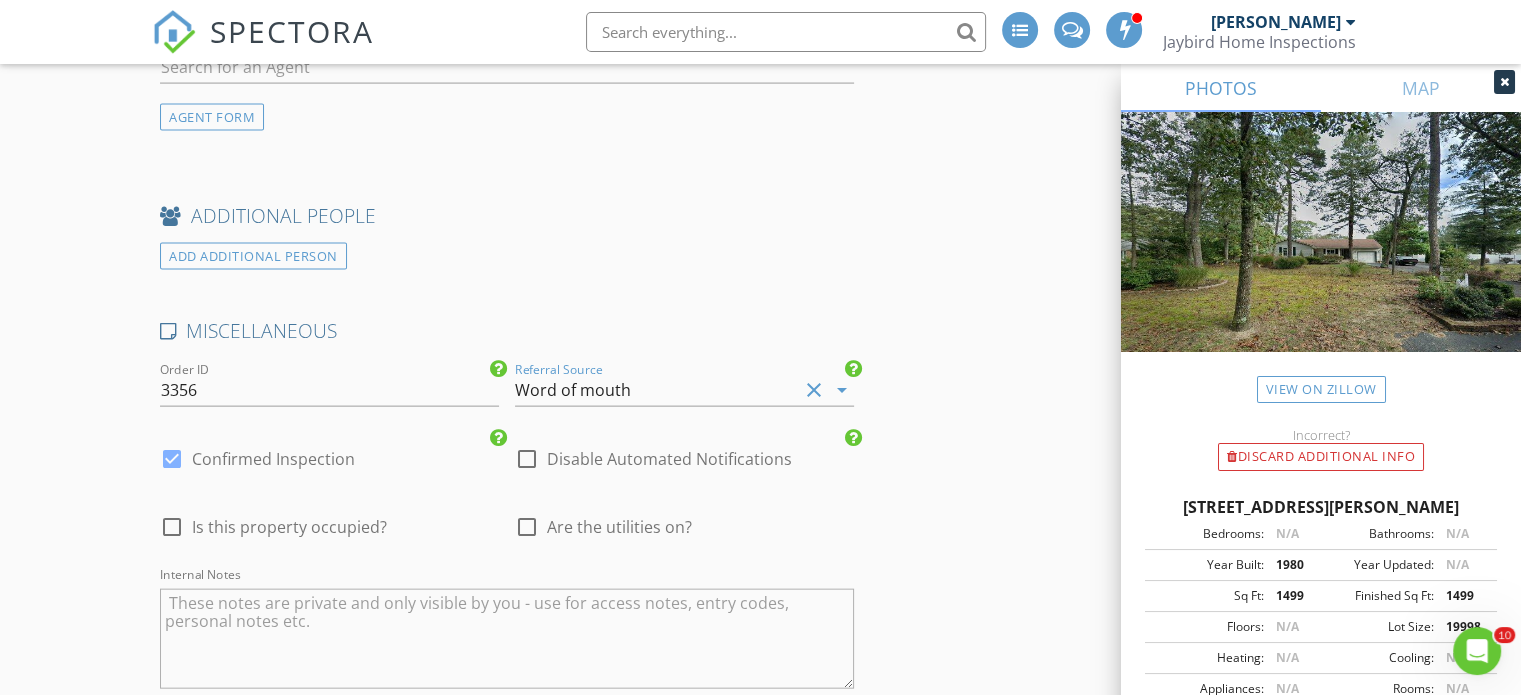 click at bounding box center [527, 527] 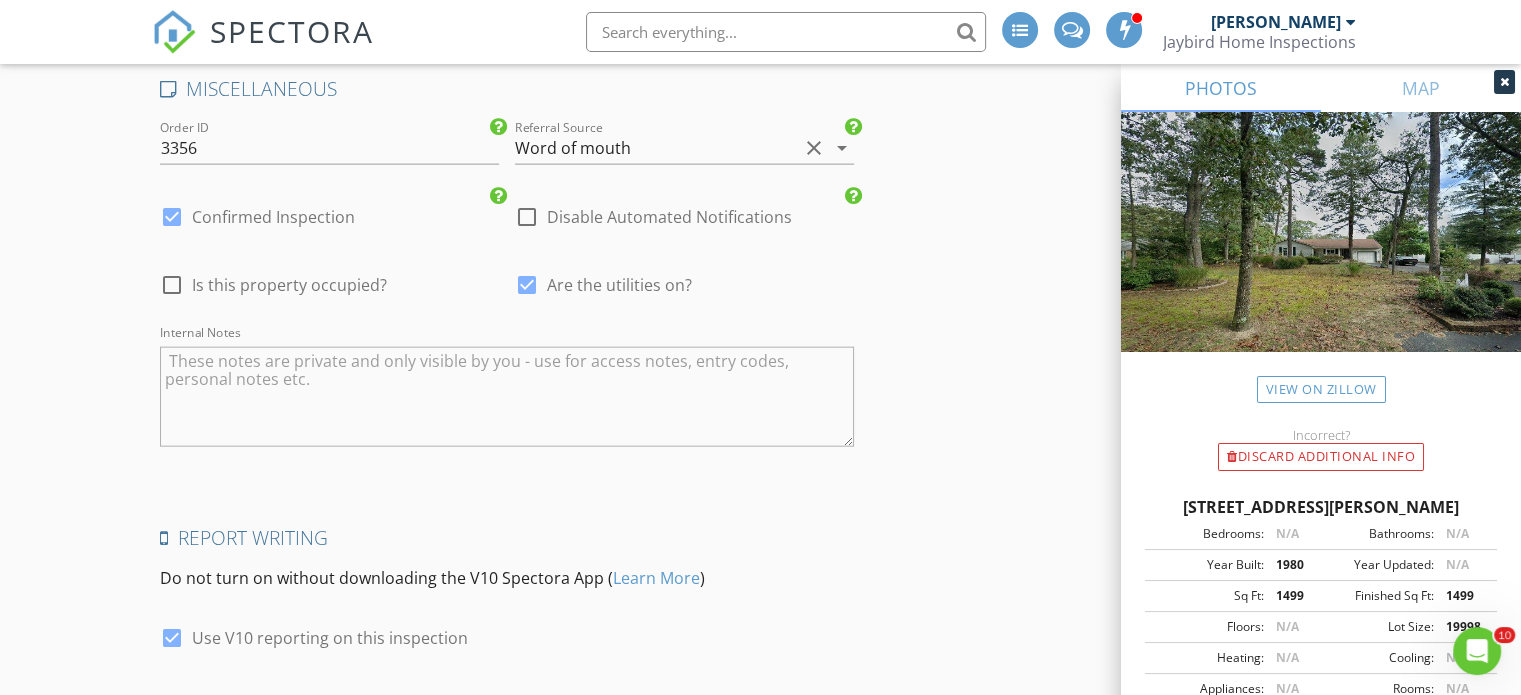 scroll, scrollTop: 4802, scrollLeft: 0, axis: vertical 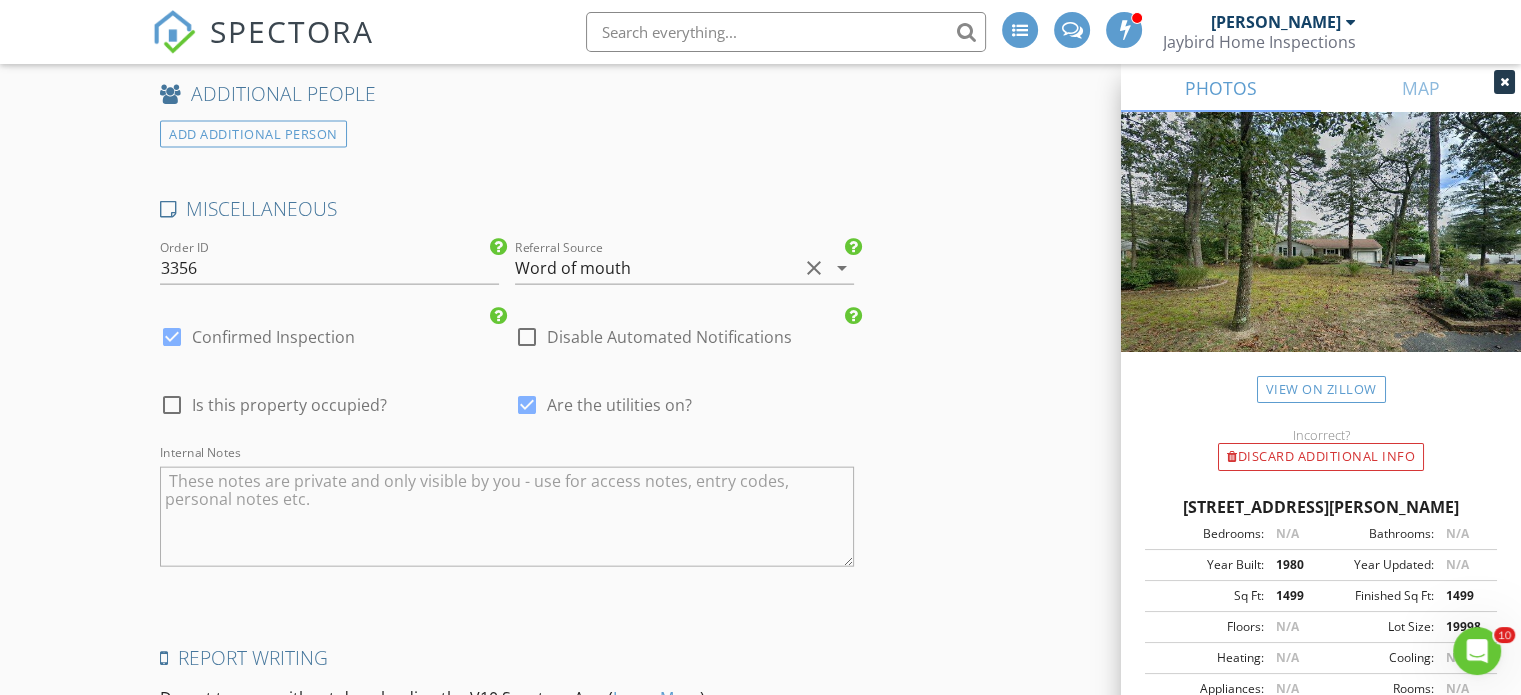 click on "Word of mouth" at bounding box center [656, 268] 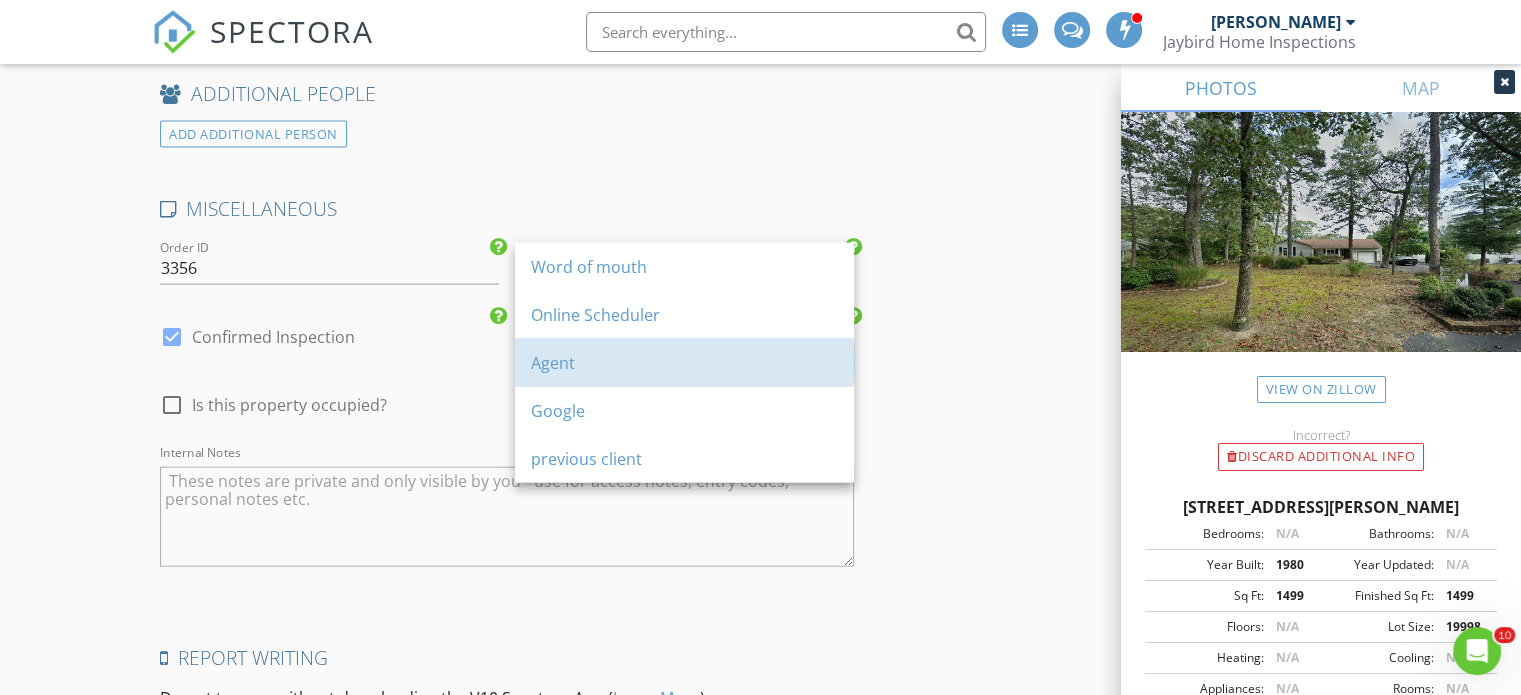 drag, startPoint x: 548, startPoint y: 363, endPoint x: 624, endPoint y: 371, distance: 76.41989 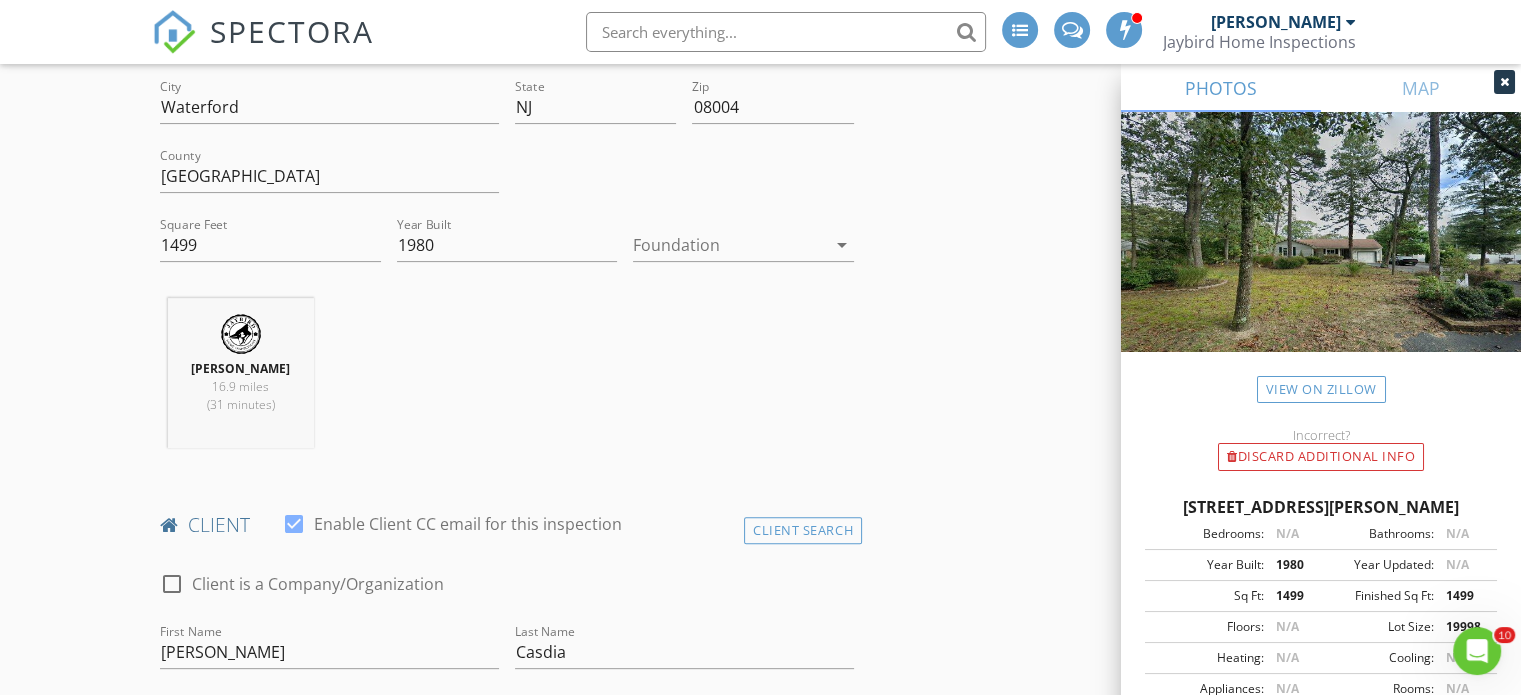 scroll, scrollTop: 568, scrollLeft: 0, axis: vertical 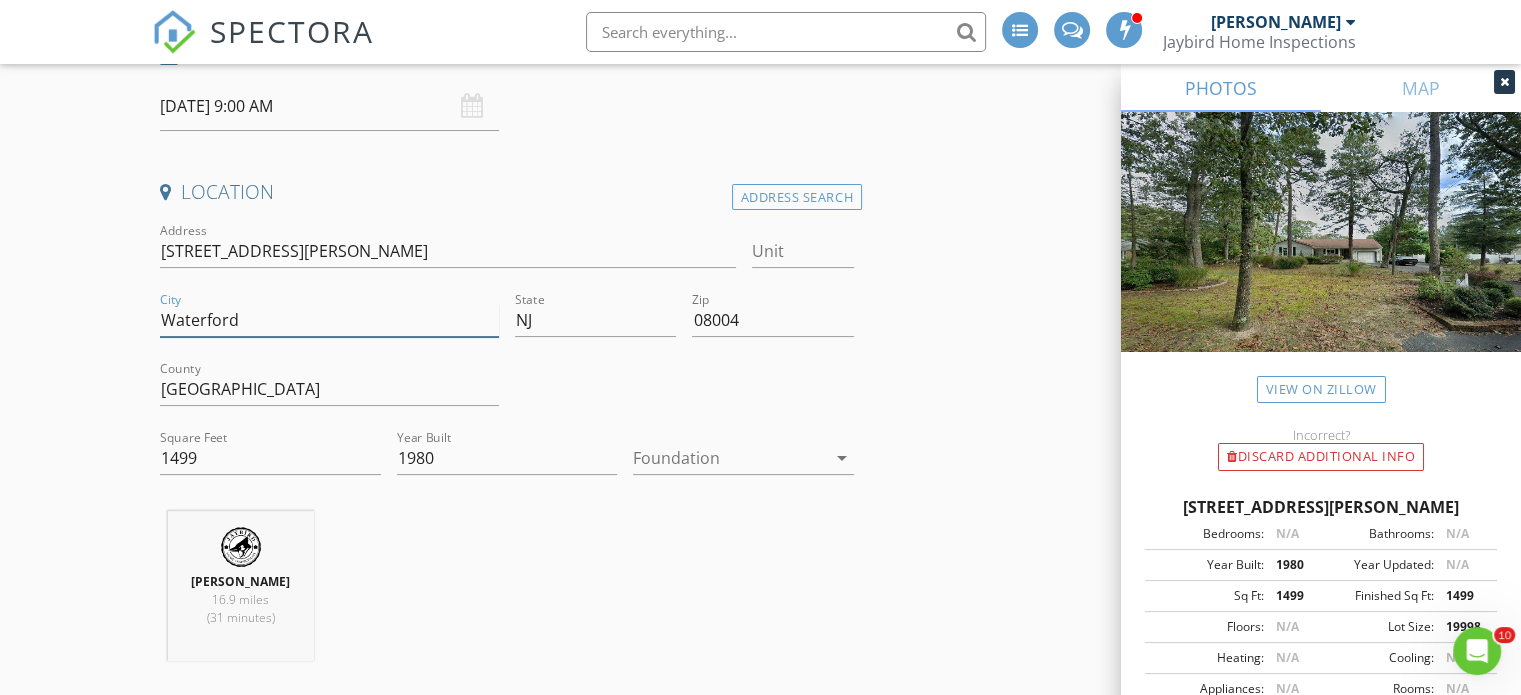drag, startPoint x: 332, startPoint y: 320, endPoint x: 40, endPoint y: 298, distance: 292.8276 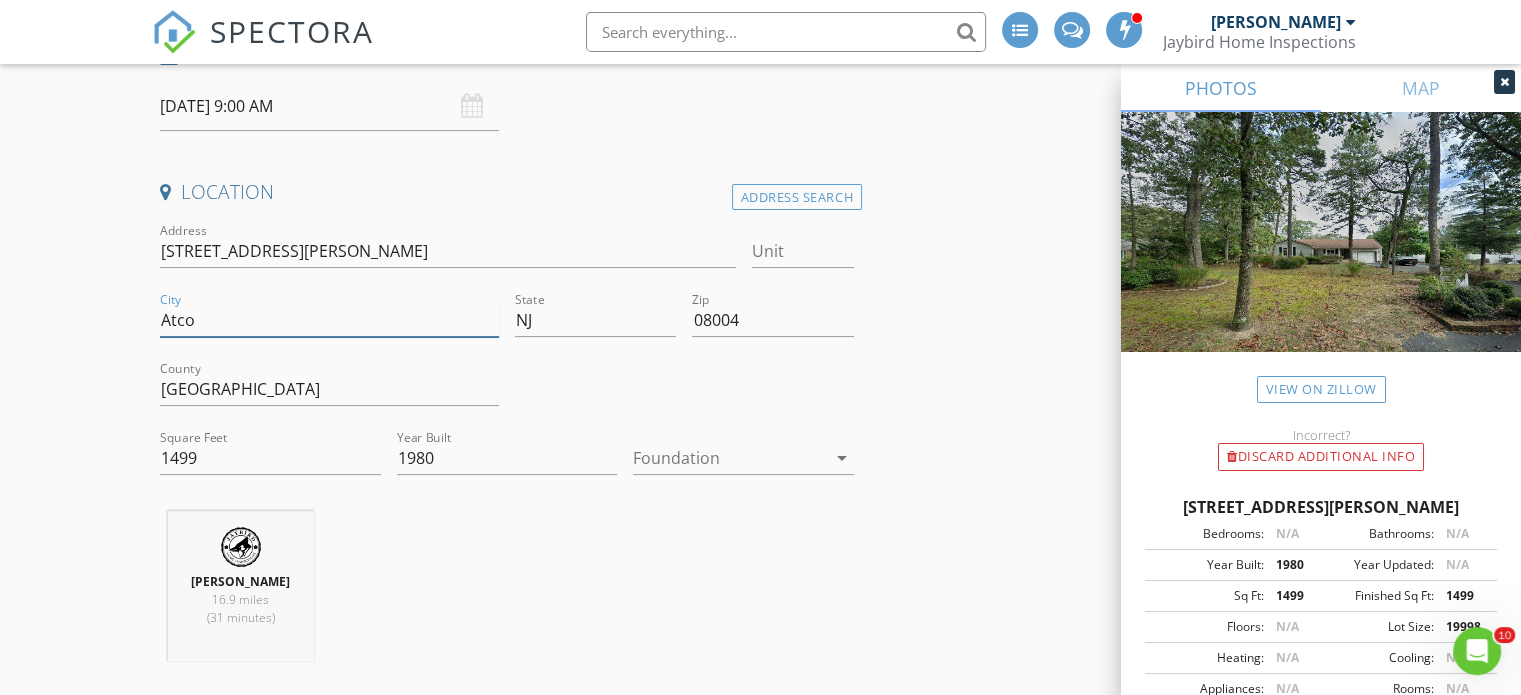 type on "Atco" 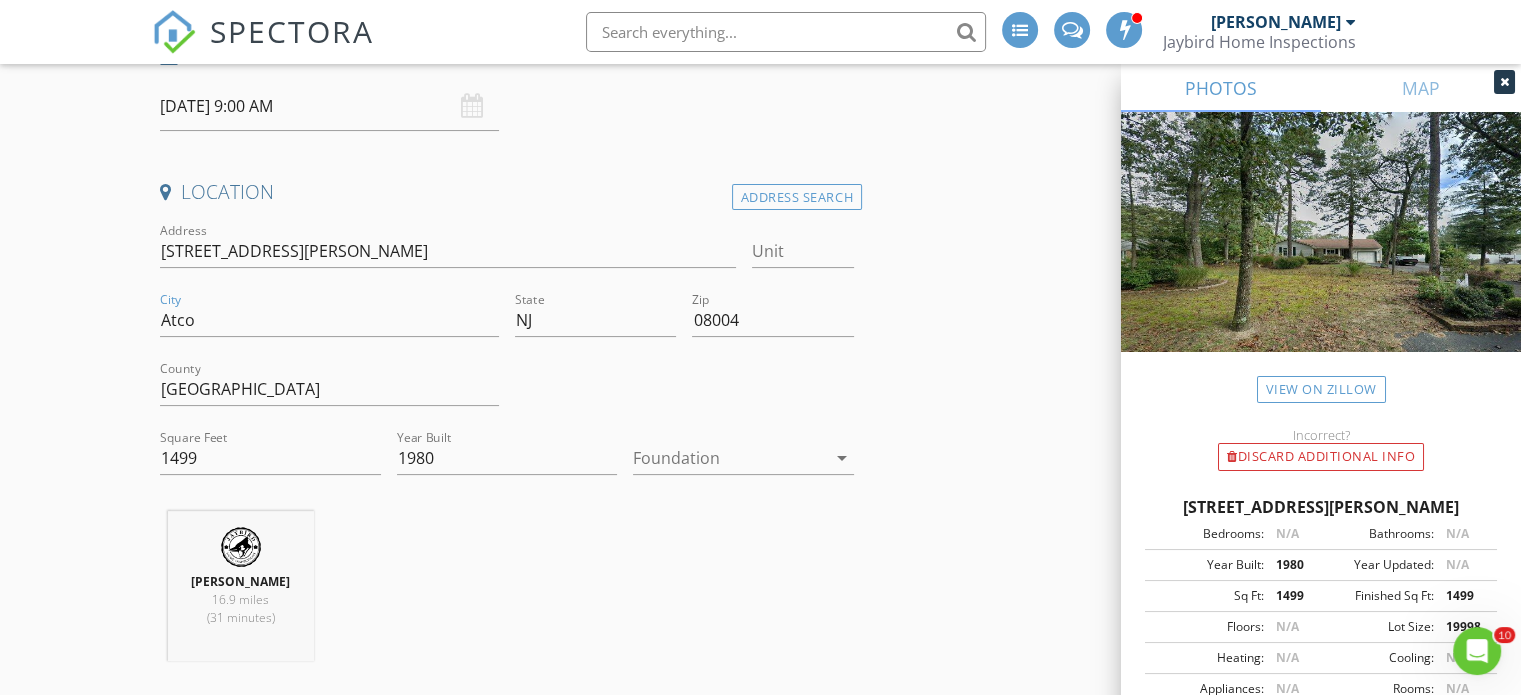 click on "New Inspection
INSPECTOR(S)
check_box   Jason Pertuit   PRIMARY   Jason Pertuit arrow_drop_down   check_box_outline_blank Jason Pertuit specifically requested
Date/Time
07/17/2025 9:00 AM
Location
Address Search       Address 962 Hunt Blvd   Unit   City Atco   State NJ   Zip 08004   County Camden     Square Feet 1499   Year Built 1980   Foundation arrow_drop_down     Jason Pertuit     16.9 miles     (31 minutes)
client
check_box Enable Client CC email for this inspection   Client Search     check_box_outline_blank Client is a Company/Organization     First Name Kellie   Last Name Casdia   Email kmon64@aol.com   CC Email   Phone 609-471-1458   Address   City   State   Zip     Tags         Notes   Private Notes
ADD ADDITIONAL client
SERVICES
check_box_outline_blank" at bounding box center [760, 2464] 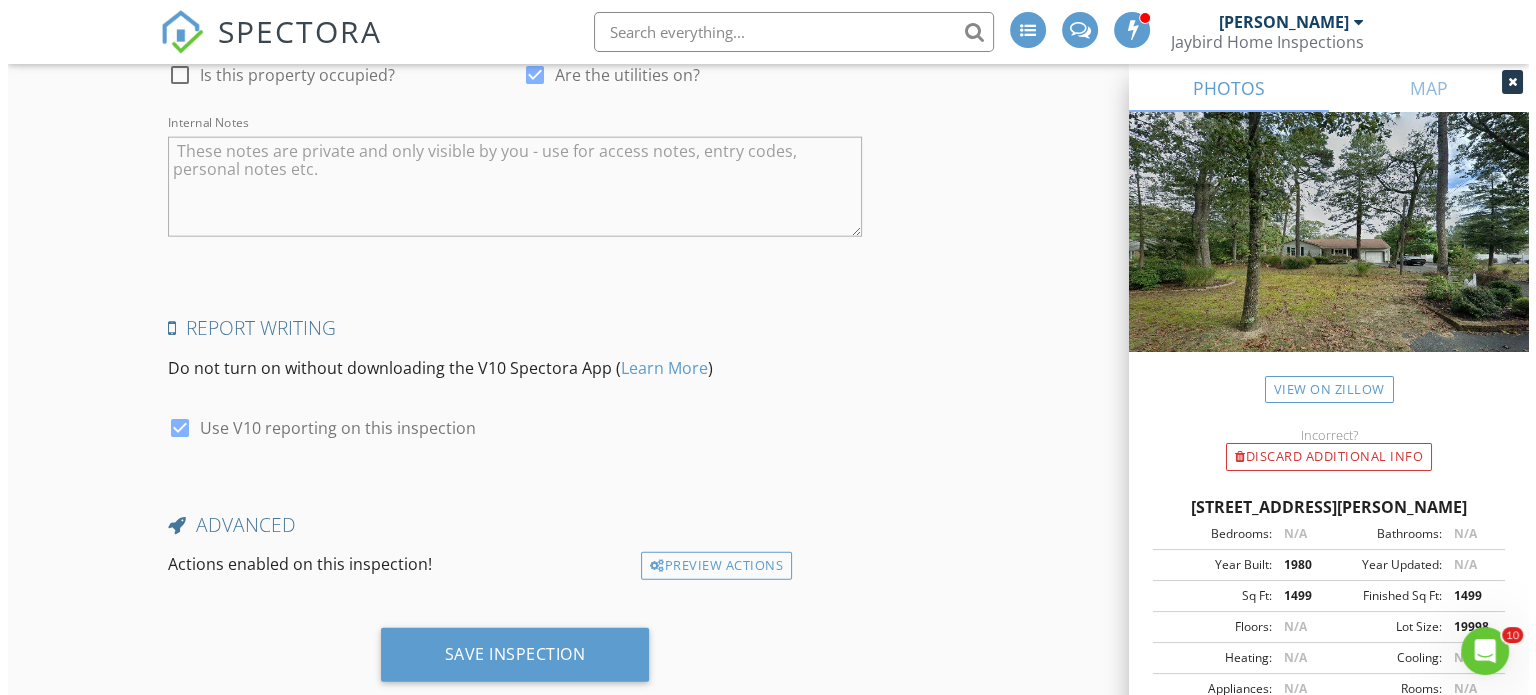 scroll, scrollTop: 4802, scrollLeft: 0, axis: vertical 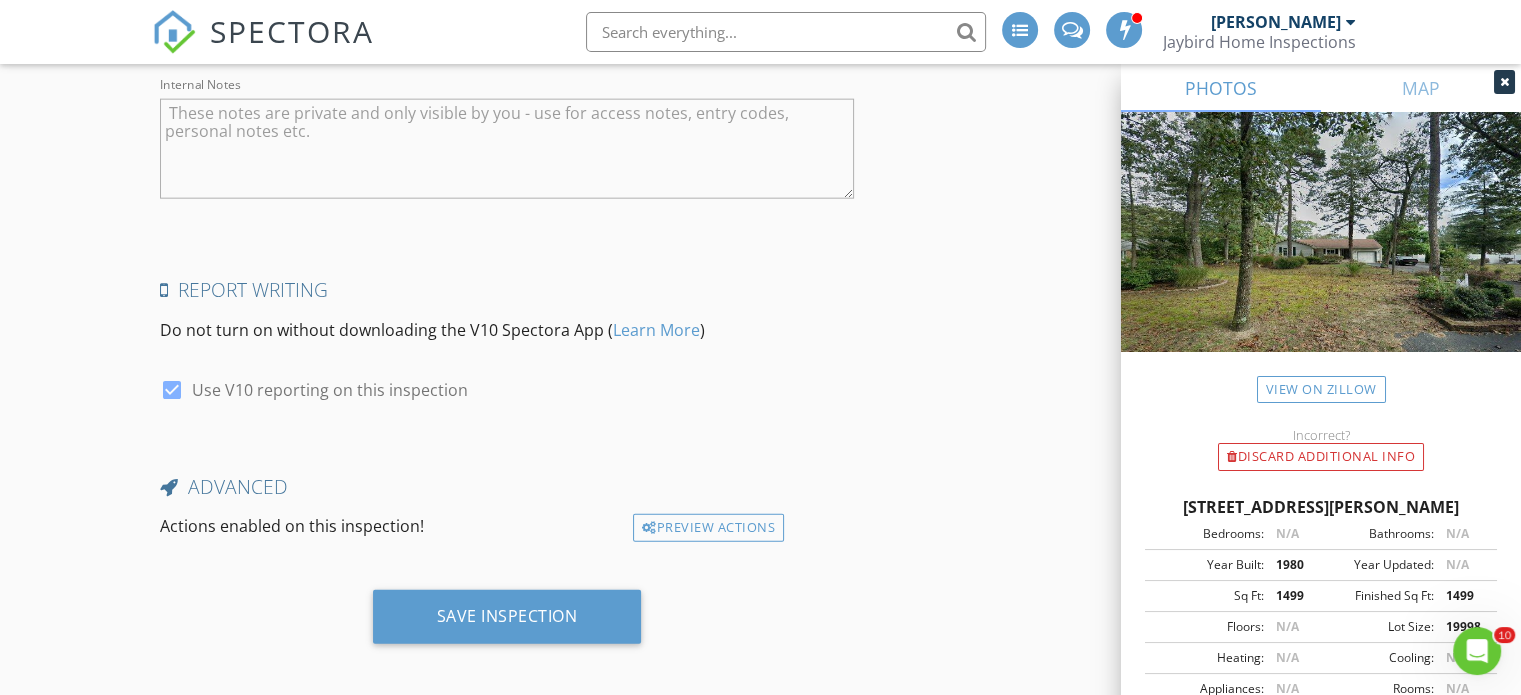 click on "Save Inspection" at bounding box center (507, 617) 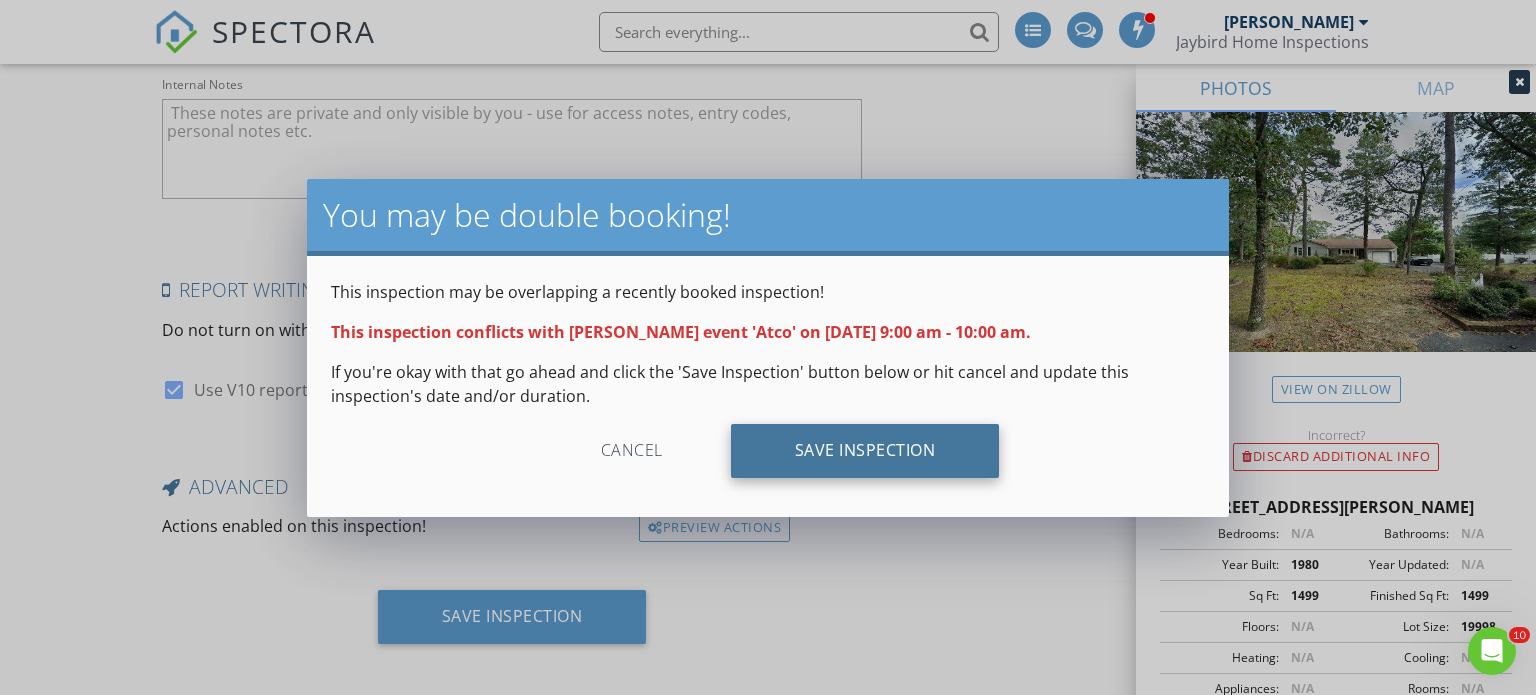 click on "Save Inspection" at bounding box center [865, 451] 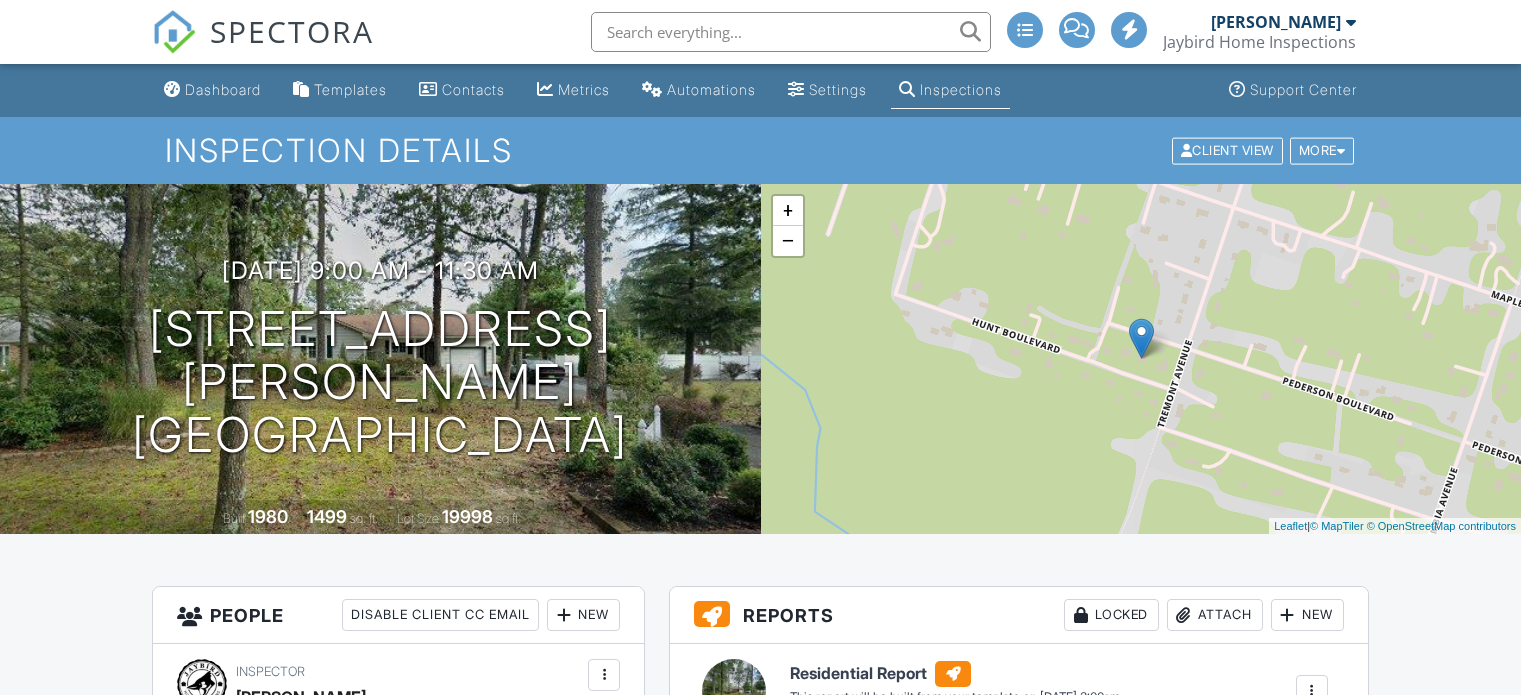 scroll, scrollTop: 0, scrollLeft: 0, axis: both 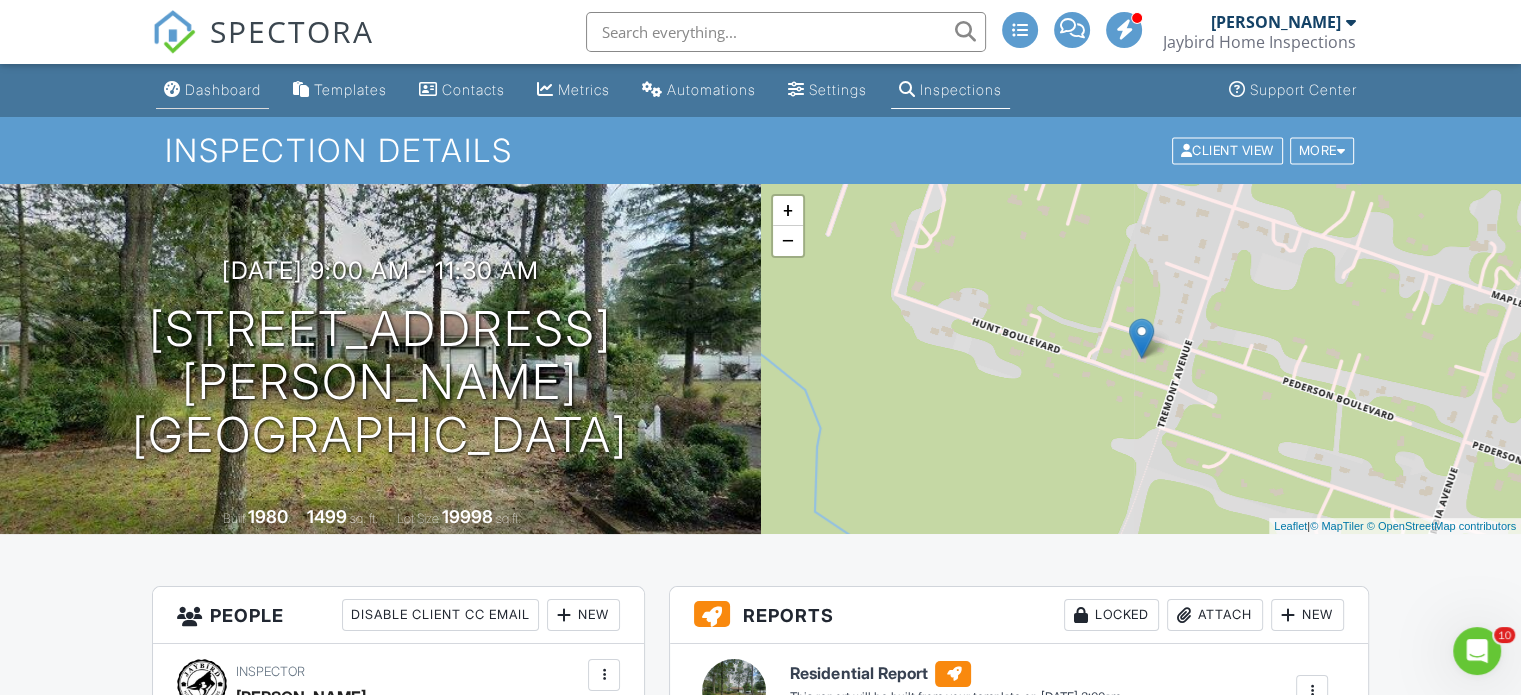 click on "Dashboard" at bounding box center [223, 89] 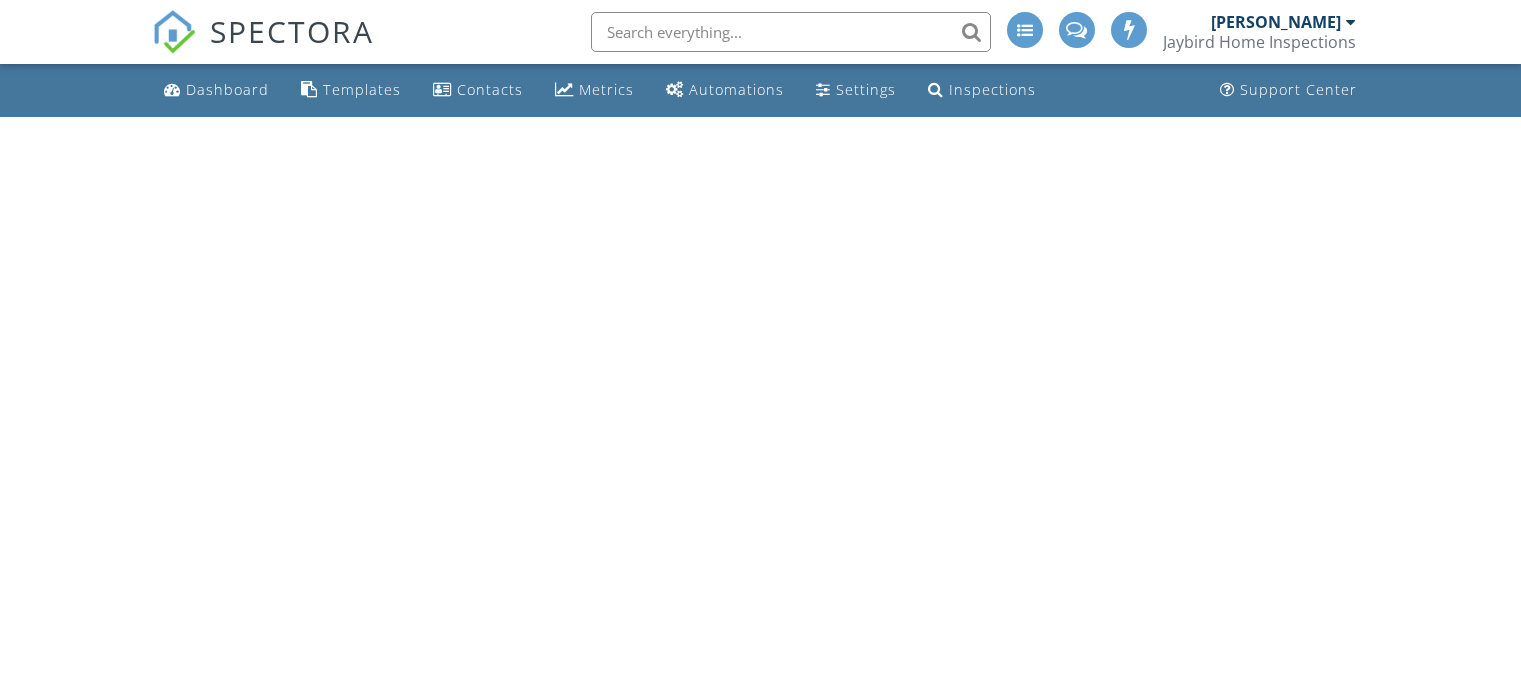 scroll, scrollTop: 0, scrollLeft: 0, axis: both 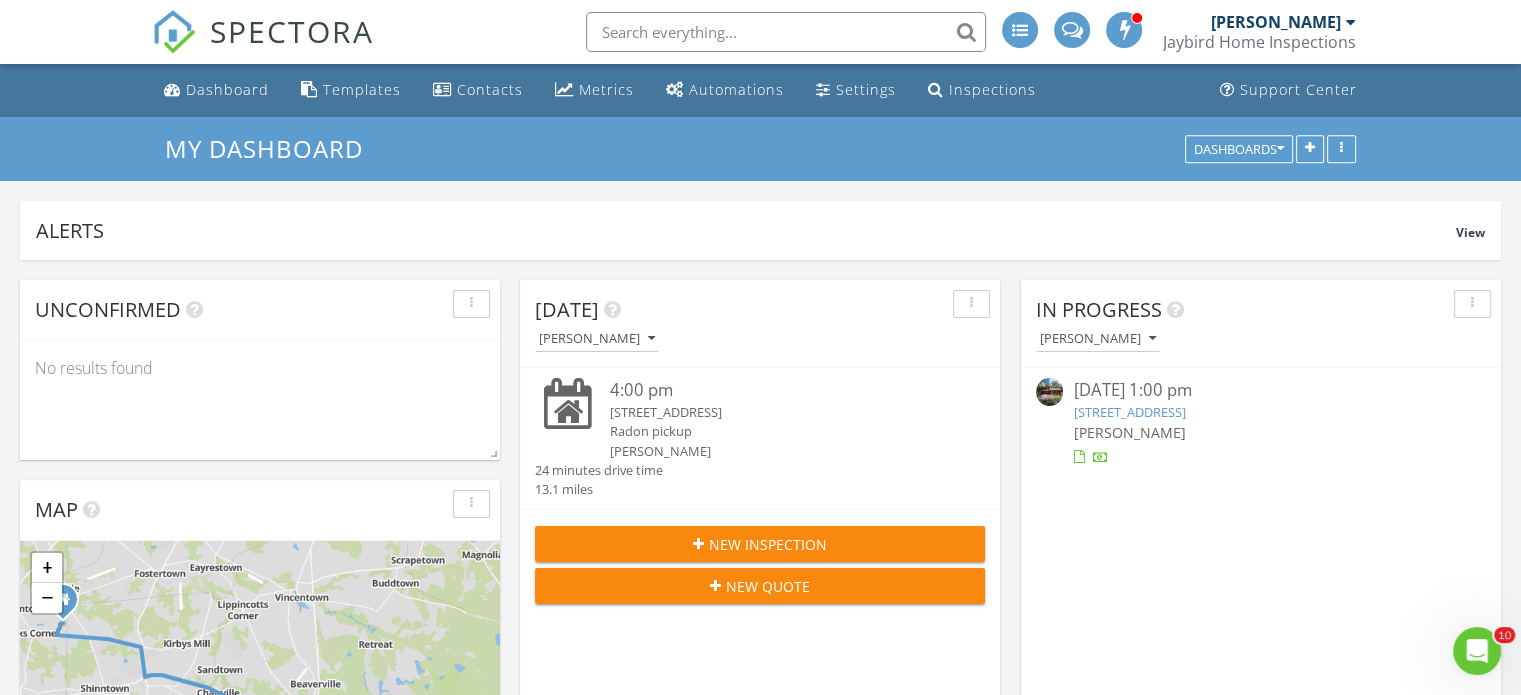 click on "[STREET_ADDRESS]" at bounding box center (1129, 412) 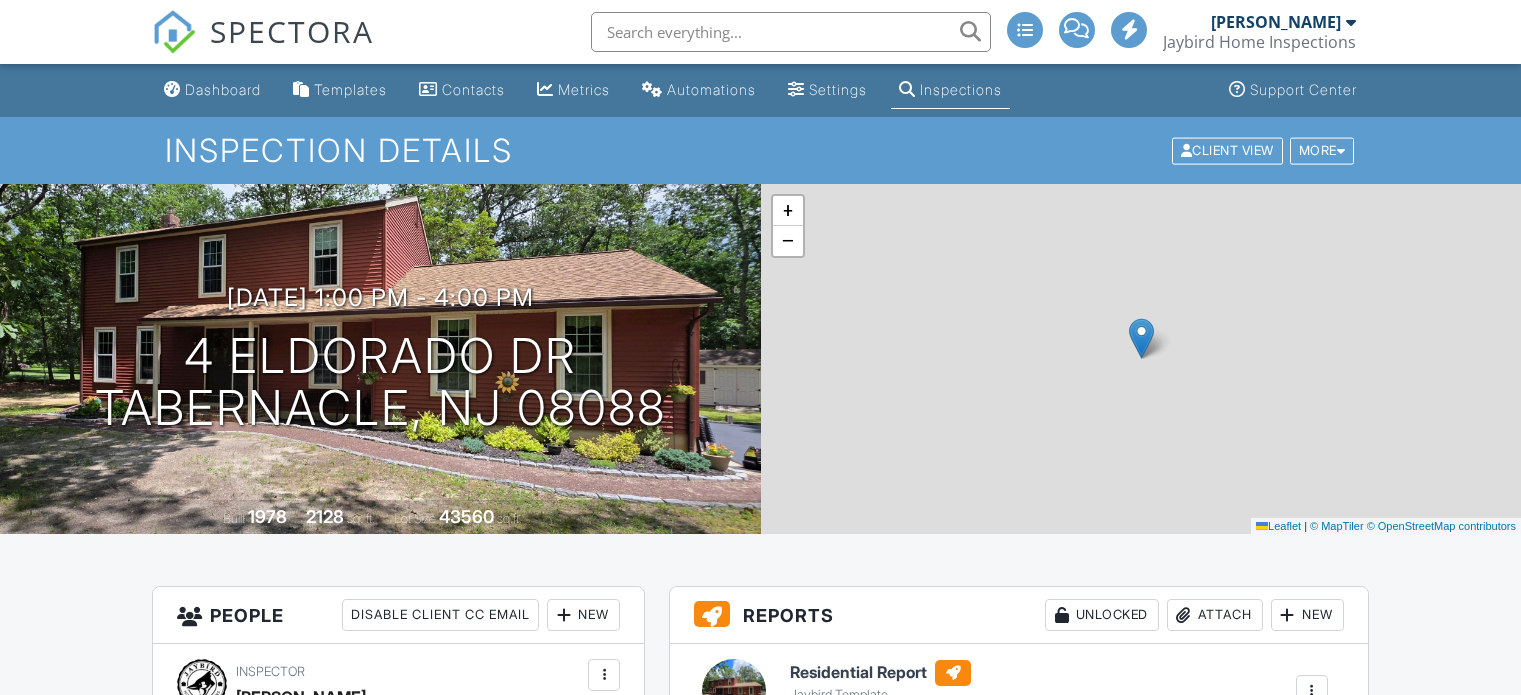 scroll, scrollTop: 0, scrollLeft: 0, axis: both 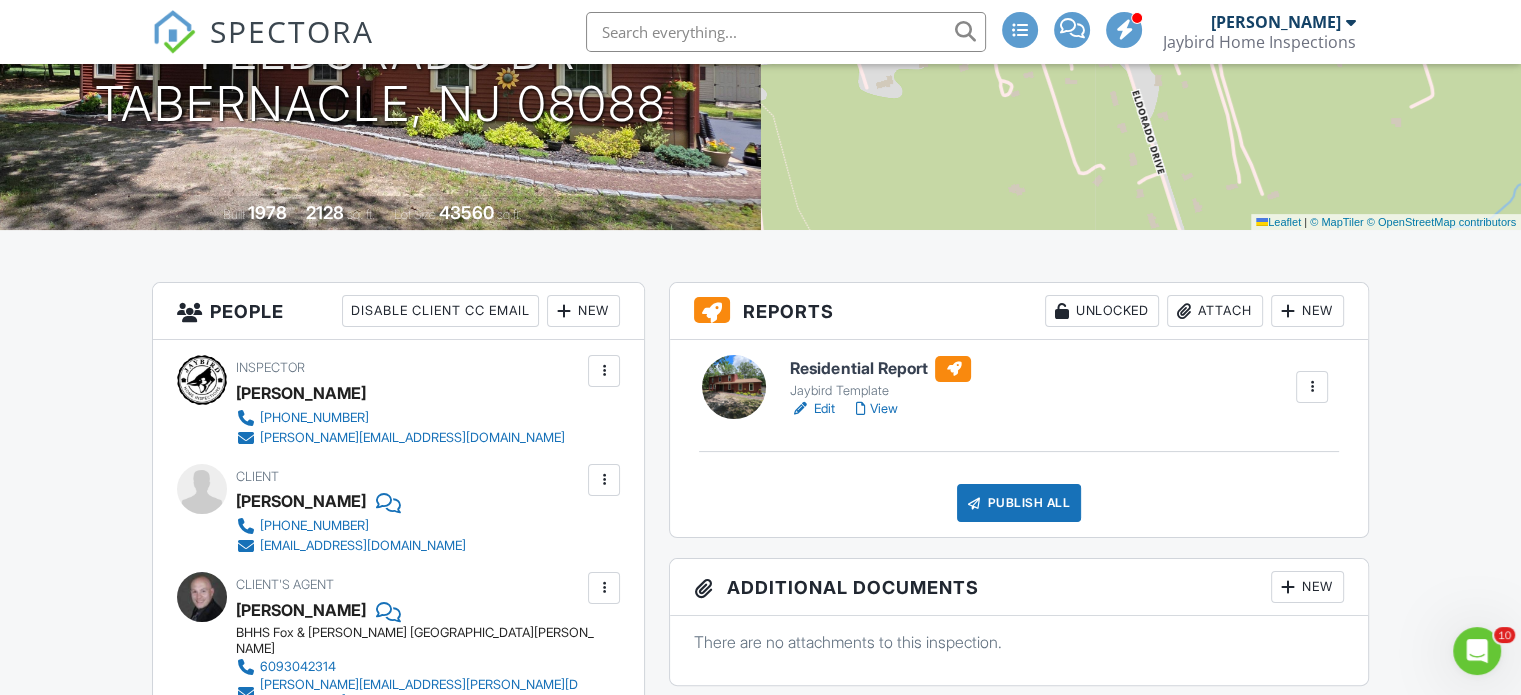 click on "View" at bounding box center [876, 409] 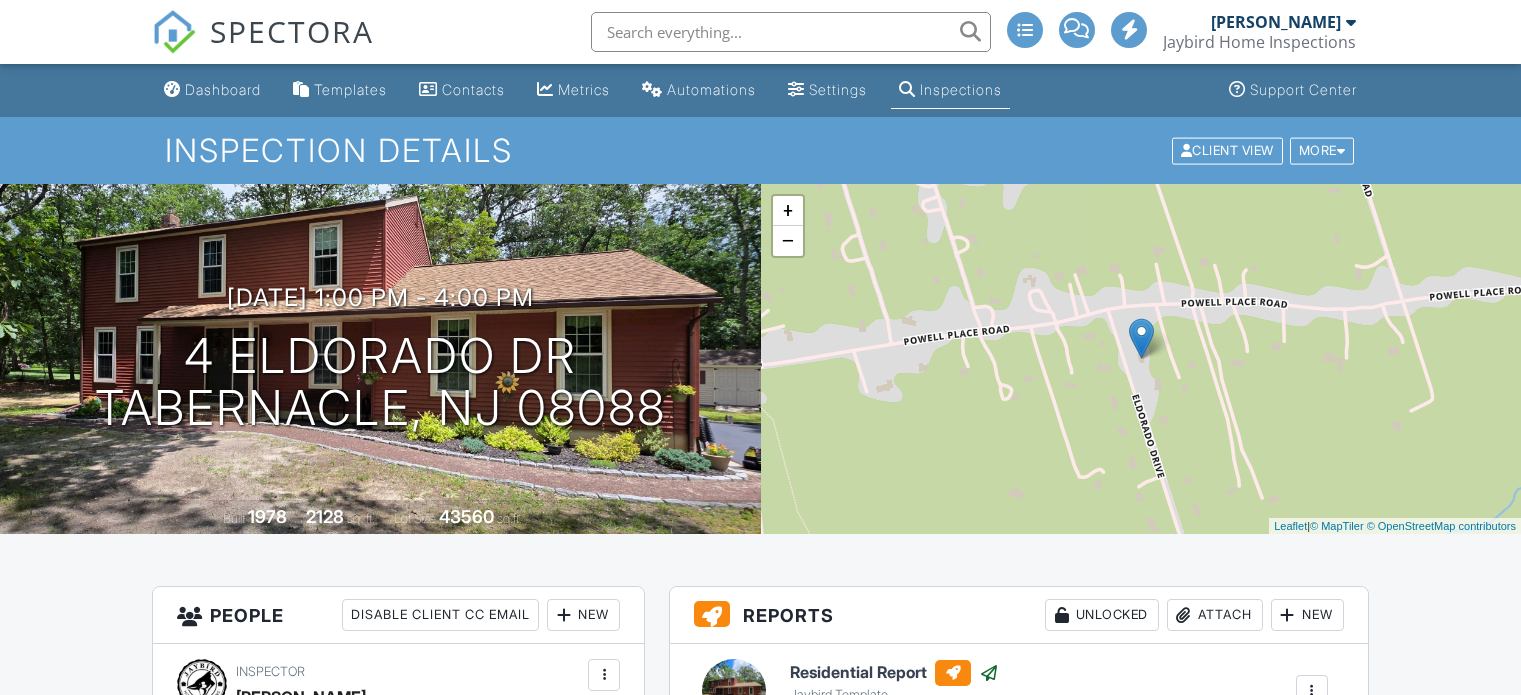 scroll, scrollTop: 0, scrollLeft: 0, axis: both 